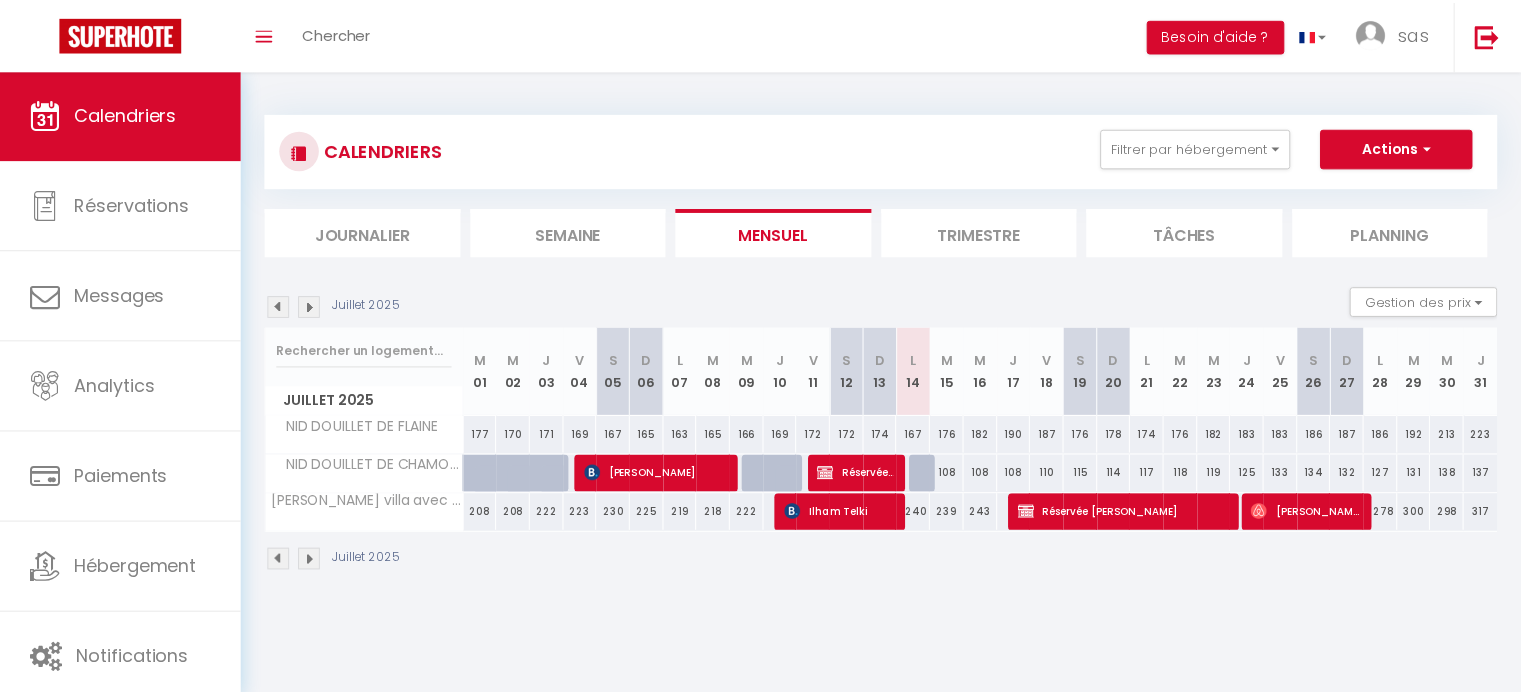 scroll, scrollTop: 0, scrollLeft: 0, axis: both 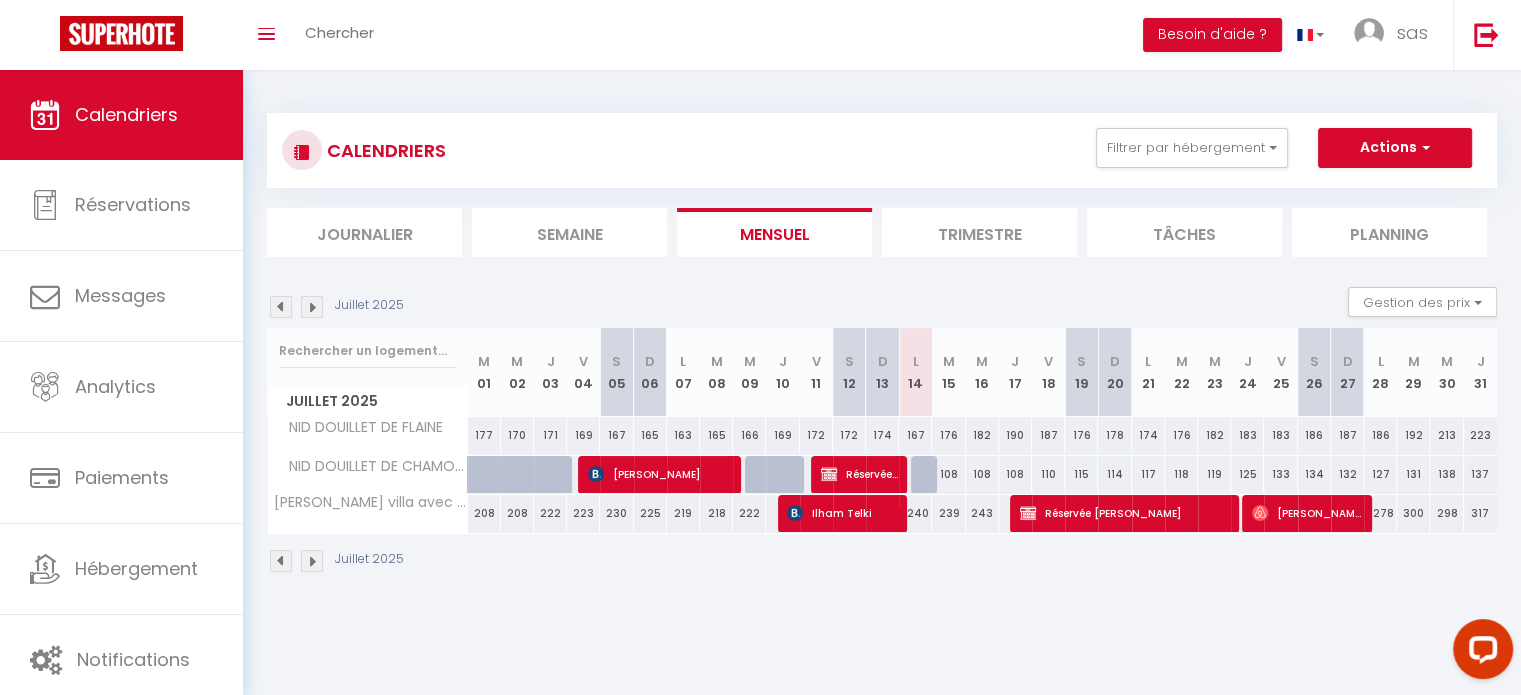 click on "Planning" at bounding box center [1389, 232] 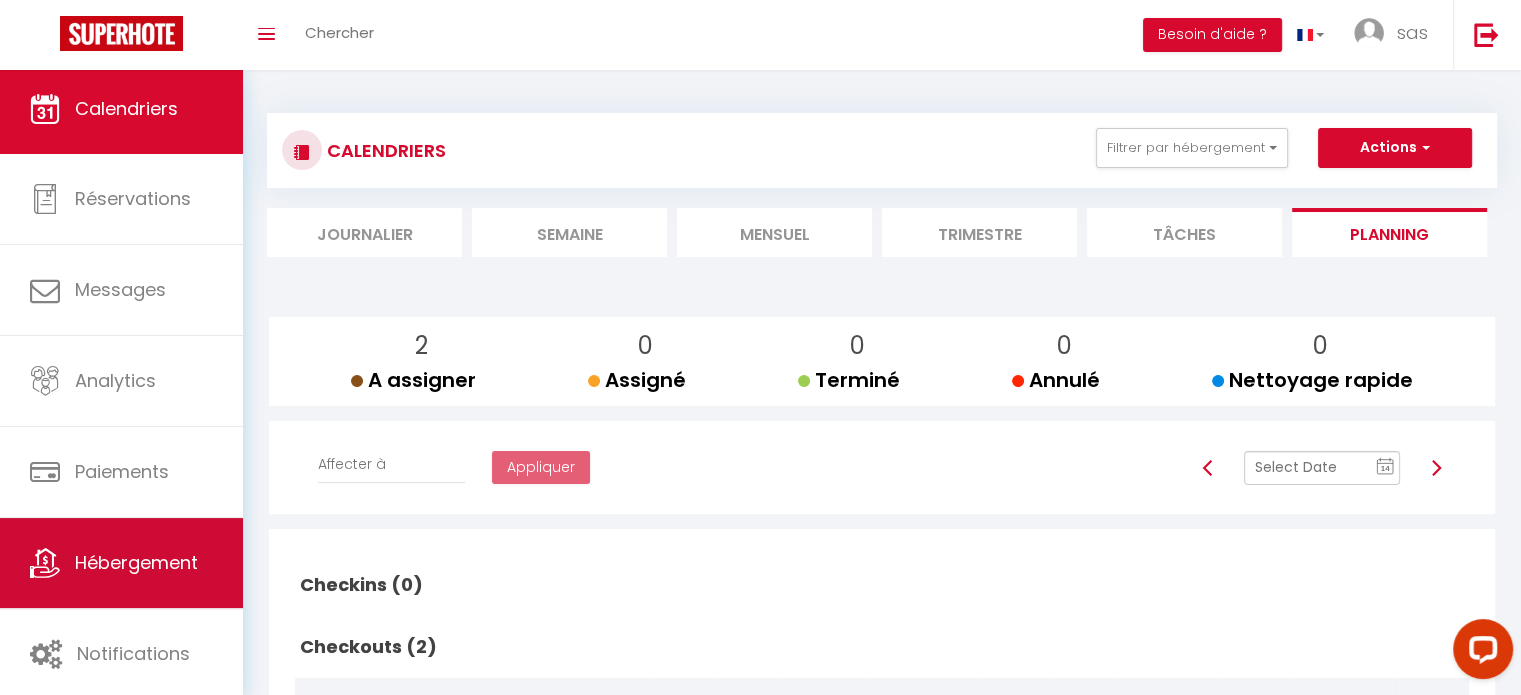 click on "Hébergement" at bounding box center (136, 562) 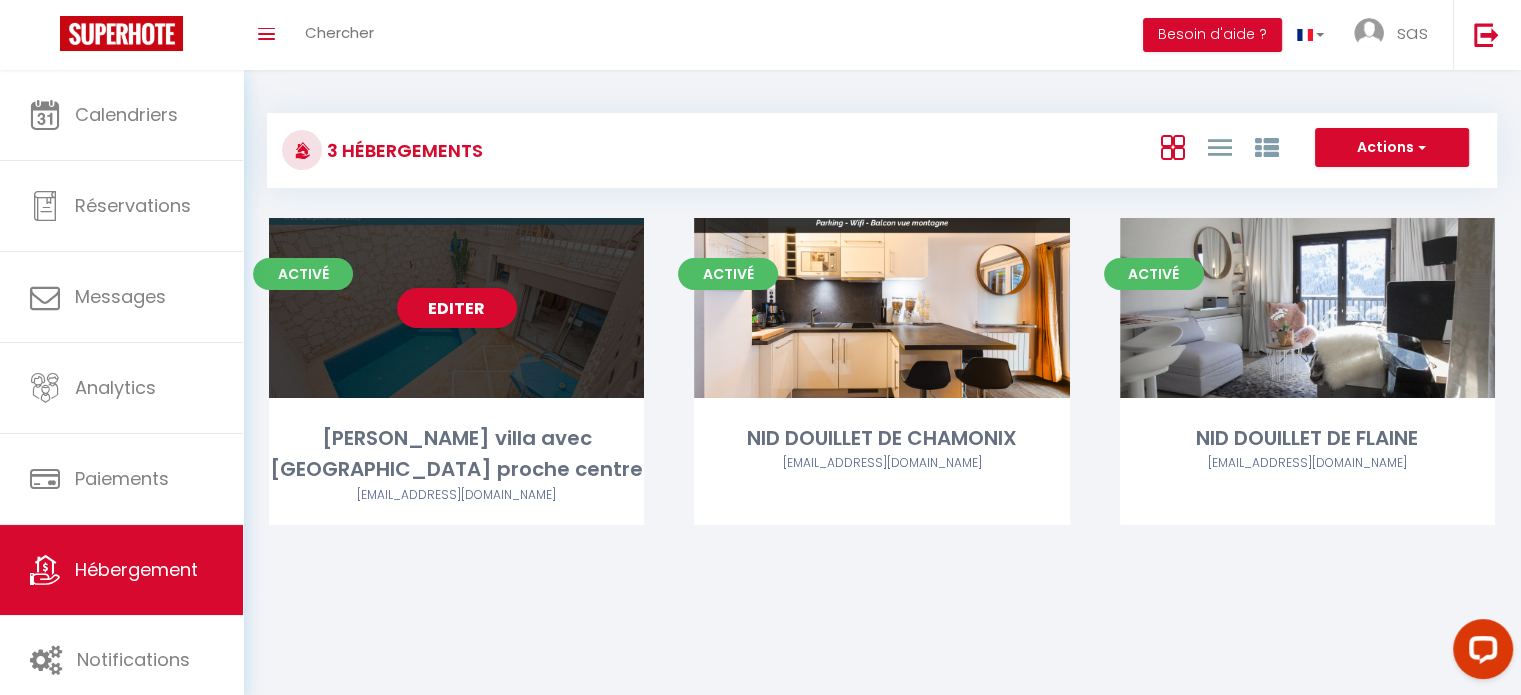 click on "Editer" at bounding box center (456, 308) 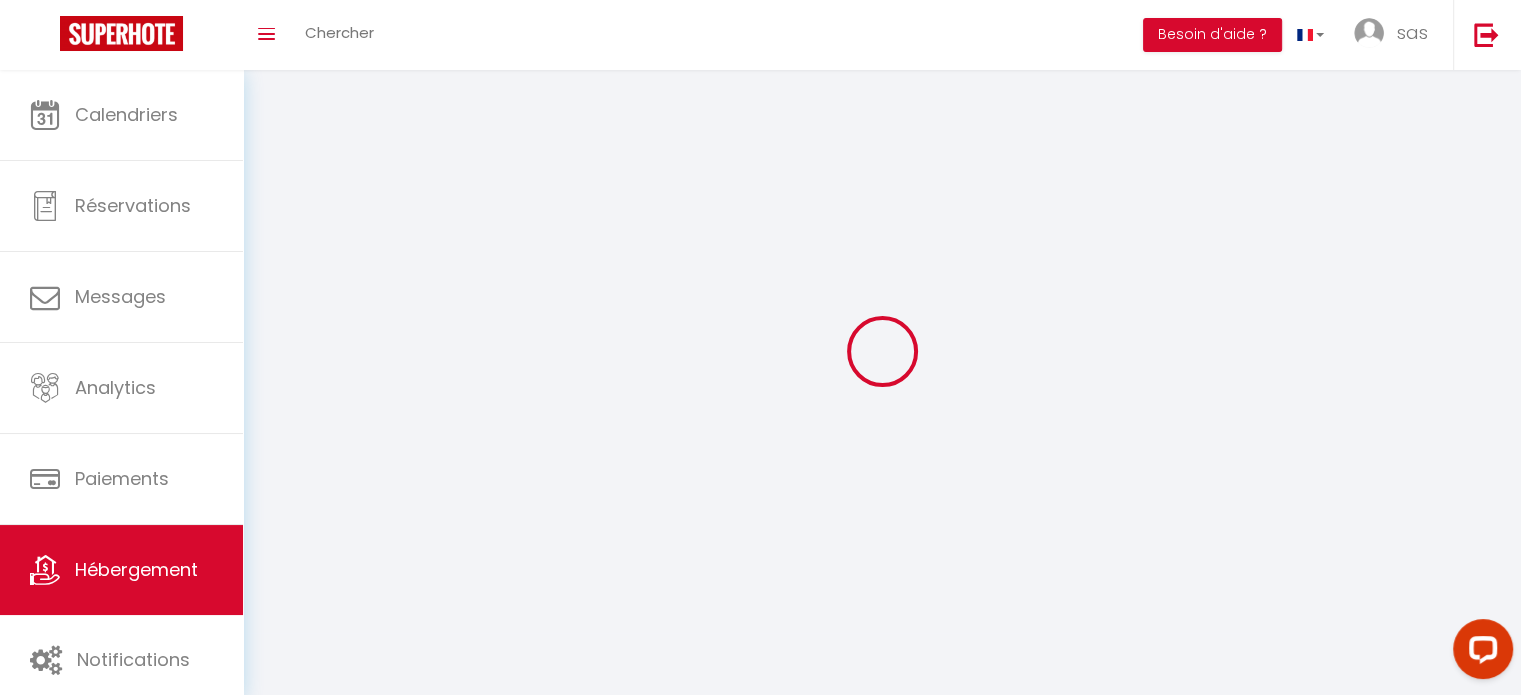 select on "+ 17 %" 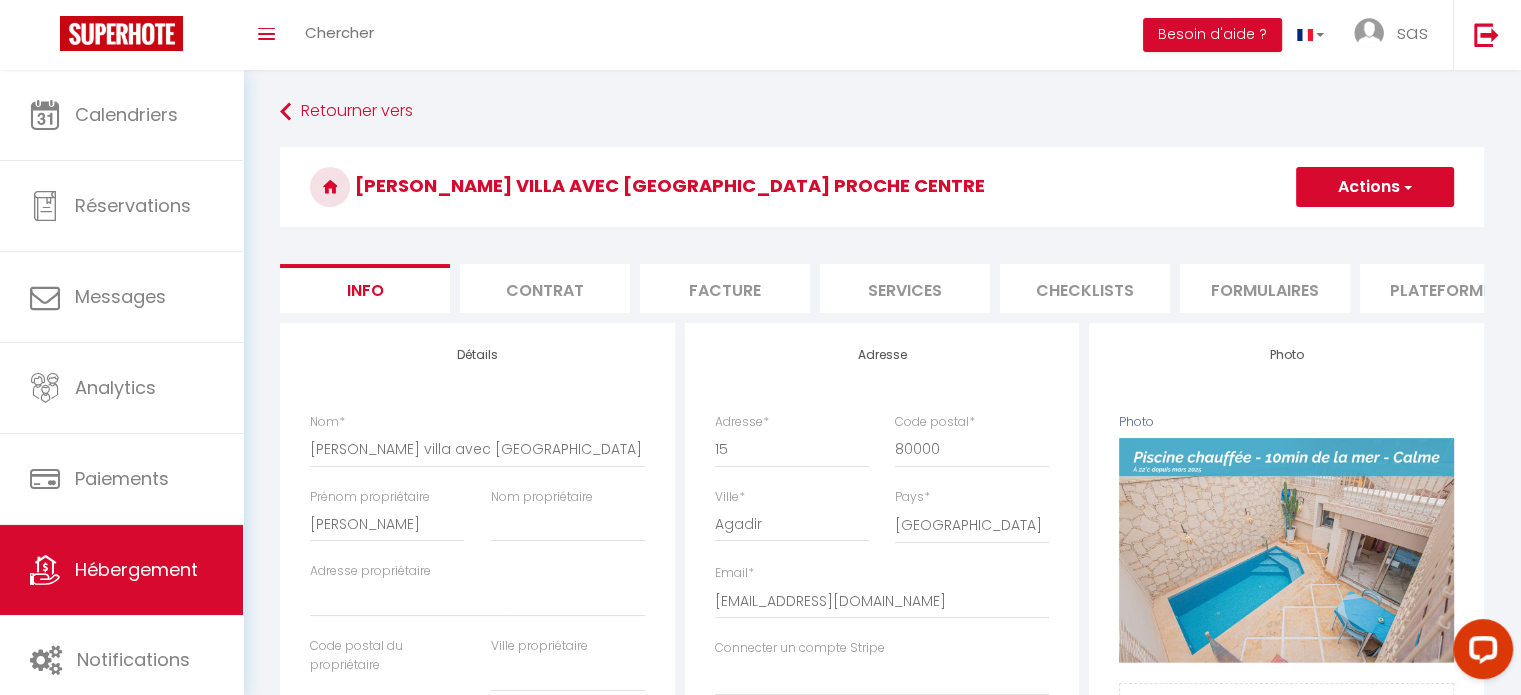 select 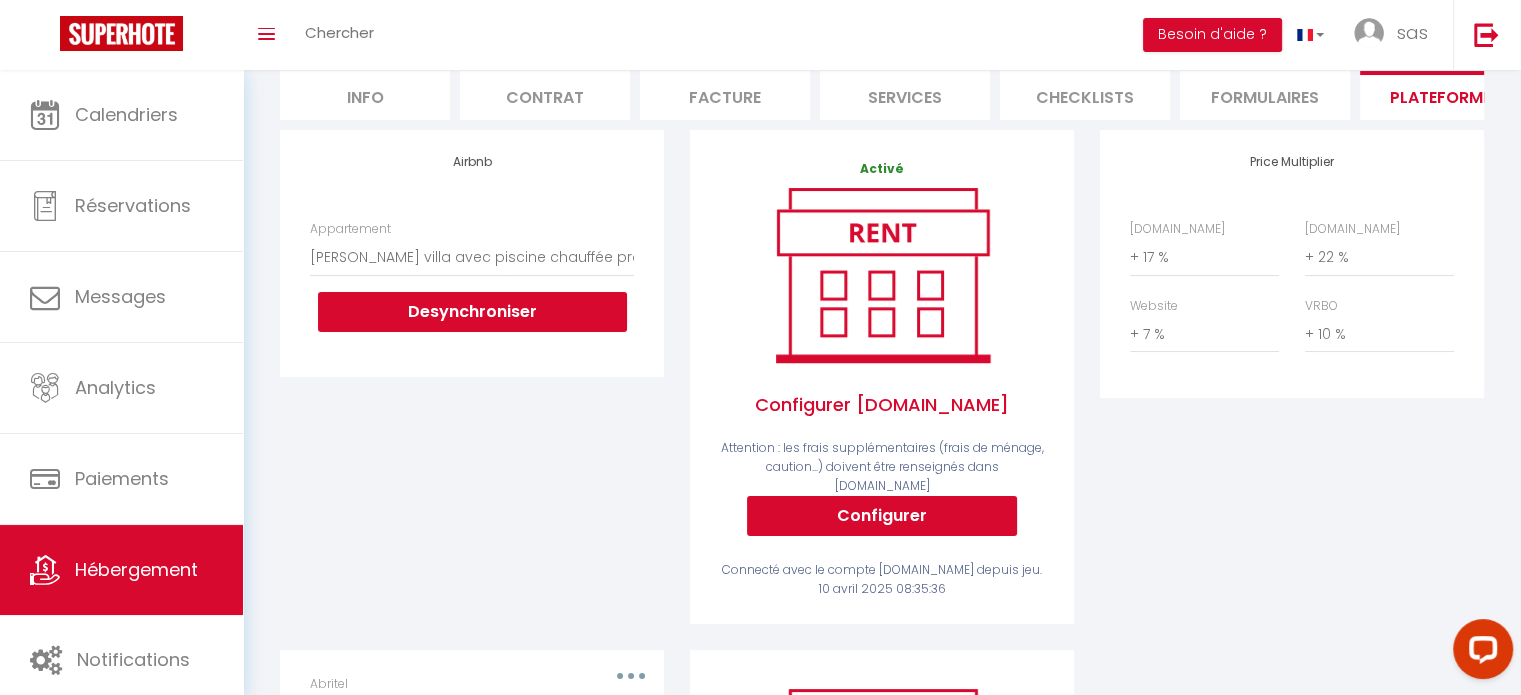 scroll, scrollTop: 192, scrollLeft: 0, axis: vertical 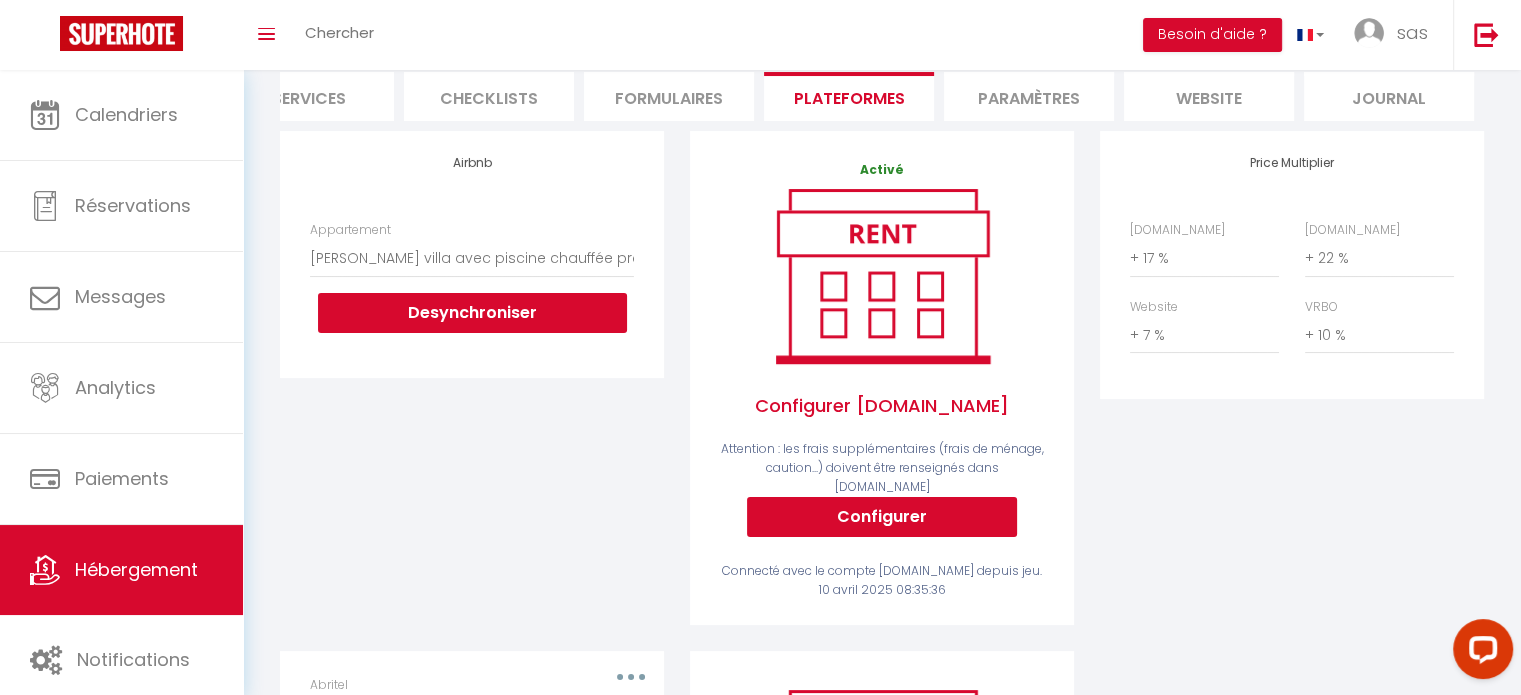 click on "Plateformes" at bounding box center [849, 96] 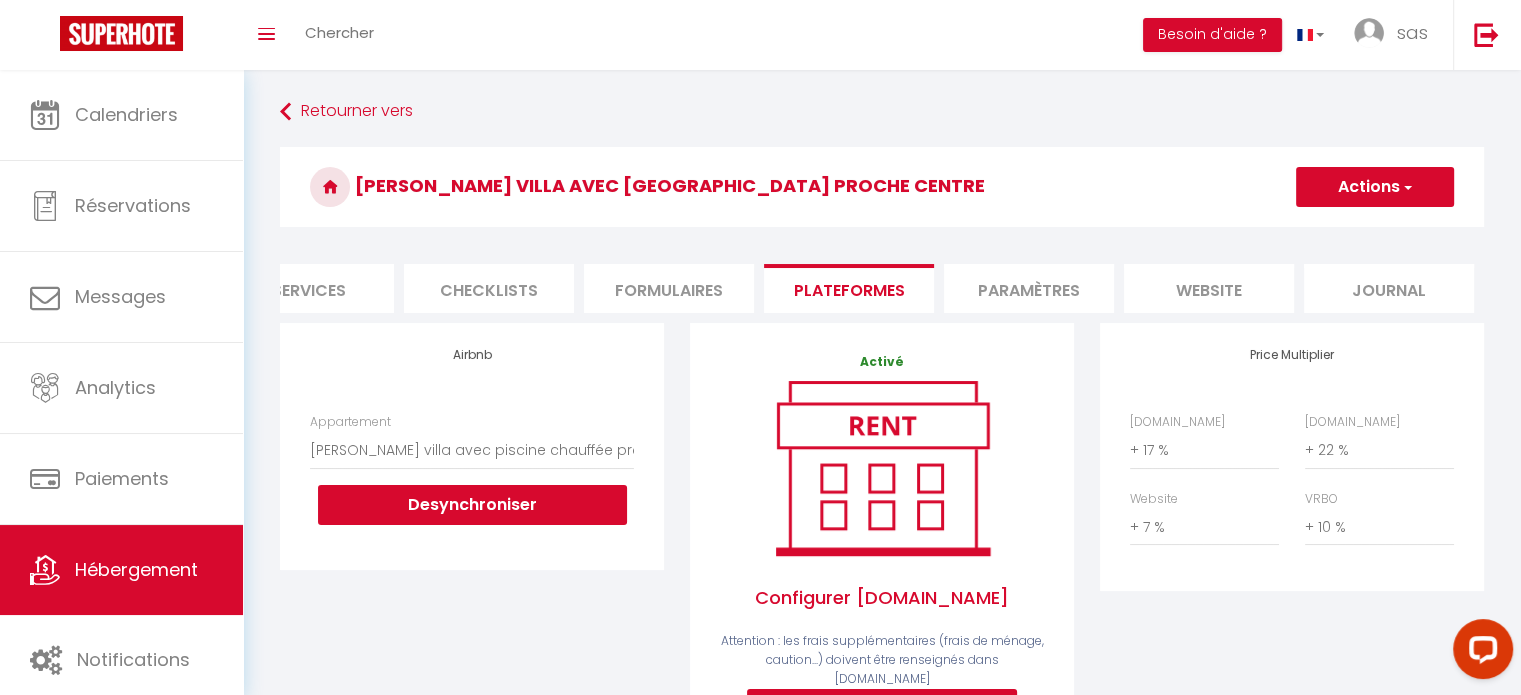 click on "Services" at bounding box center (309, 288) 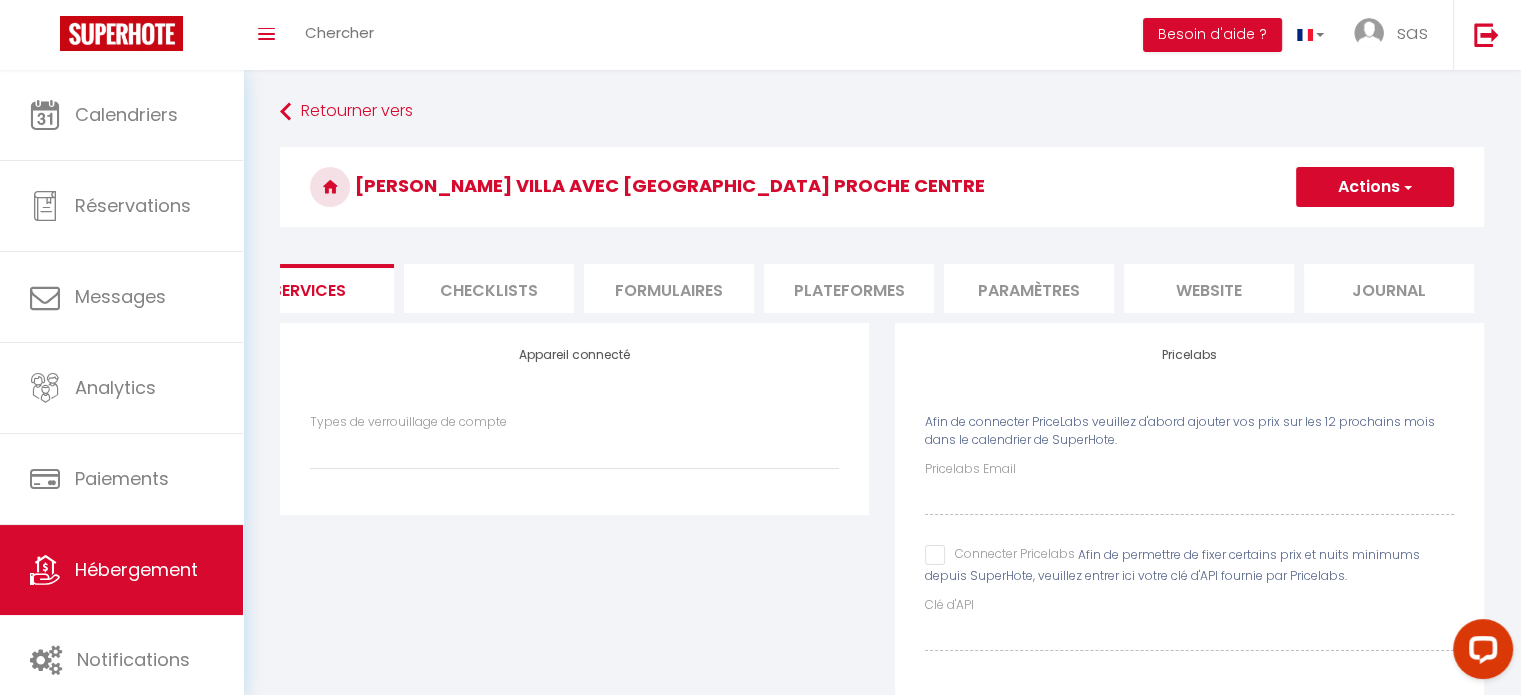click on "Pricelabs Email" at bounding box center (970, 469) 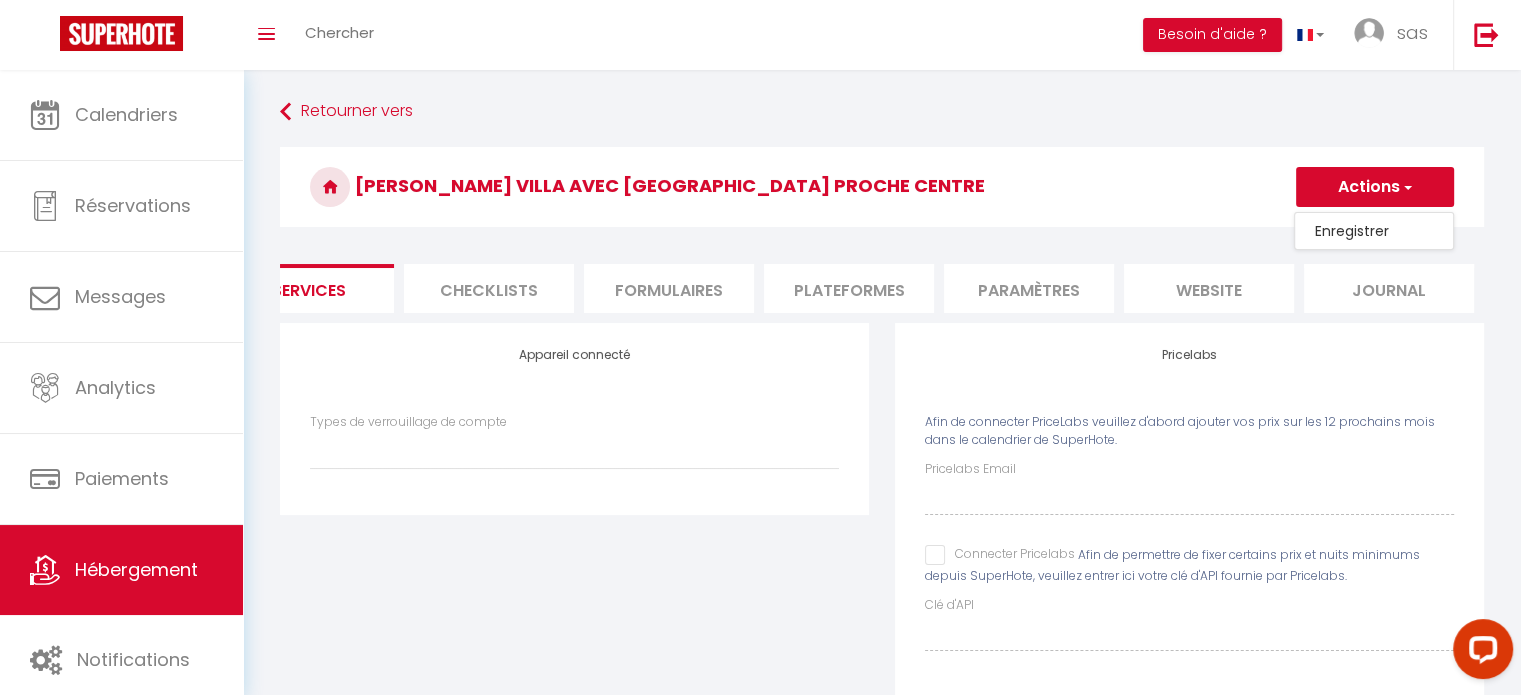 click on "Pricelabs Email" at bounding box center [1189, 487] 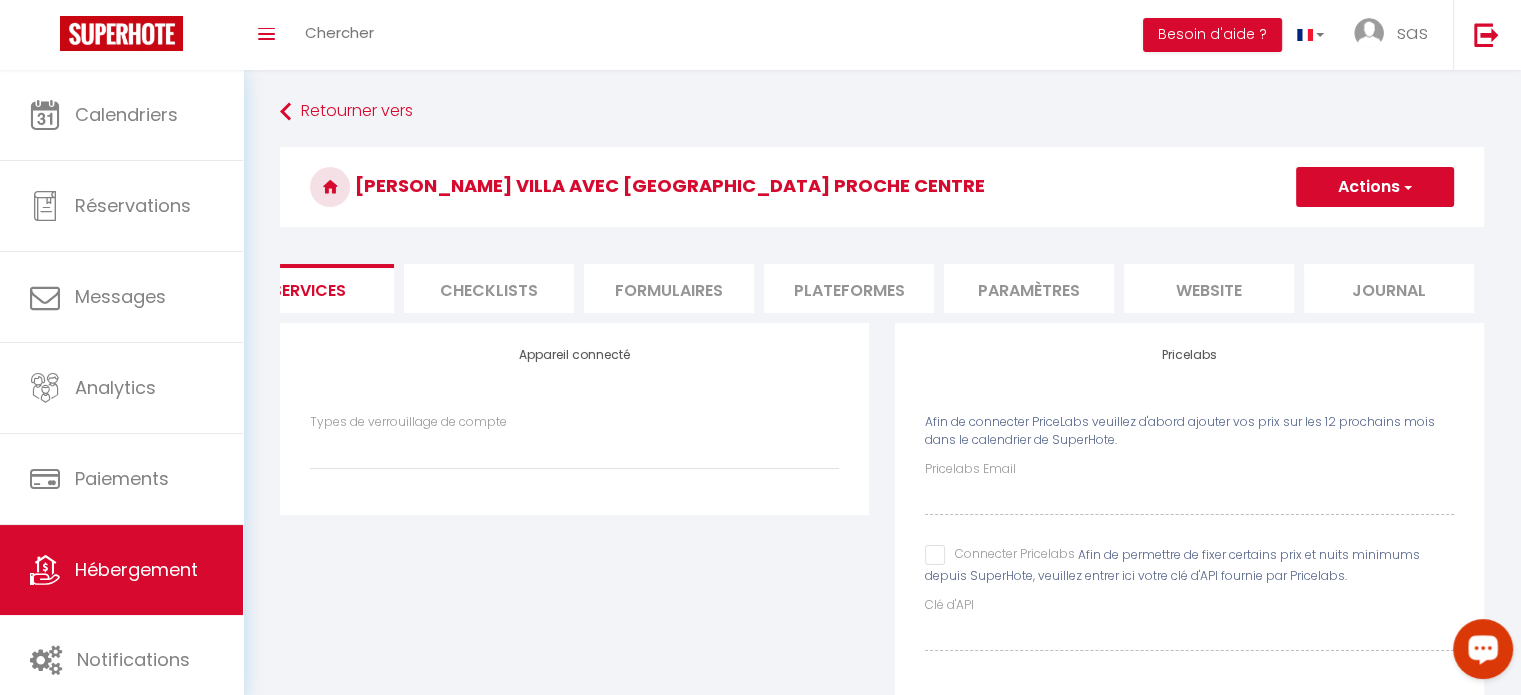 scroll, scrollTop: 76, scrollLeft: 0, axis: vertical 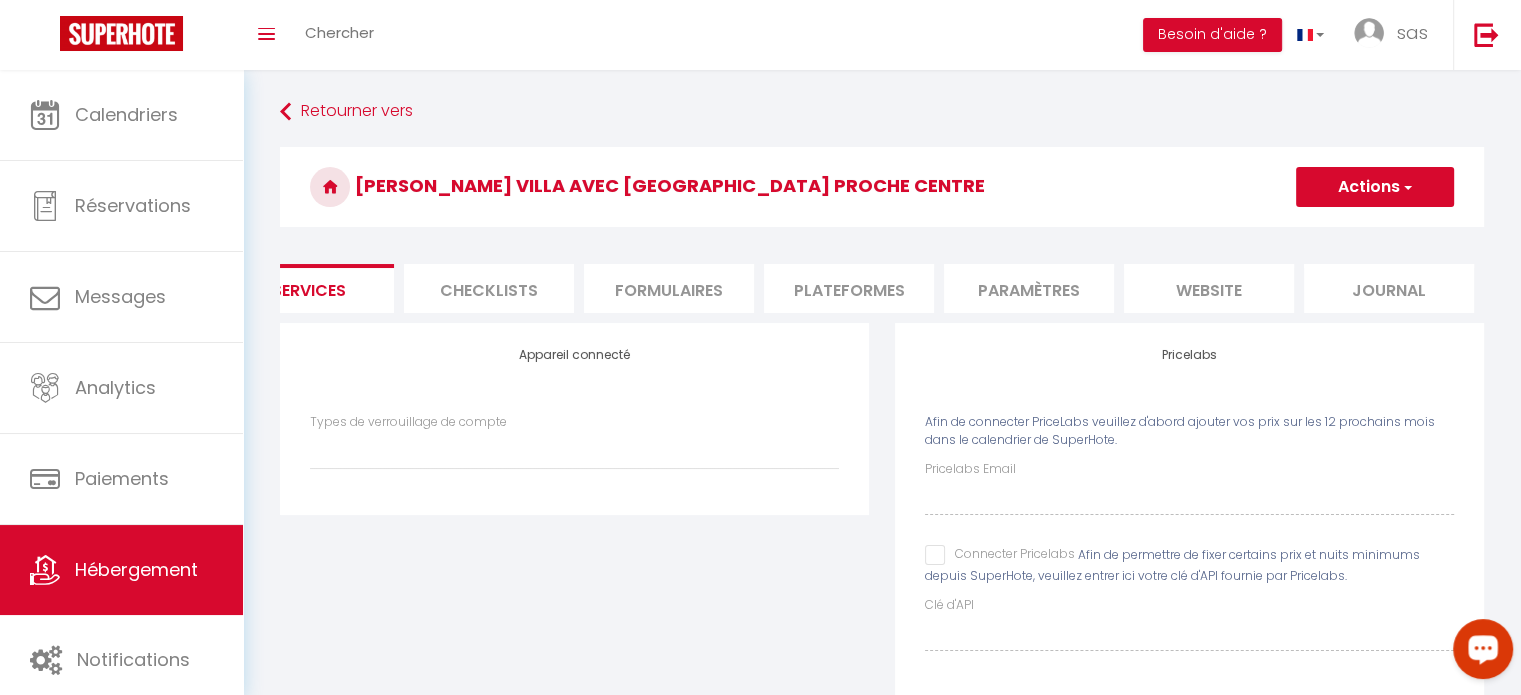 click on "Connecter Pricelabs" at bounding box center [1000, 555] 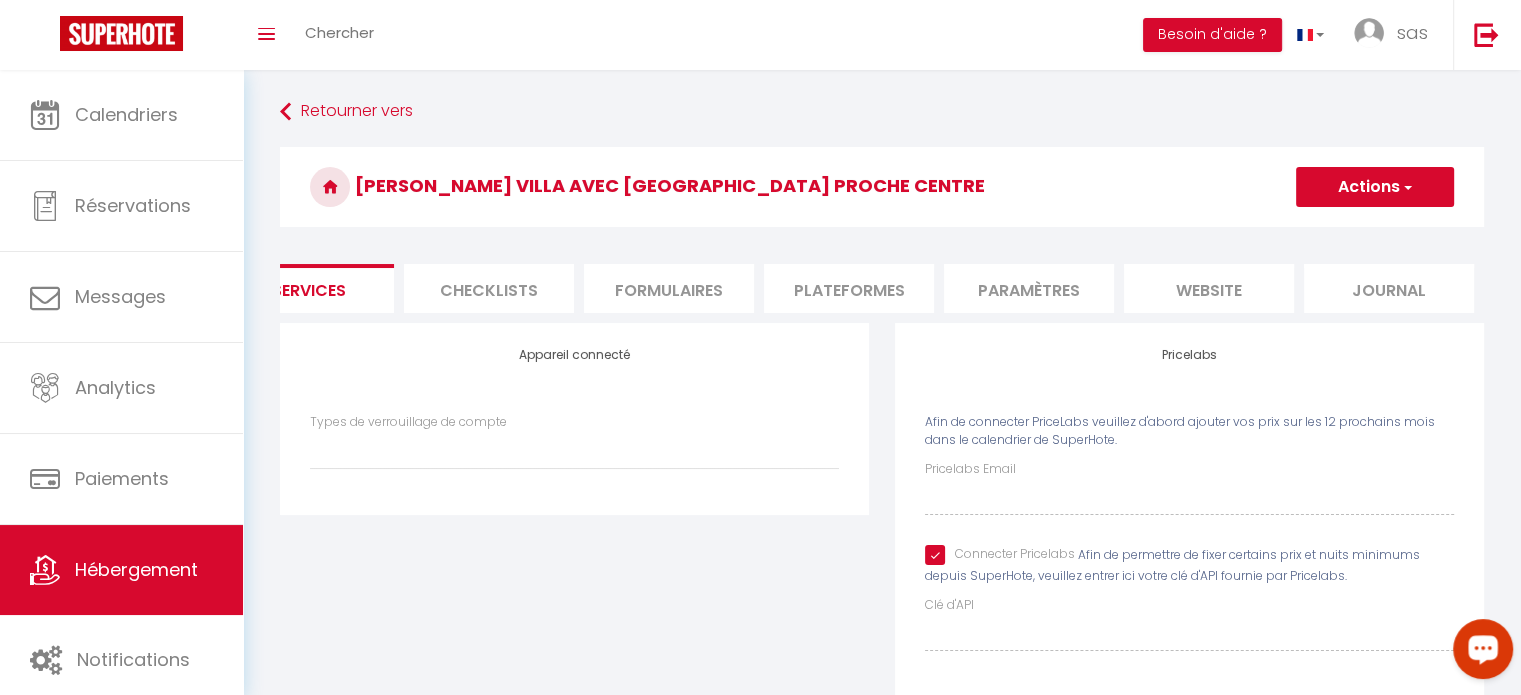 select 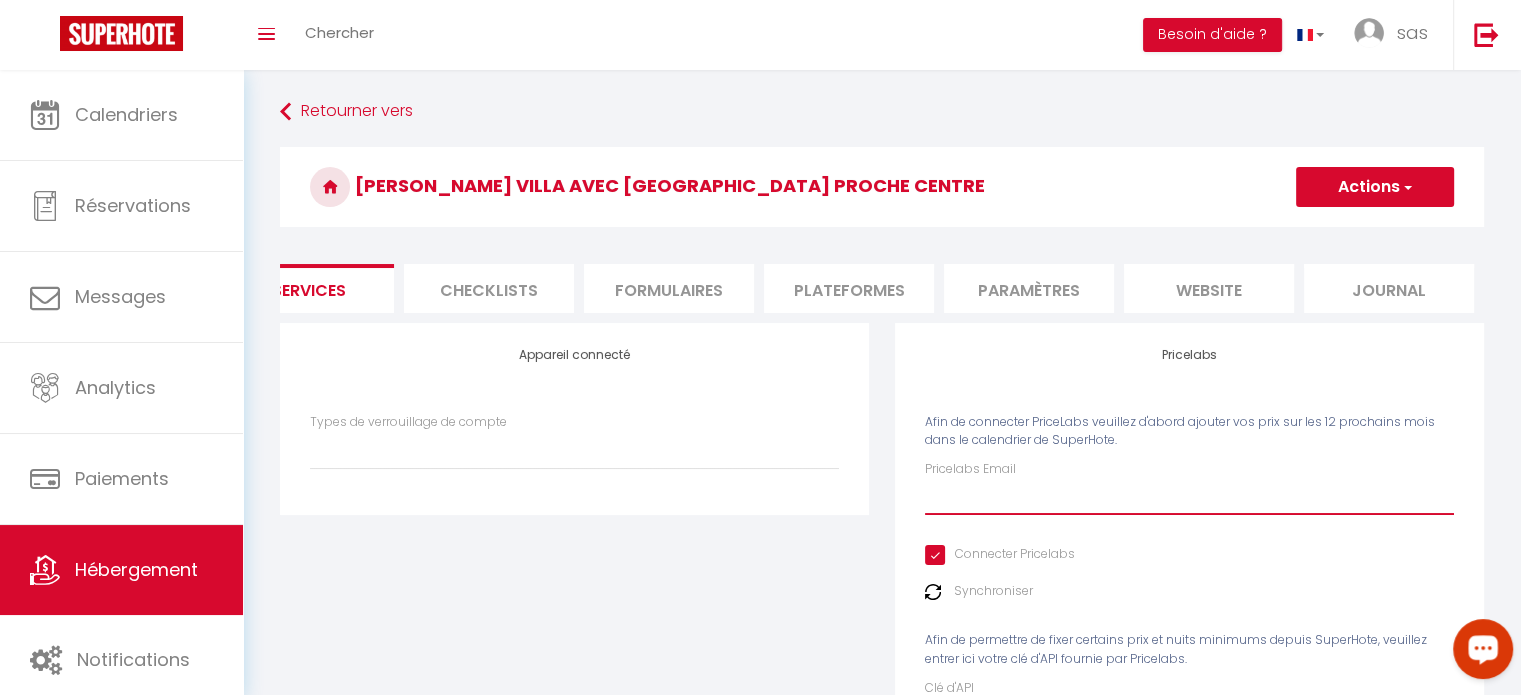 click on "Pricelabs Email" at bounding box center (1189, 497) 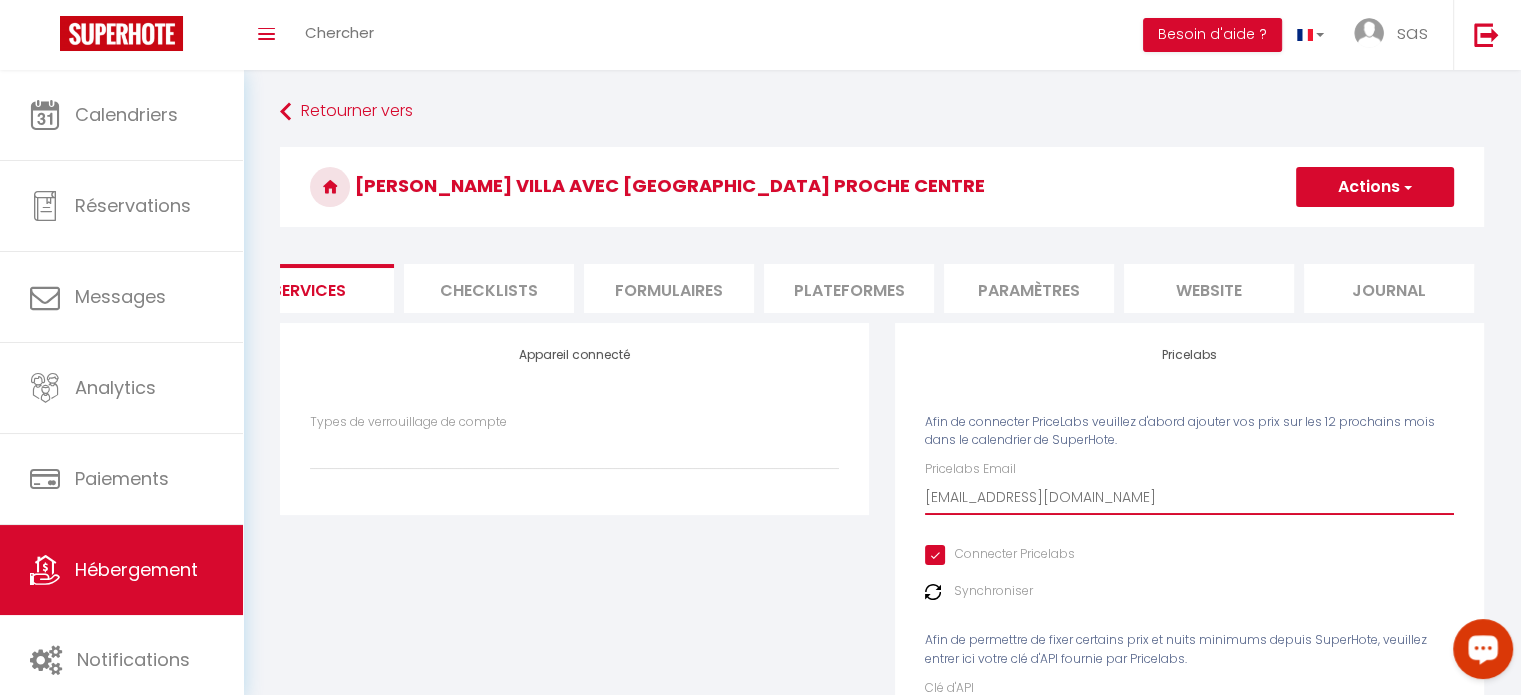 select 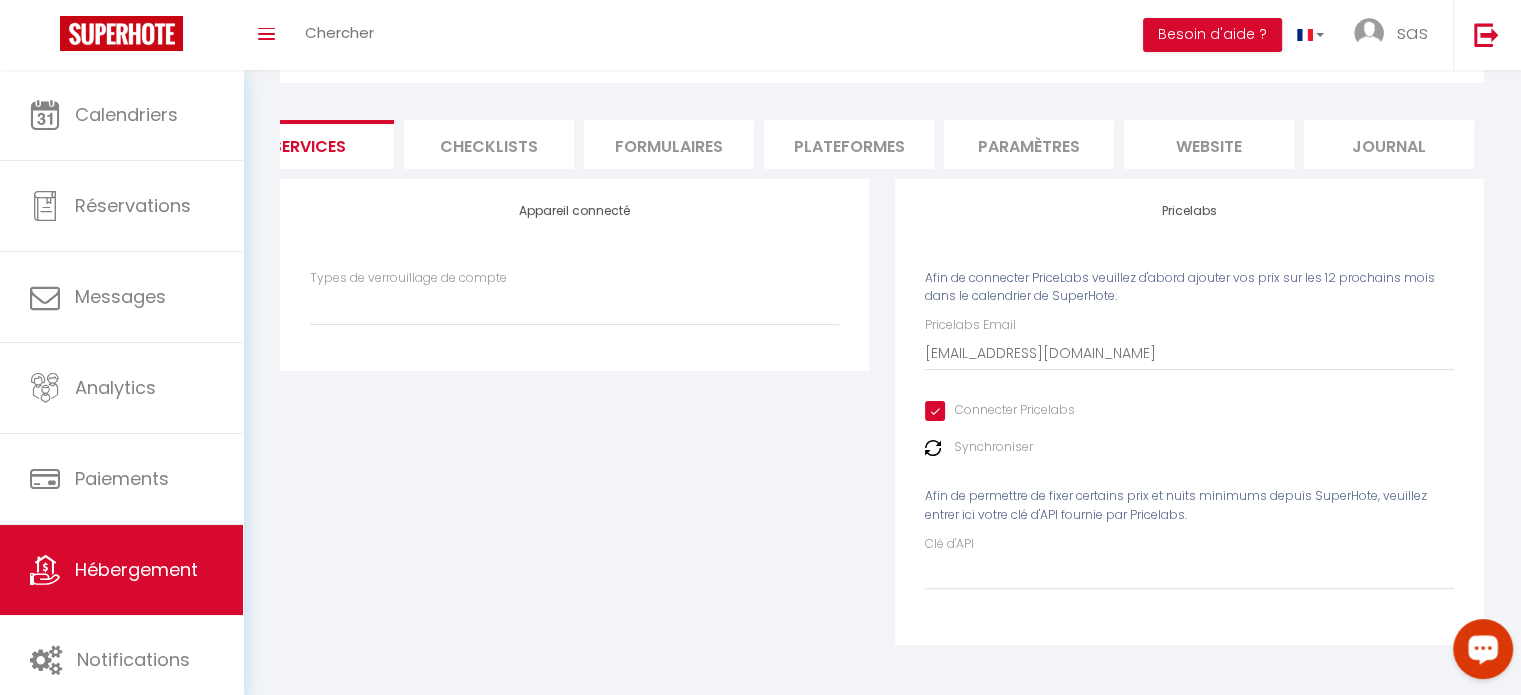 click on "Synchroniser" at bounding box center (993, 447) 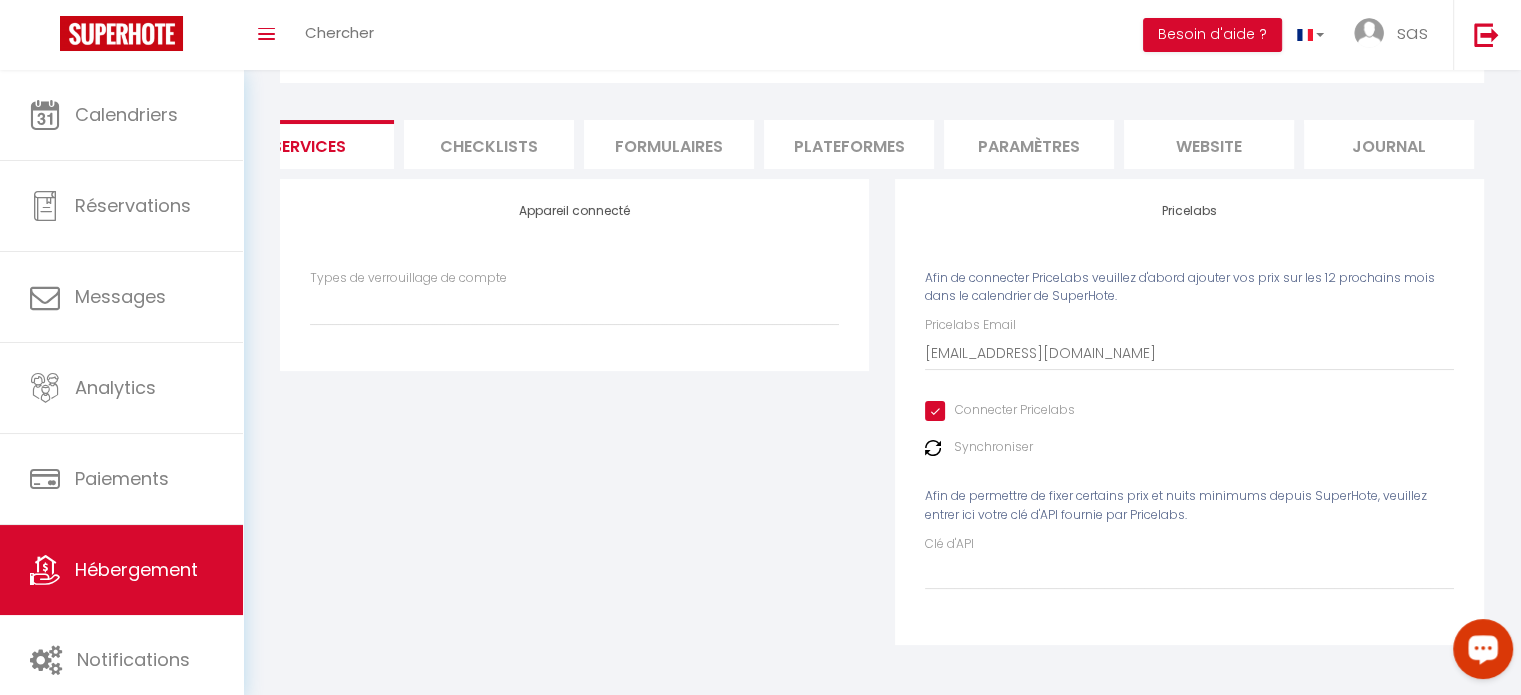 click at bounding box center [933, 448] 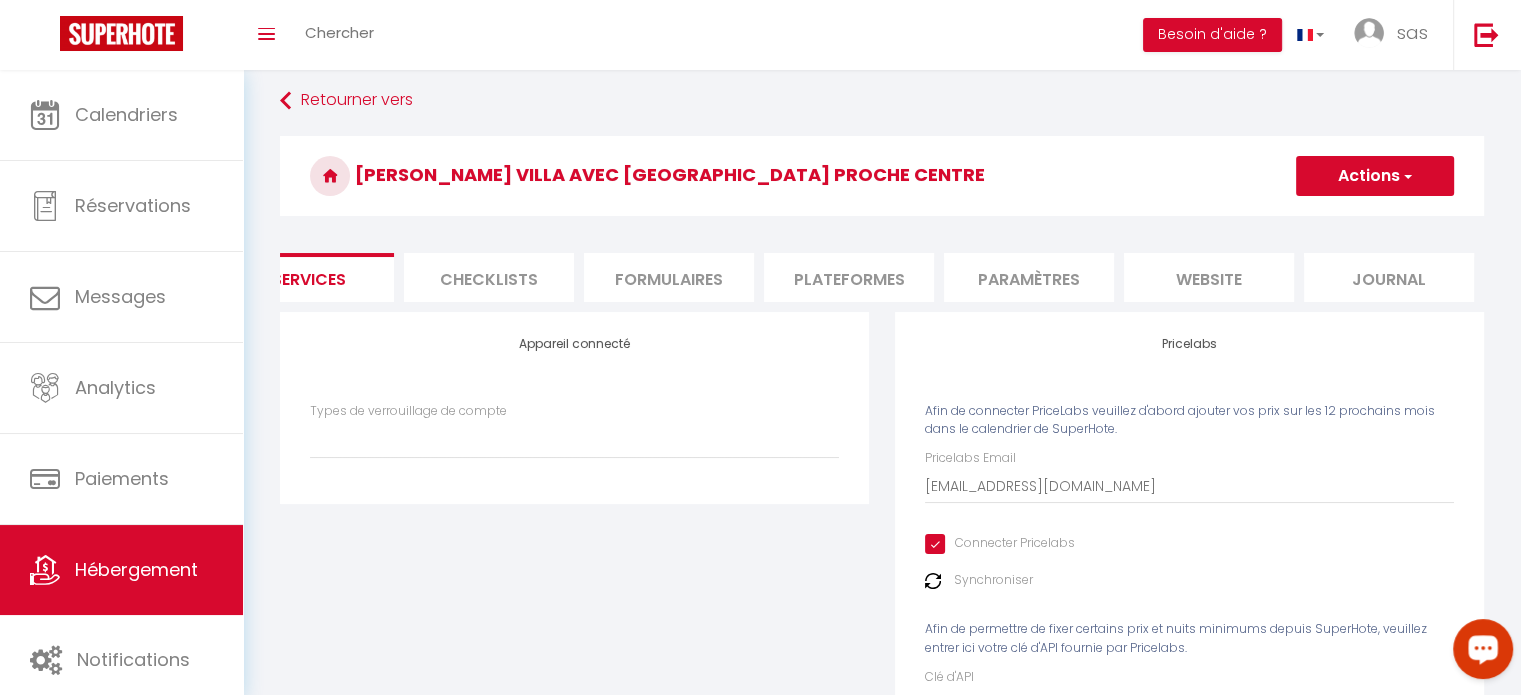 scroll, scrollTop: 0, scrollLeft: 0, axis: both 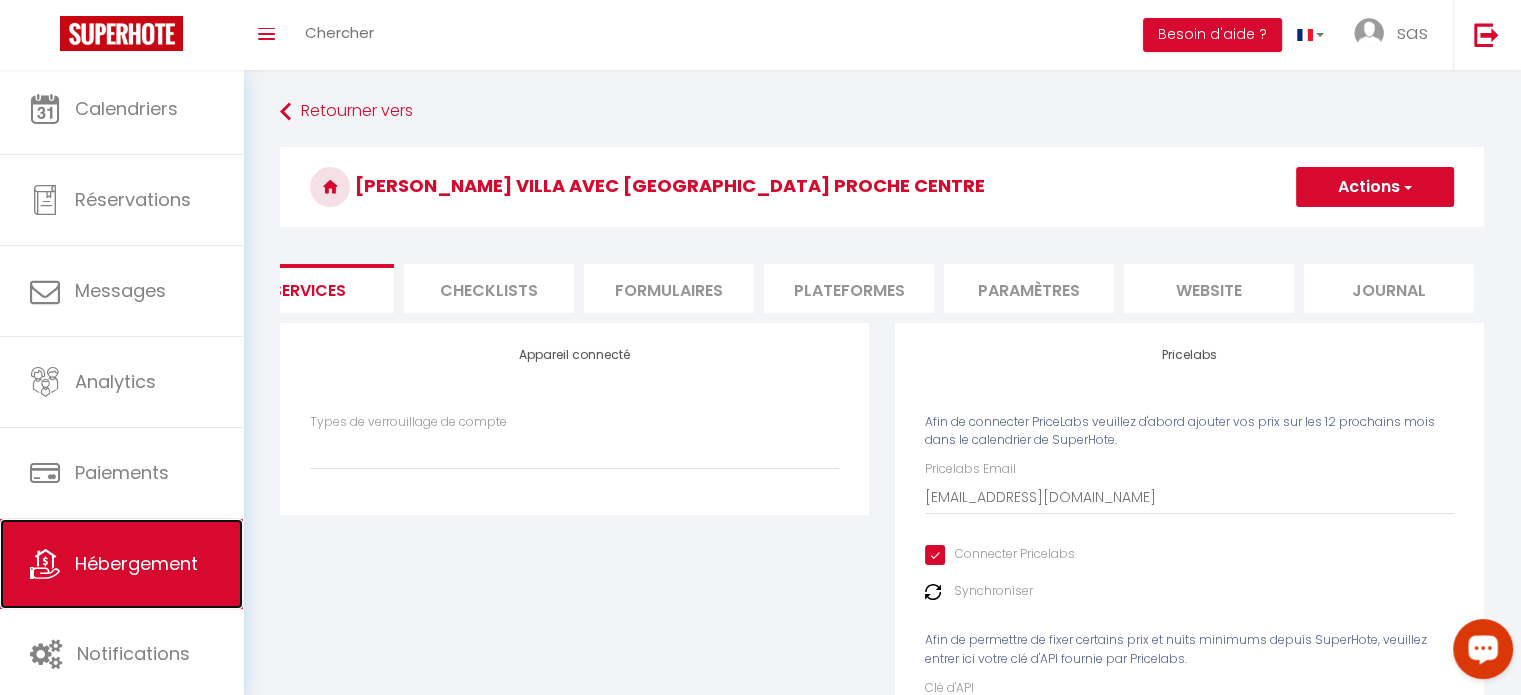click on "Hébergement" at bounding box center (136, 563) 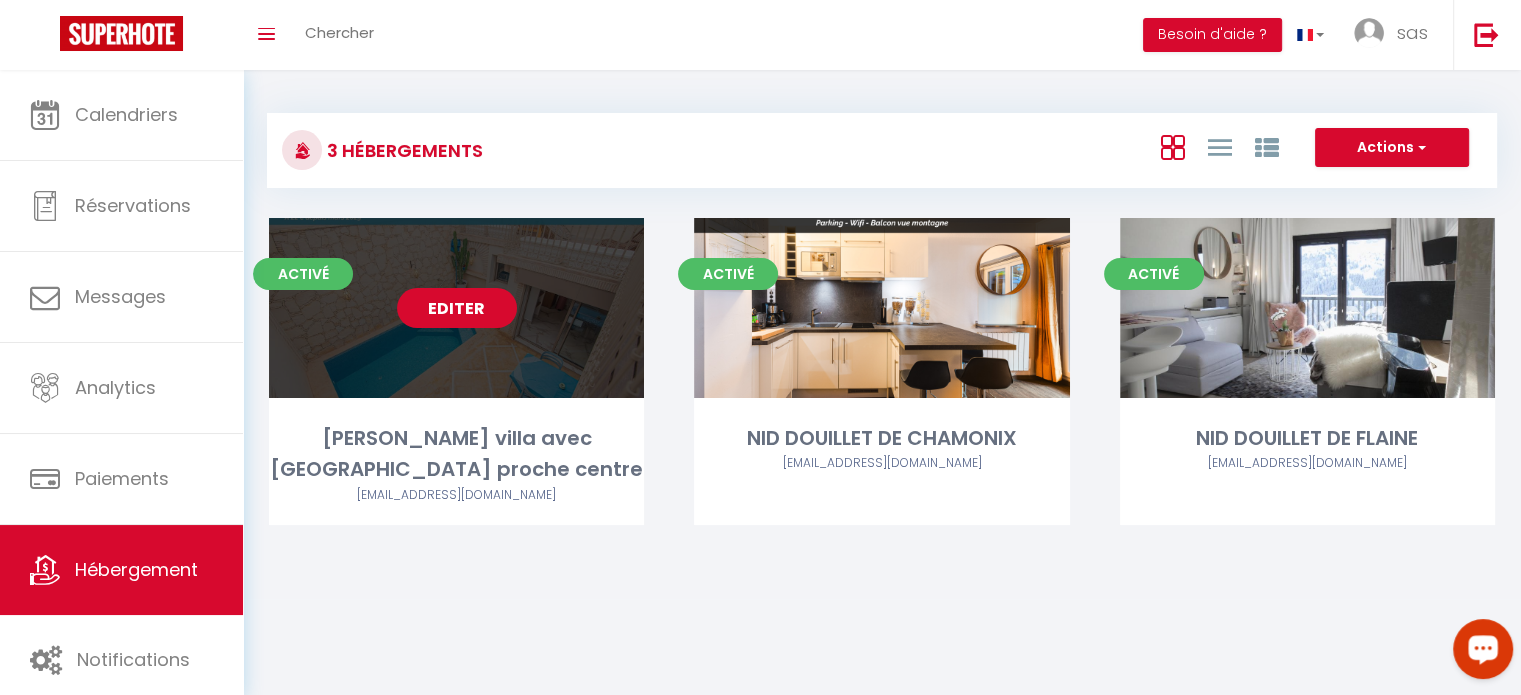 click on "Editer" at bounding box center [457, 308] 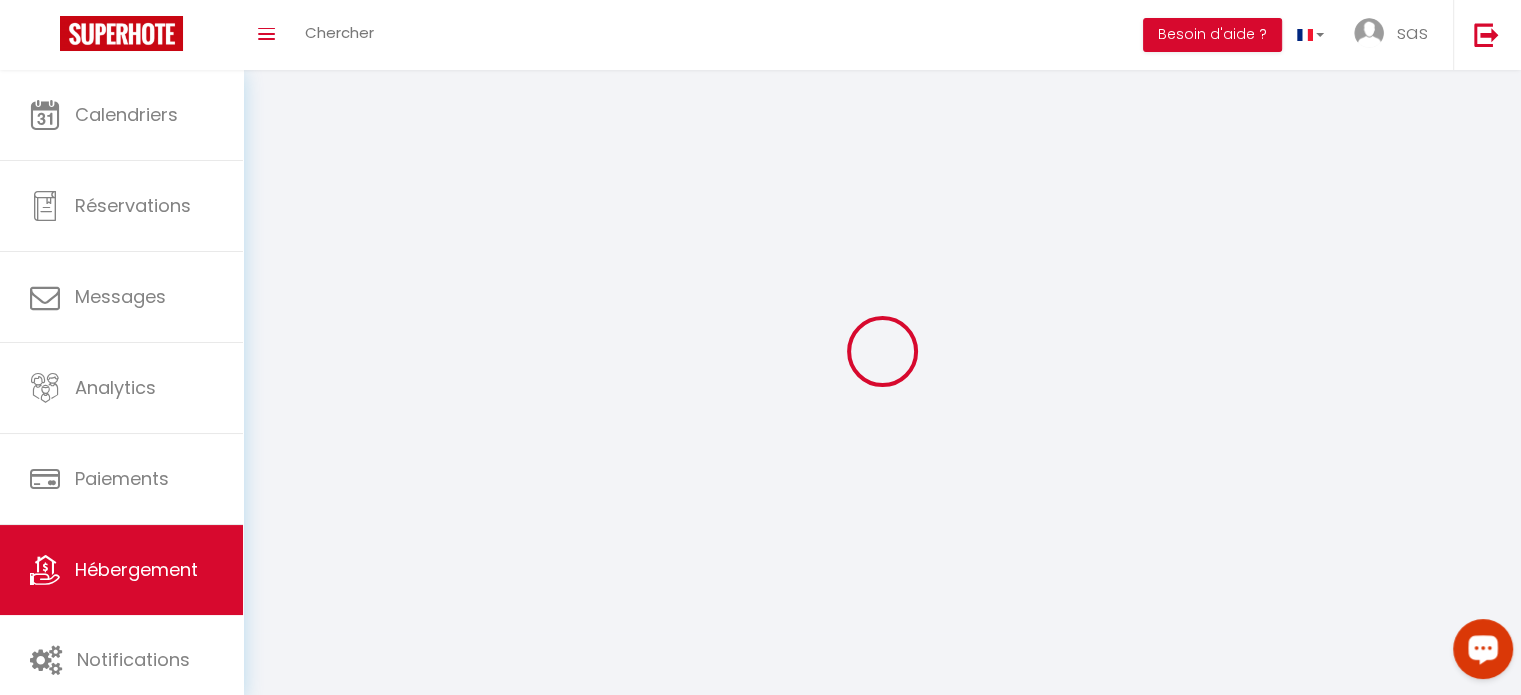select 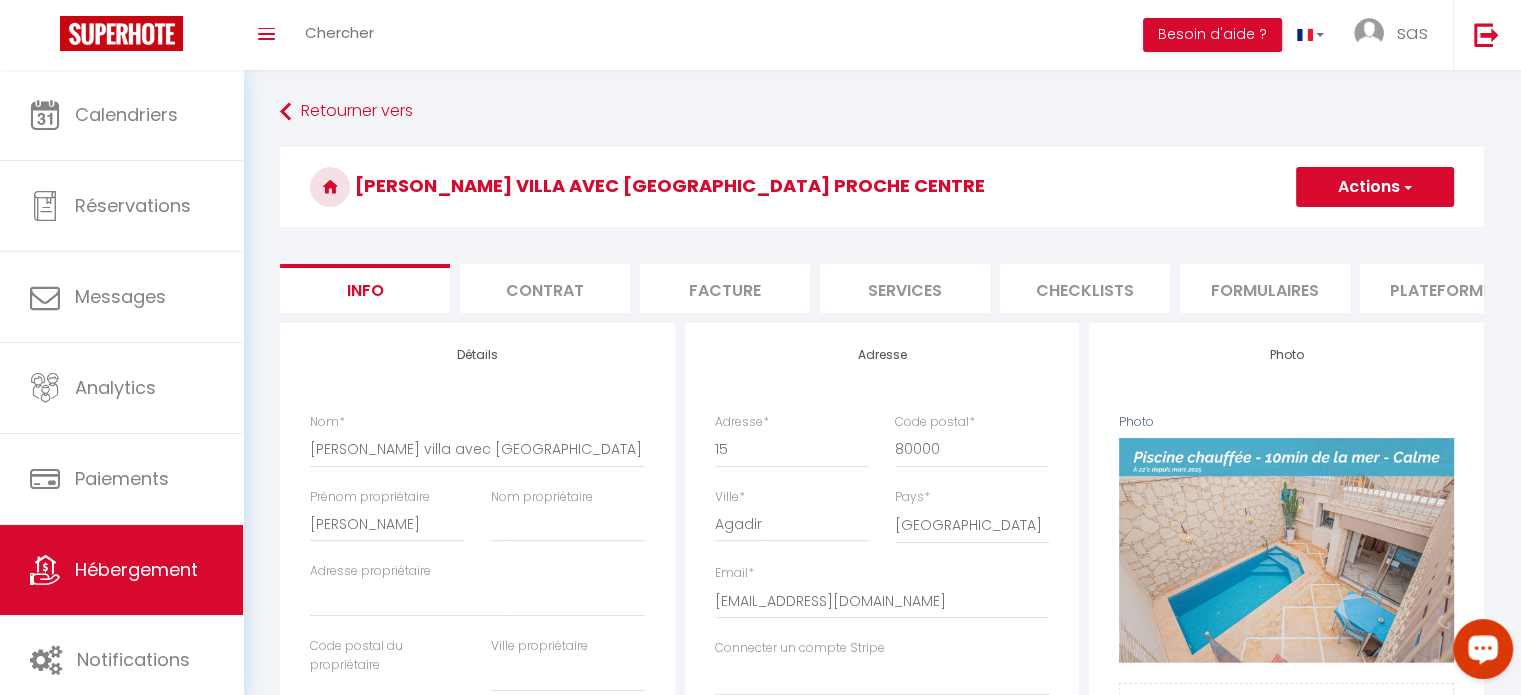 select 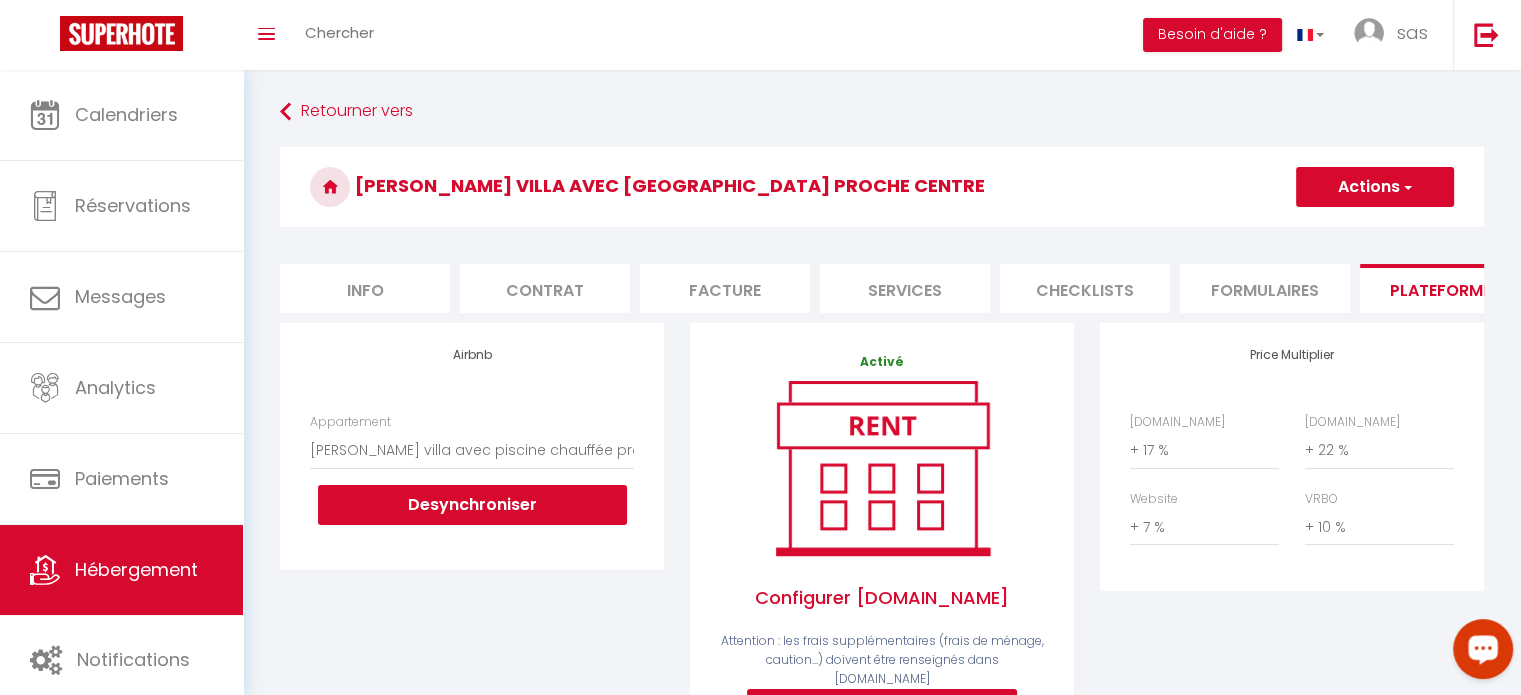 click on "Plateformes" at bounding box center [1445, 288] 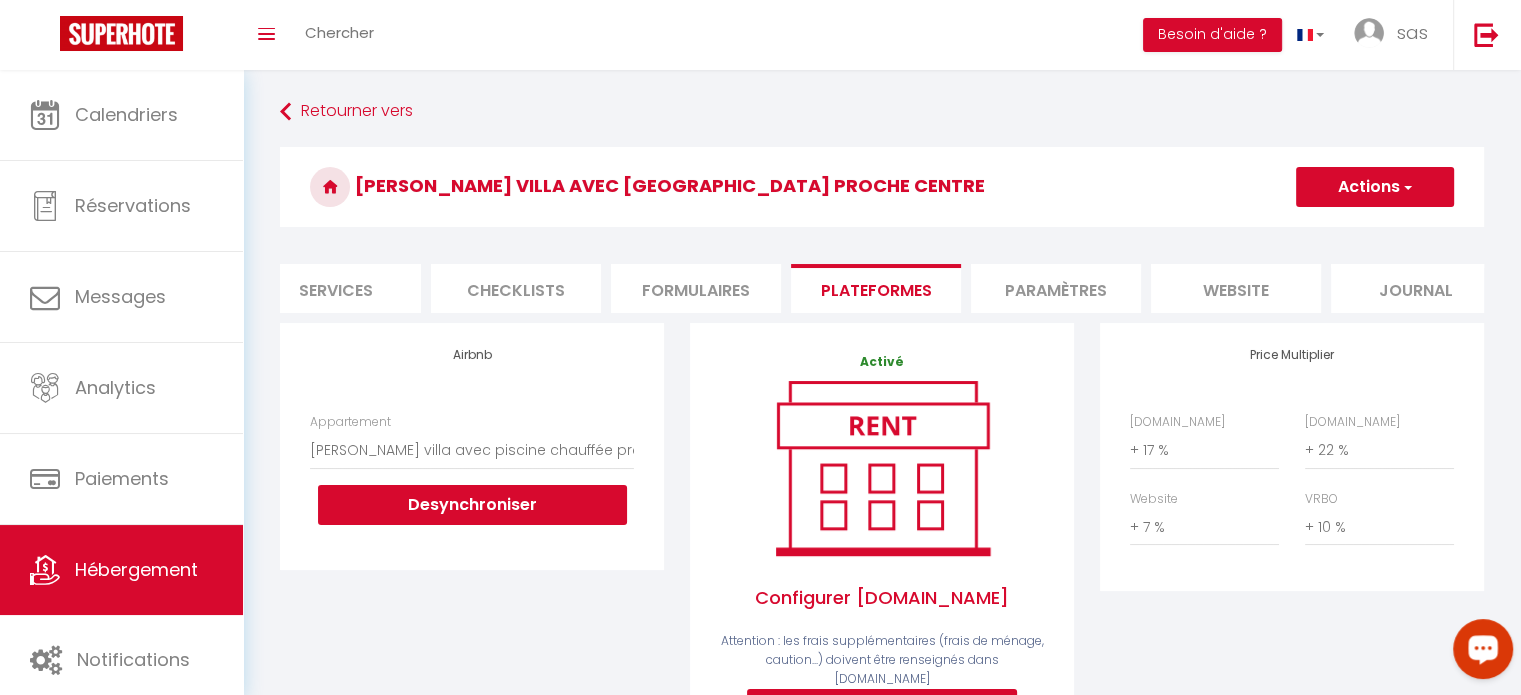 scroll, scrollTop: 0, scrollLeft: 596, axis: horizontal 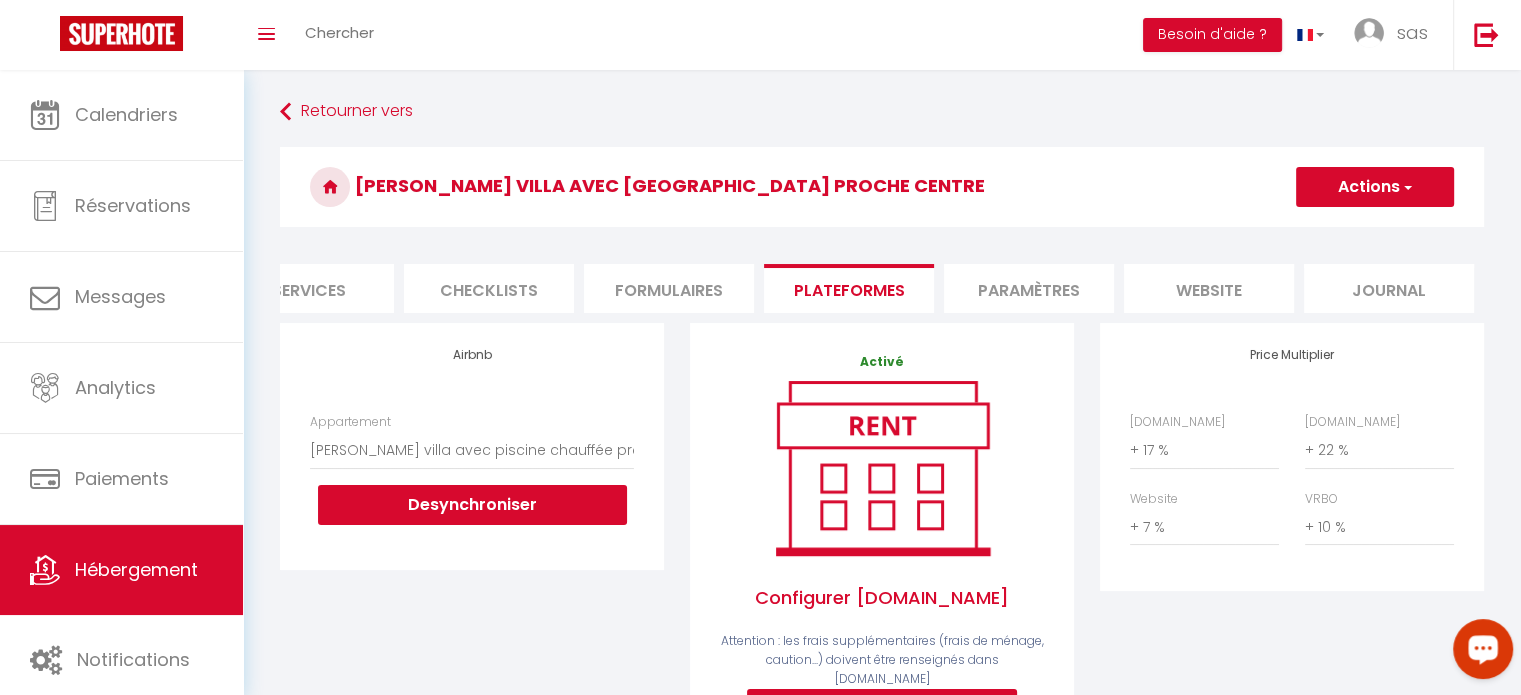 click on "website" at bounding box center [1209, 288] 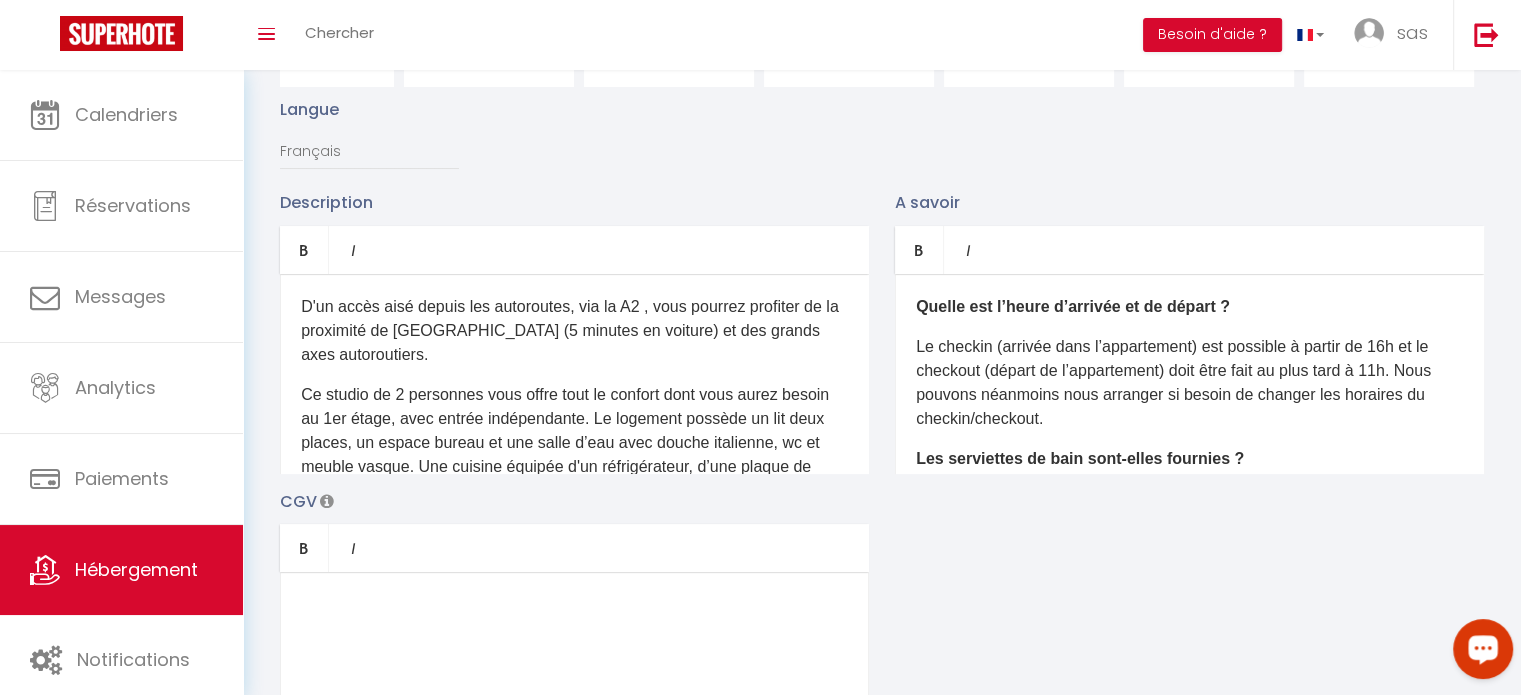 scroll, scrollTop: 282, scrollLeft: 0, axis: vertical 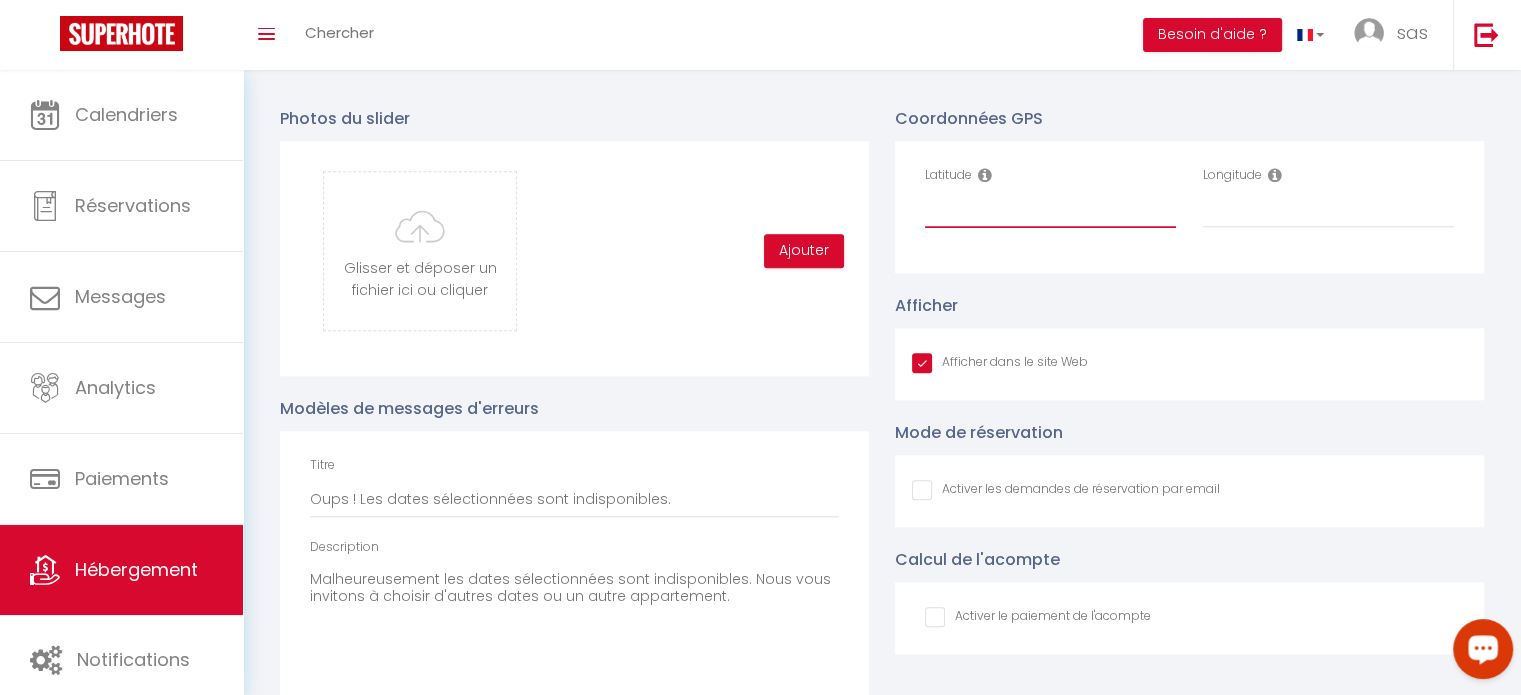 click on "Latitude" at bounding box center (1050, 210) 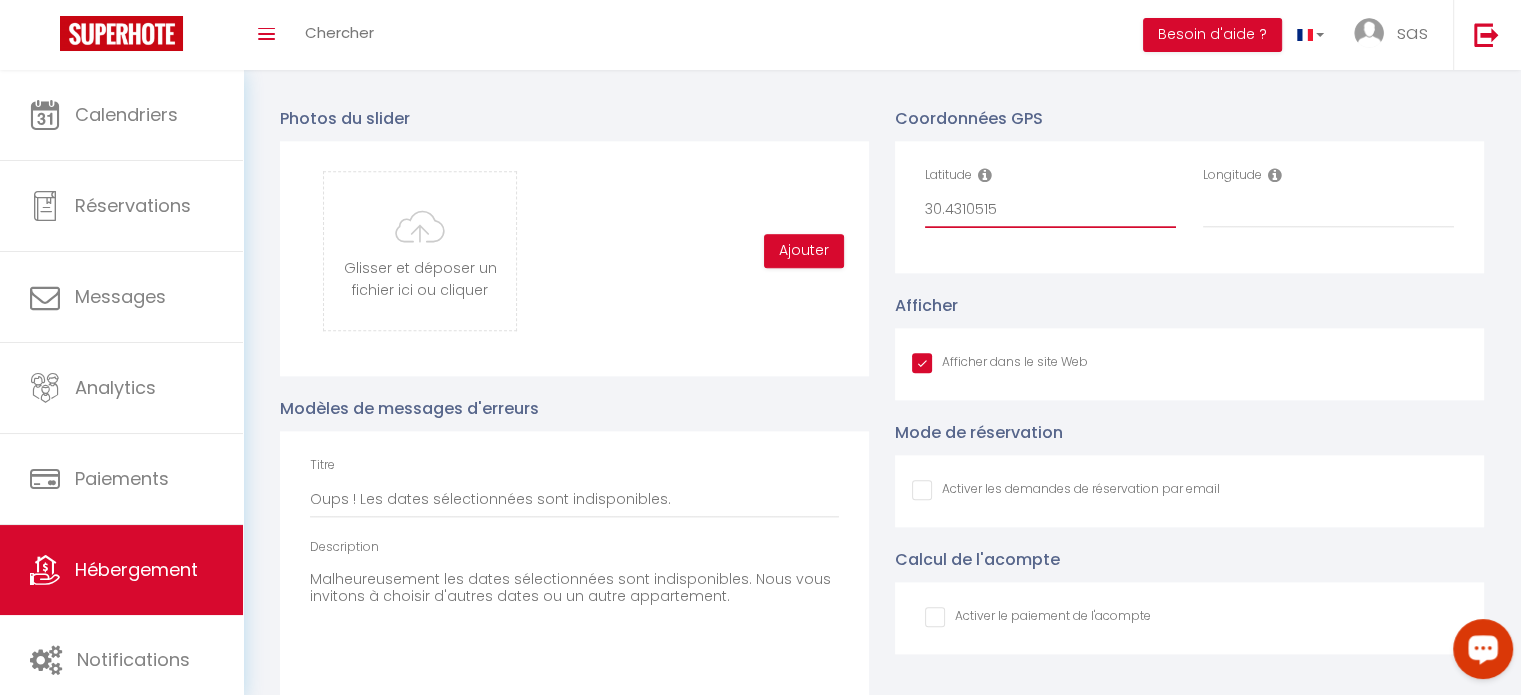 type on "30.4310515" 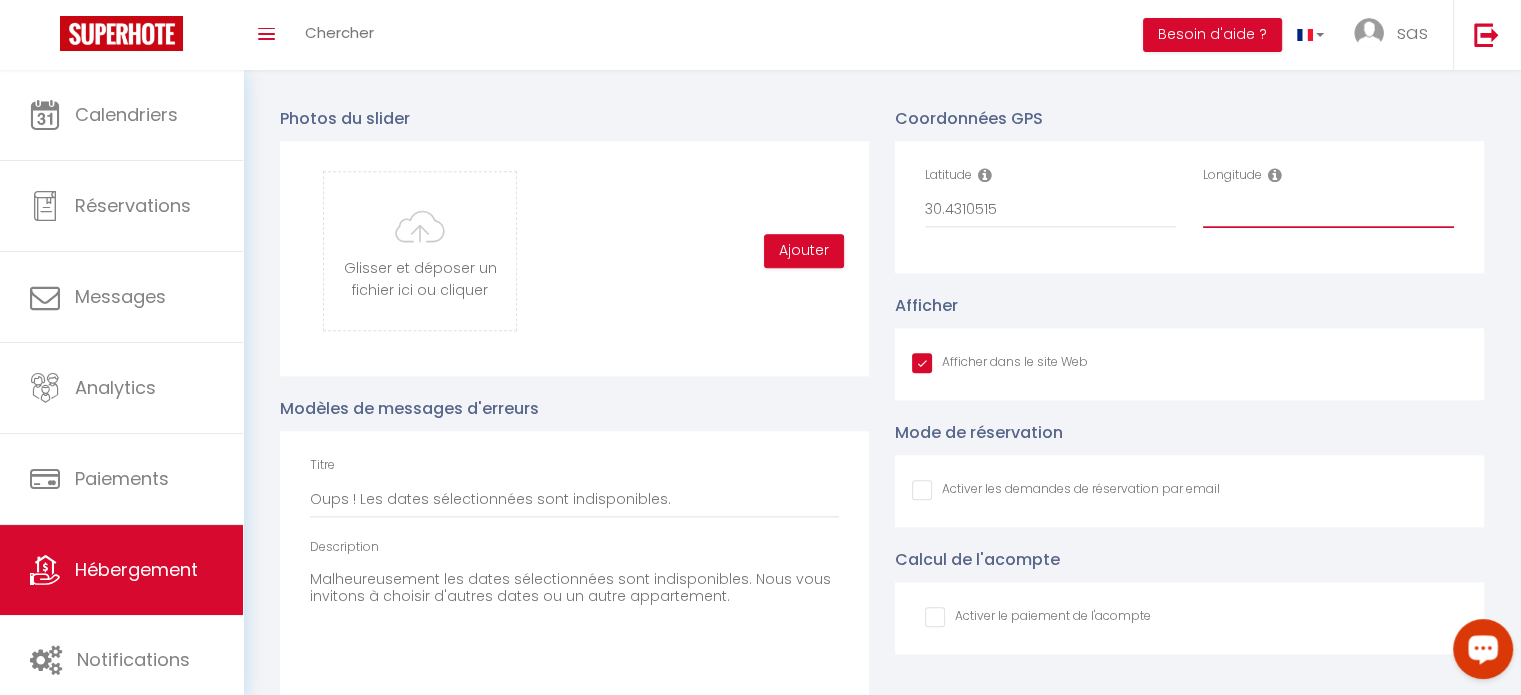 click on "Longitude" at bounding box center [1328, 210] 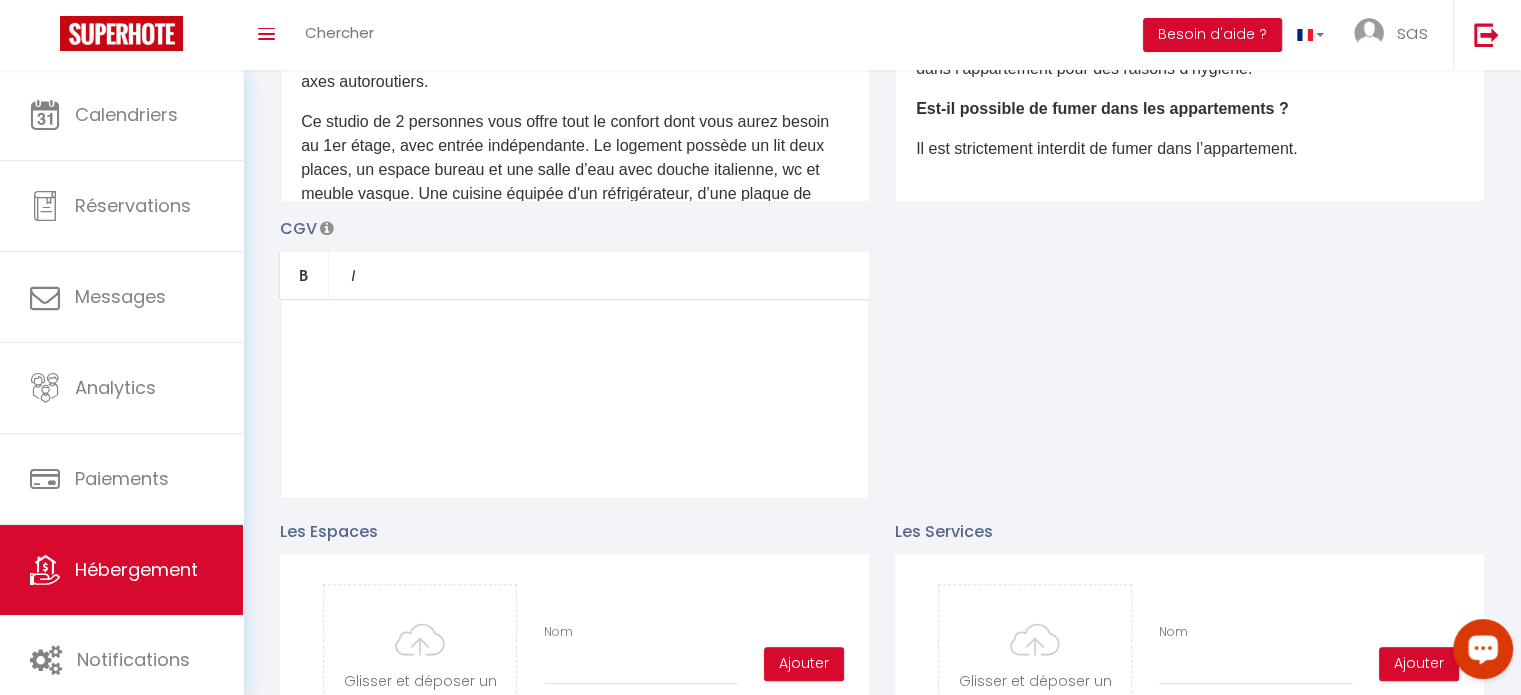 scroll, scrollTop: 0, scrollLeft: 0, axis: both 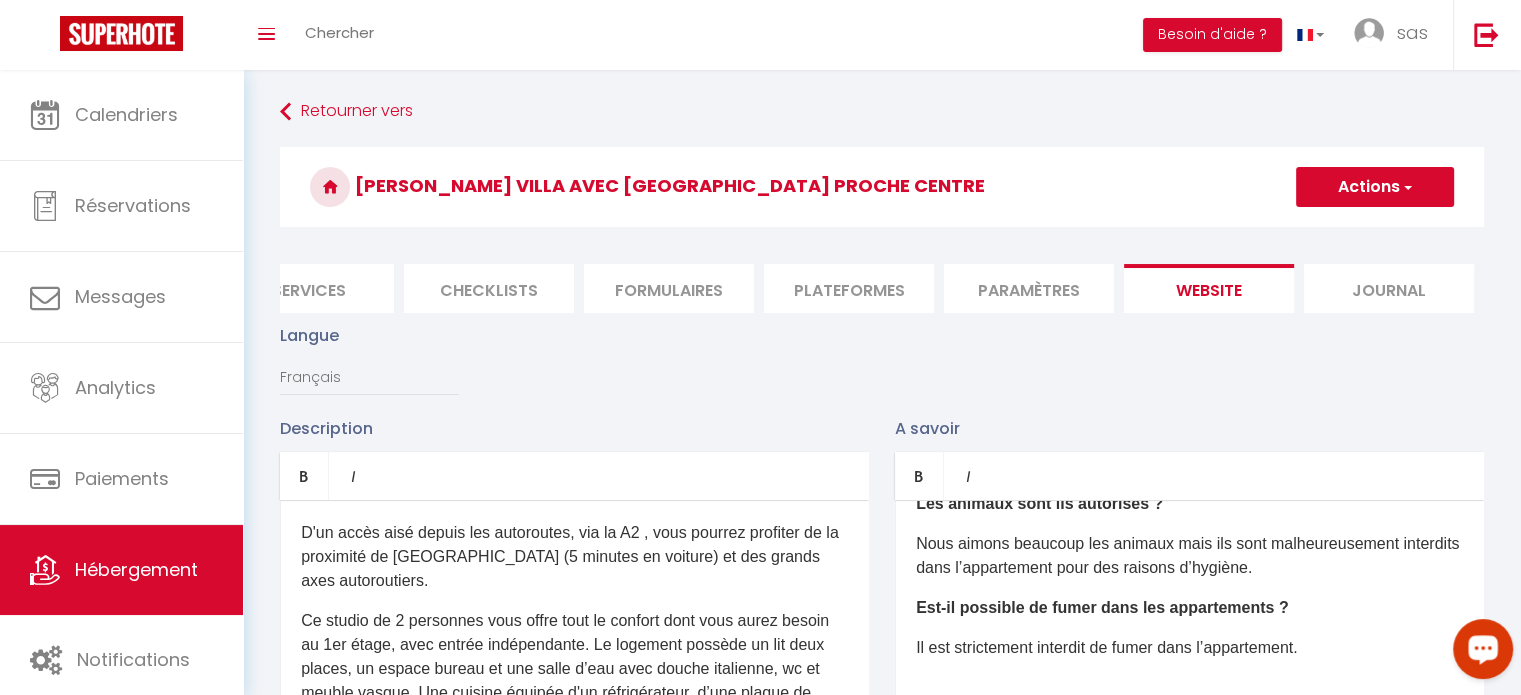 type on "-9.6010362" 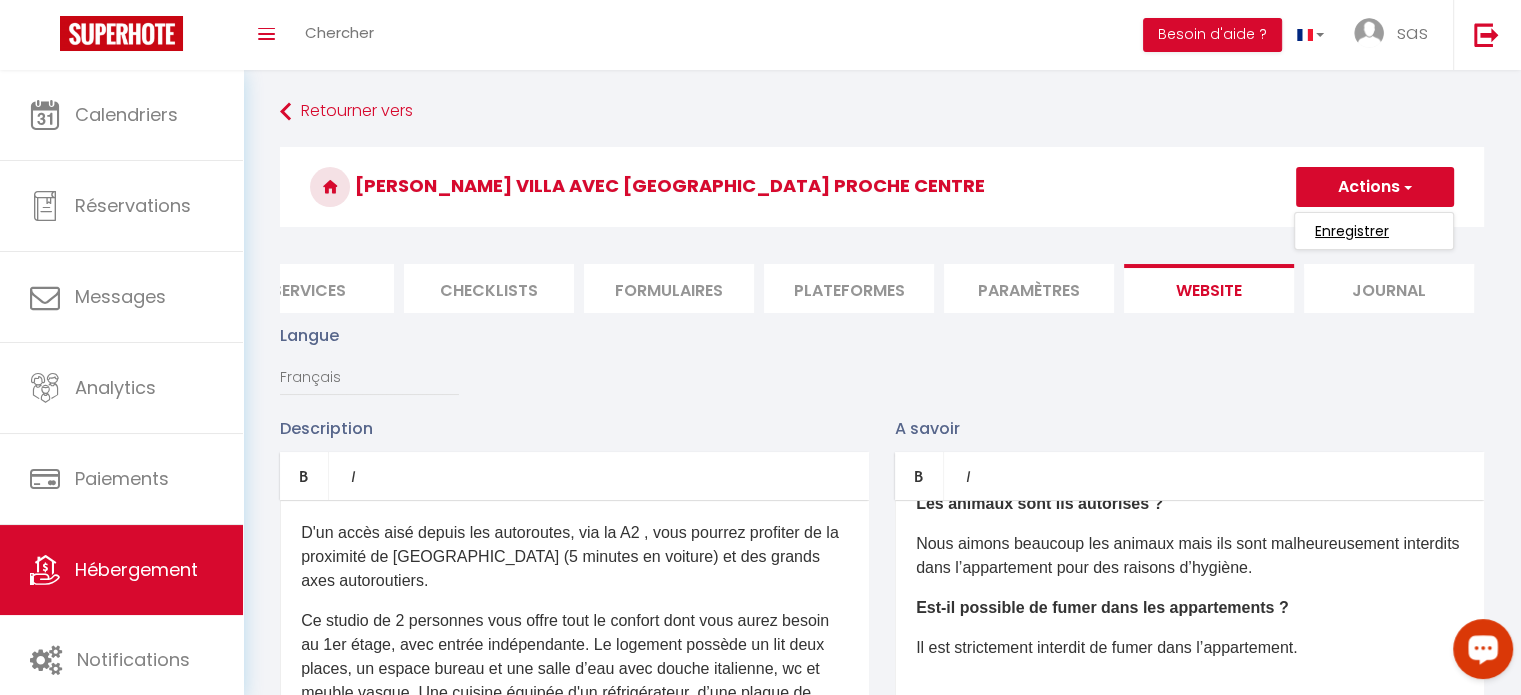 click on "Enregistrer" at bounding box center [1352, 231] 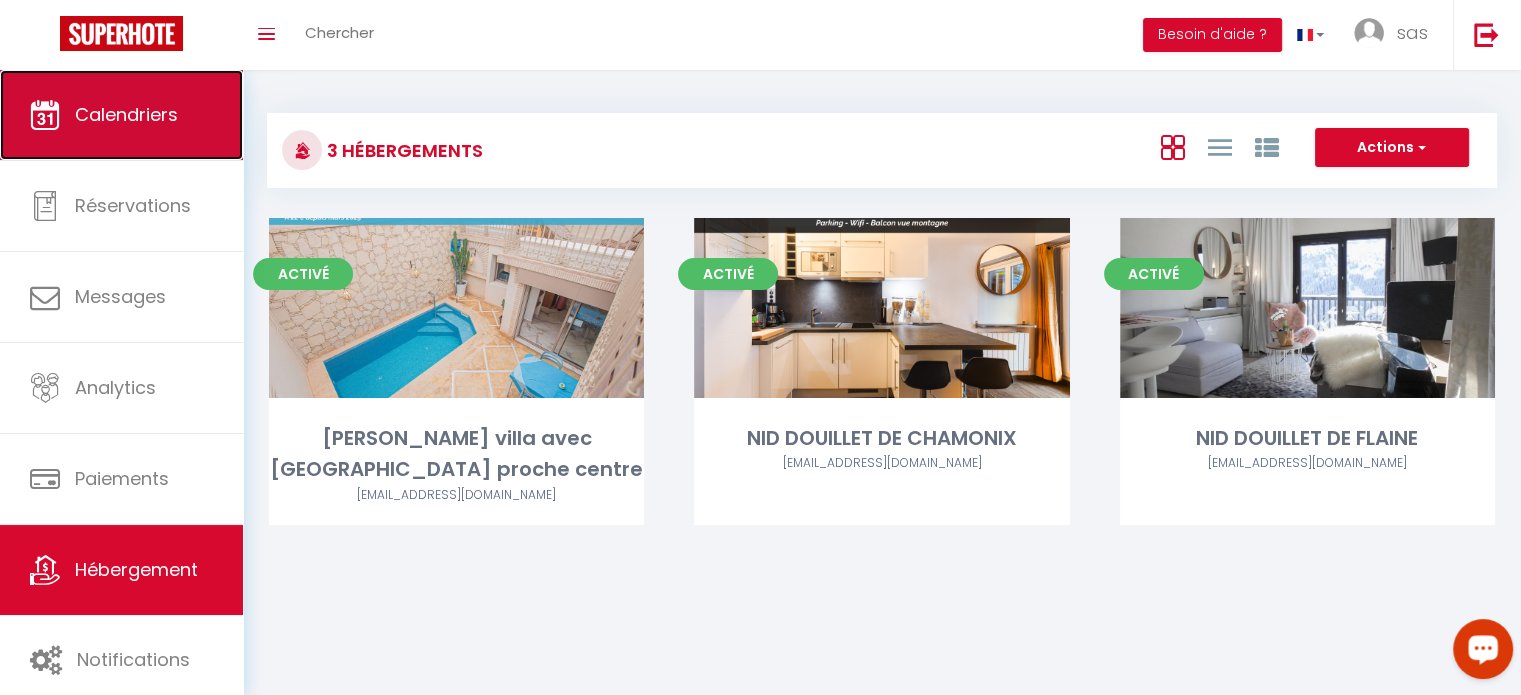 click on "Calendriers" at bounding box center [126, 114] 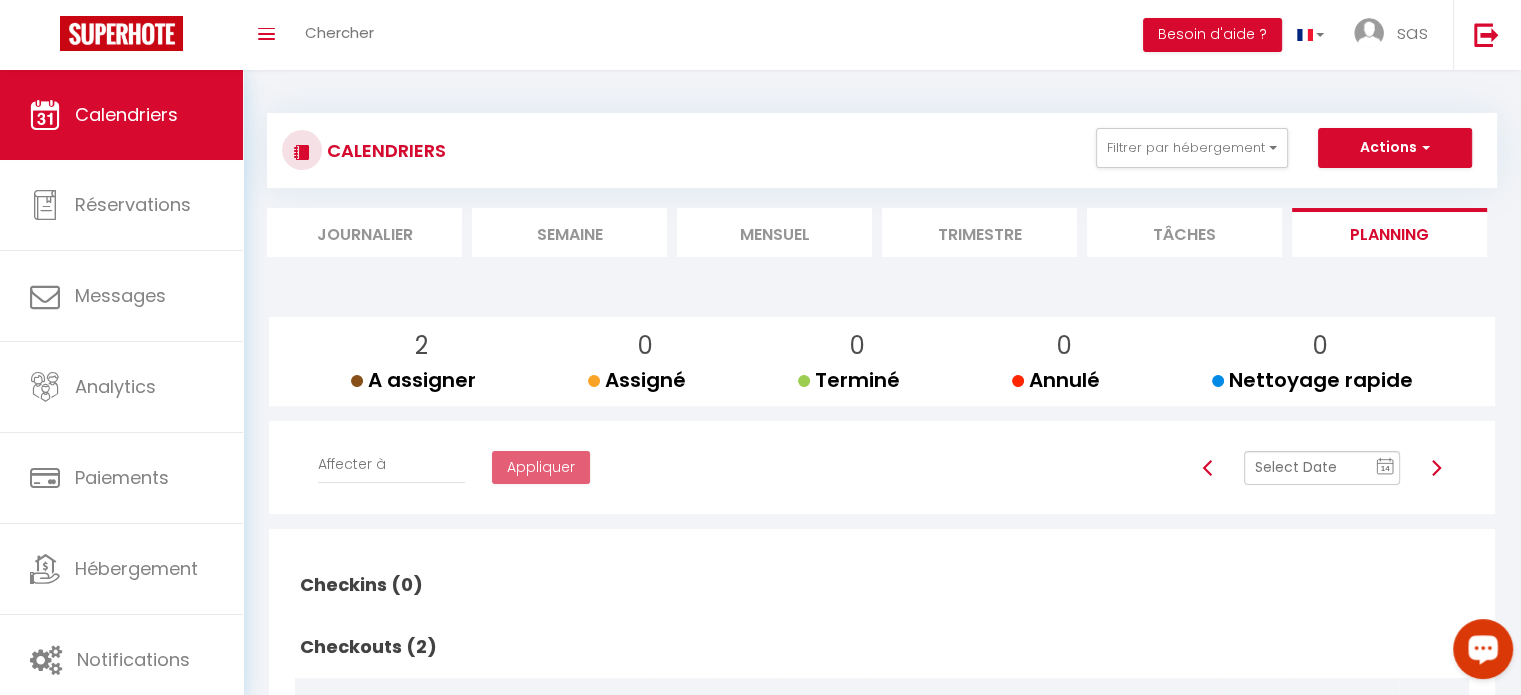 click on "2     A assigner   A assigner   0     Assigné   Assigné   0     Terminé   Terminé   0     Annulé   Annulé   0     Nettoyage rapide   Nettoyage rapide   Affecter à     [PERSON_NAME] SAV [PERSON_NAME] [PERSON_NAME] [PERSON_NAME]   Appliquer               14       «   ‹   »   ›   [DATE]   [PHONE_NUMBER]     Sun Mon Tue Wed Thu Fri Sat 29 30 1 2 3 4 5 6 7 8 9 10 11 12 13 14 15 16 17 18 19 20 21 22 23 24 25 26 27 28 29 30 31 1 2 3 4 5 6 7 [DATE] 2021 2022 2023 2024 2025 2026 2027 2028 [DATE] Feb Mar Apr May Jun [DATE] Aug Sep Oct Nov Dec   00 01 02 03 04 05 06 07 08 09 10 11 12 13 14 15 16 17 18 19 20 21 22 23 00 01 02 03 04 05 06 07 08 09 10 11 12 13 14 15 16 17 18 19 20 21 22 23 24 25 26 27 28 29 30 31 32 33 34 35 36 37 38 39 40 41 42 43 44 45 46 47 48 49 50 51 52 53 54 55 56 57 58 59 00 01 02 03 04 05 06 07 08 09 10 11 12 13 14 15 16 17 18 19 20 21 22 23 24 25 26 27 28 29 30 31 32 33 34 35 36 37 38 39 40 41 42 43 44 45 46 47 48 49 50 51 52 53 54 55 56 57 58 59       Checkins (0)     Statut   Appart" at bounding box center (882, 625) 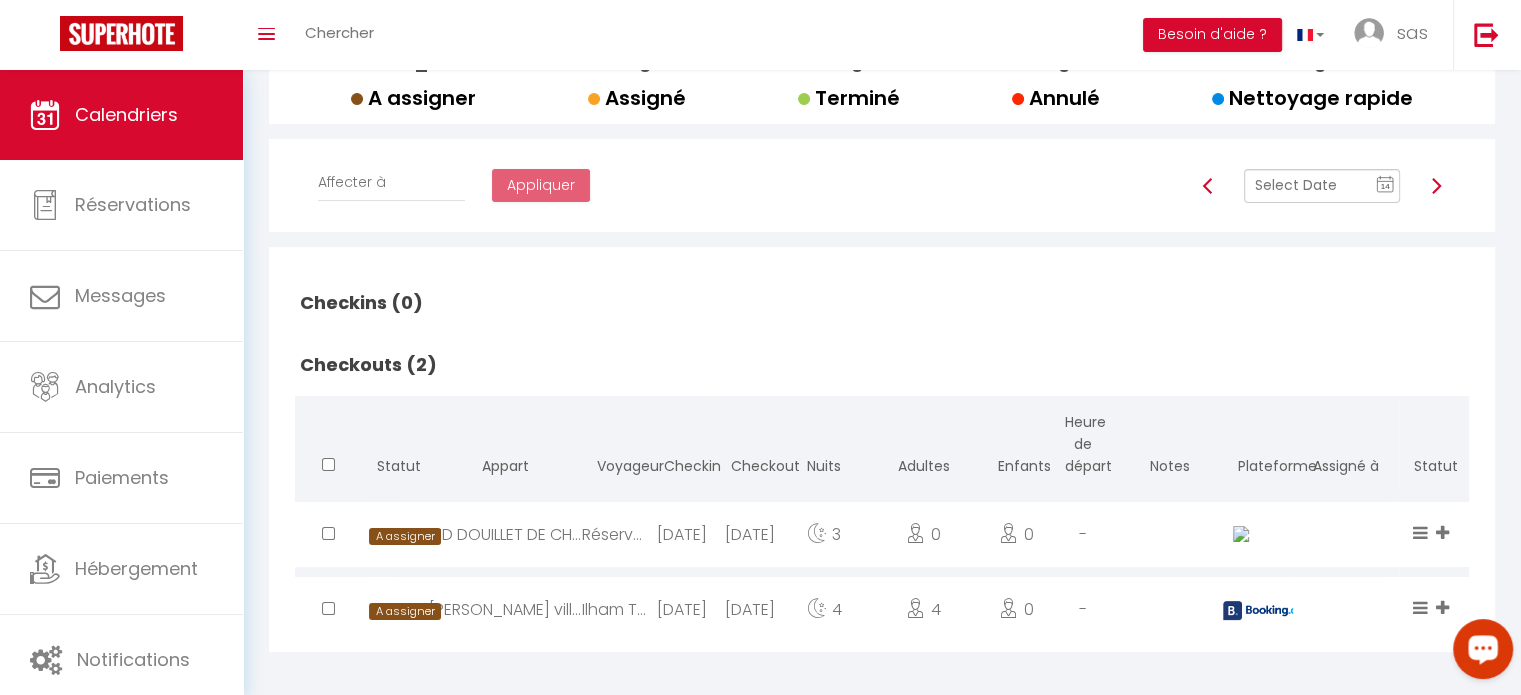 scroll, scrollTop: 291, scrollLeft: 0, axis: vertical 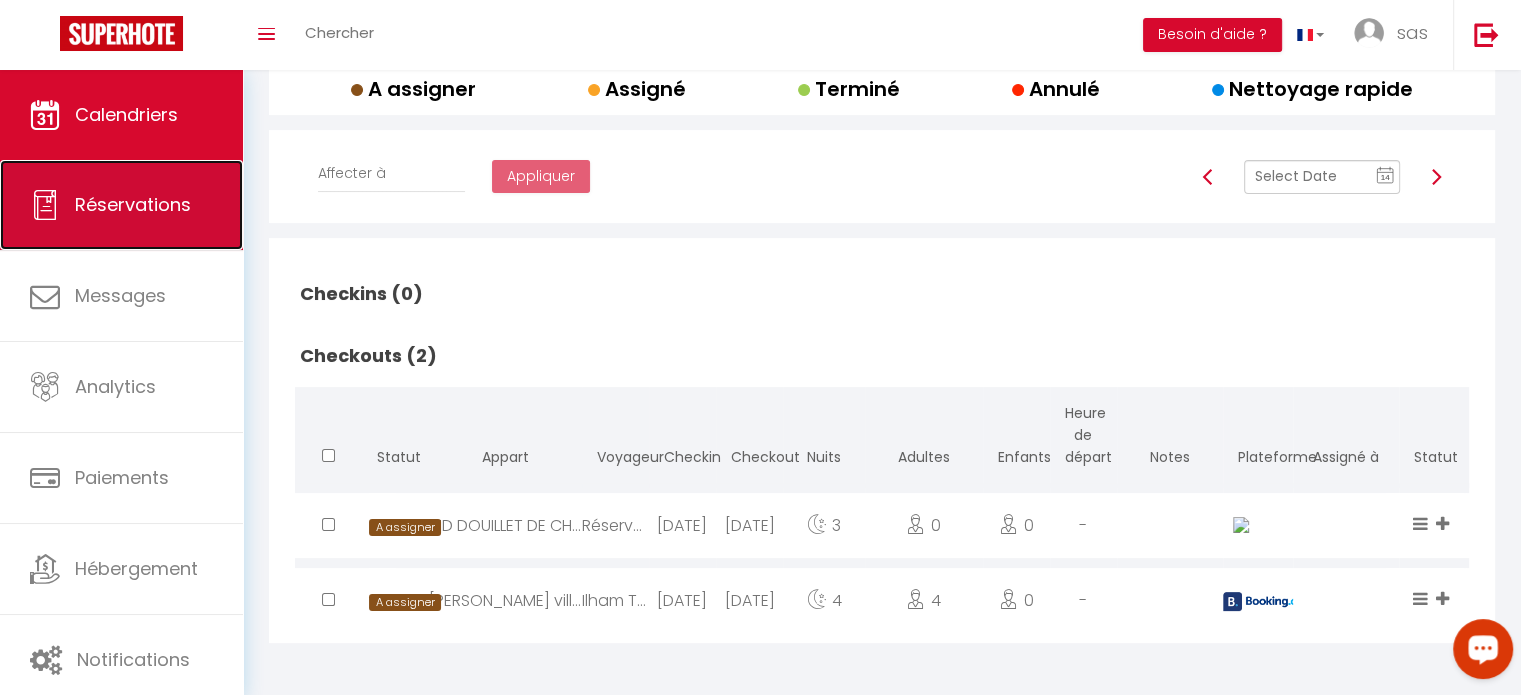 click on "Réservations" at bounding box center (133, 204) 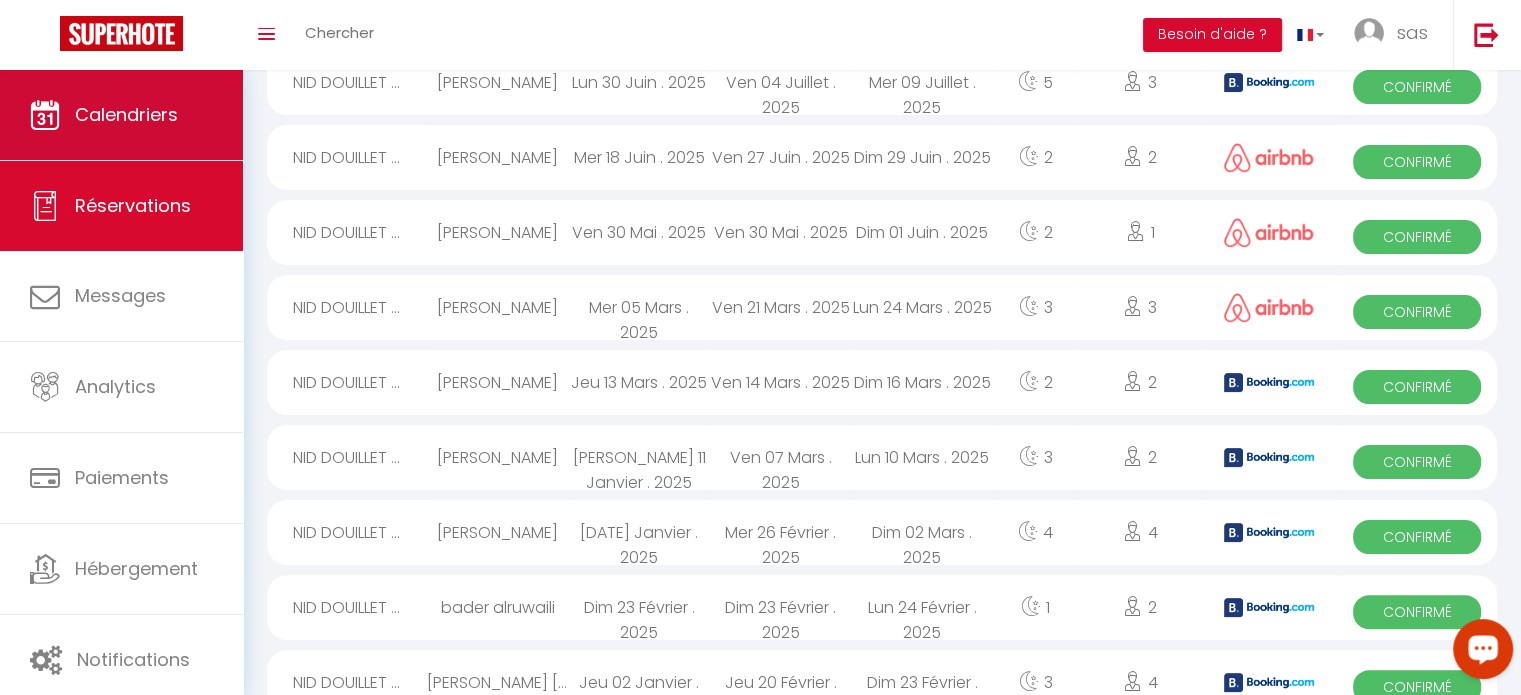 scroll, scrollTop: 1375, scrollLeft: 0, axis: vertical 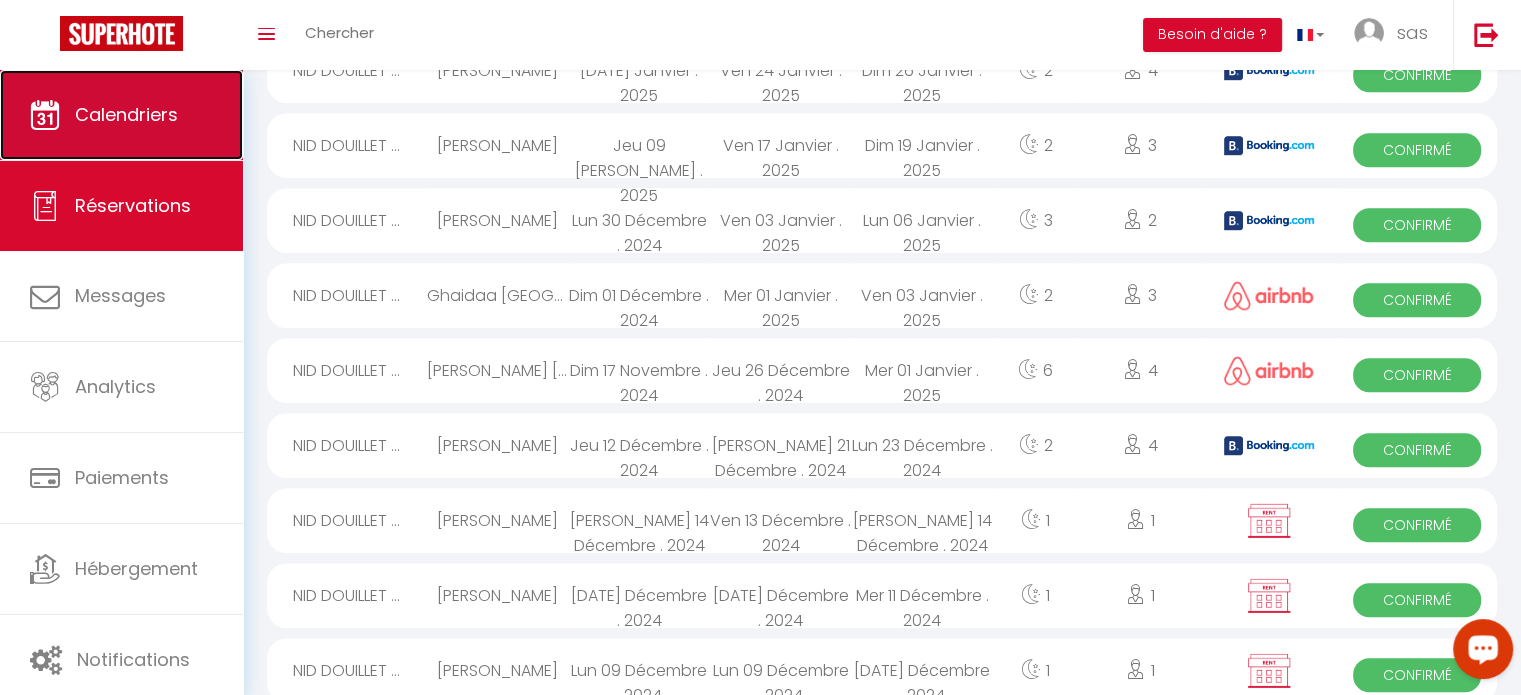 click on "Calendriers" at bounding box center [121, 115] 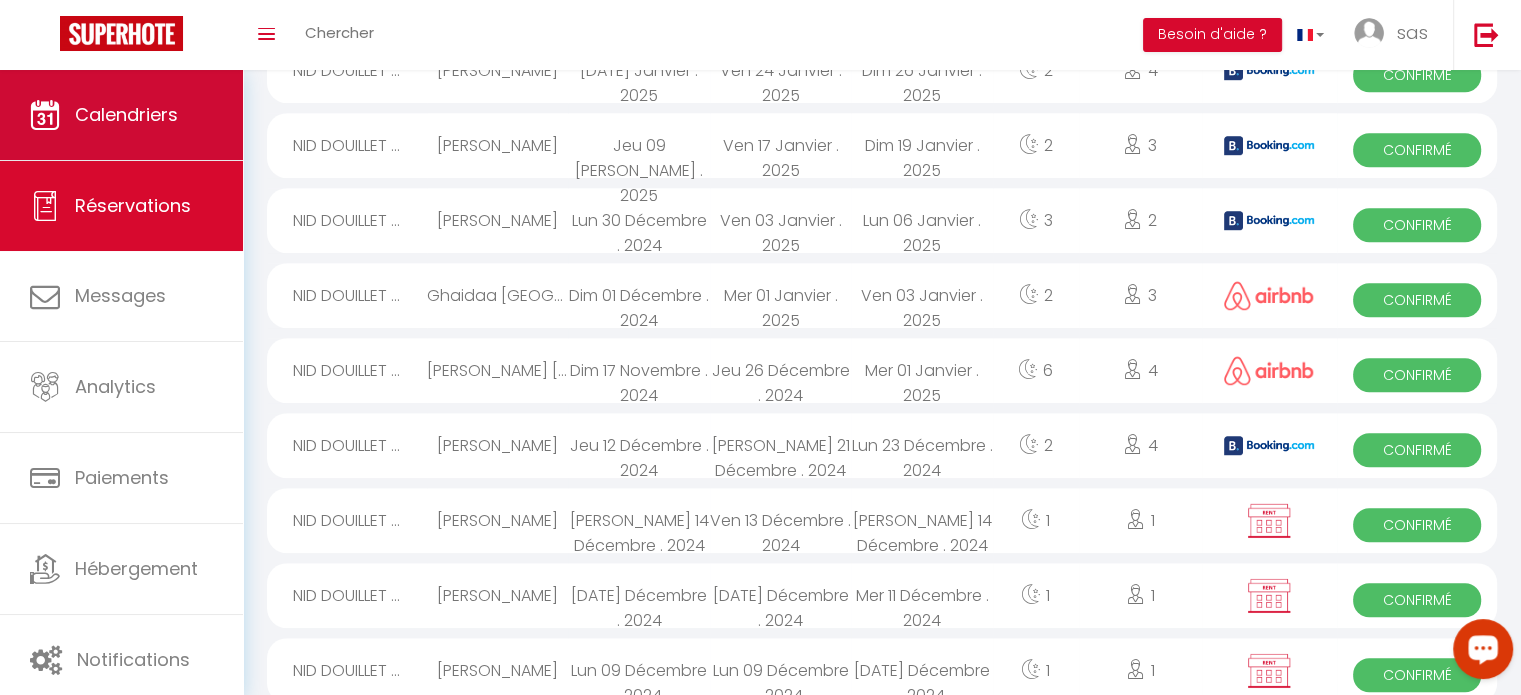 scroll, scrollTop: 0, scrollLeft: 0, axis: both 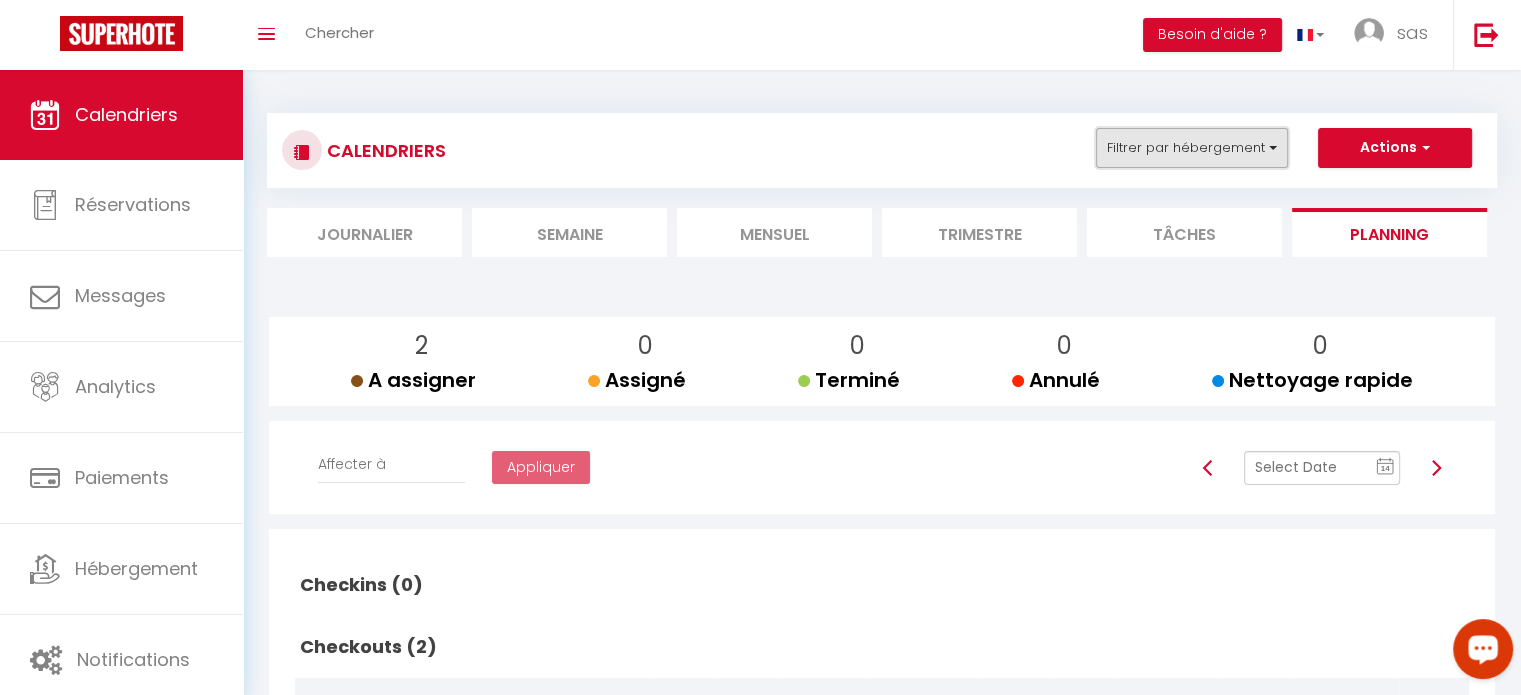 click on "Filtrer par hébergement" at bounding box center (1192, 148) 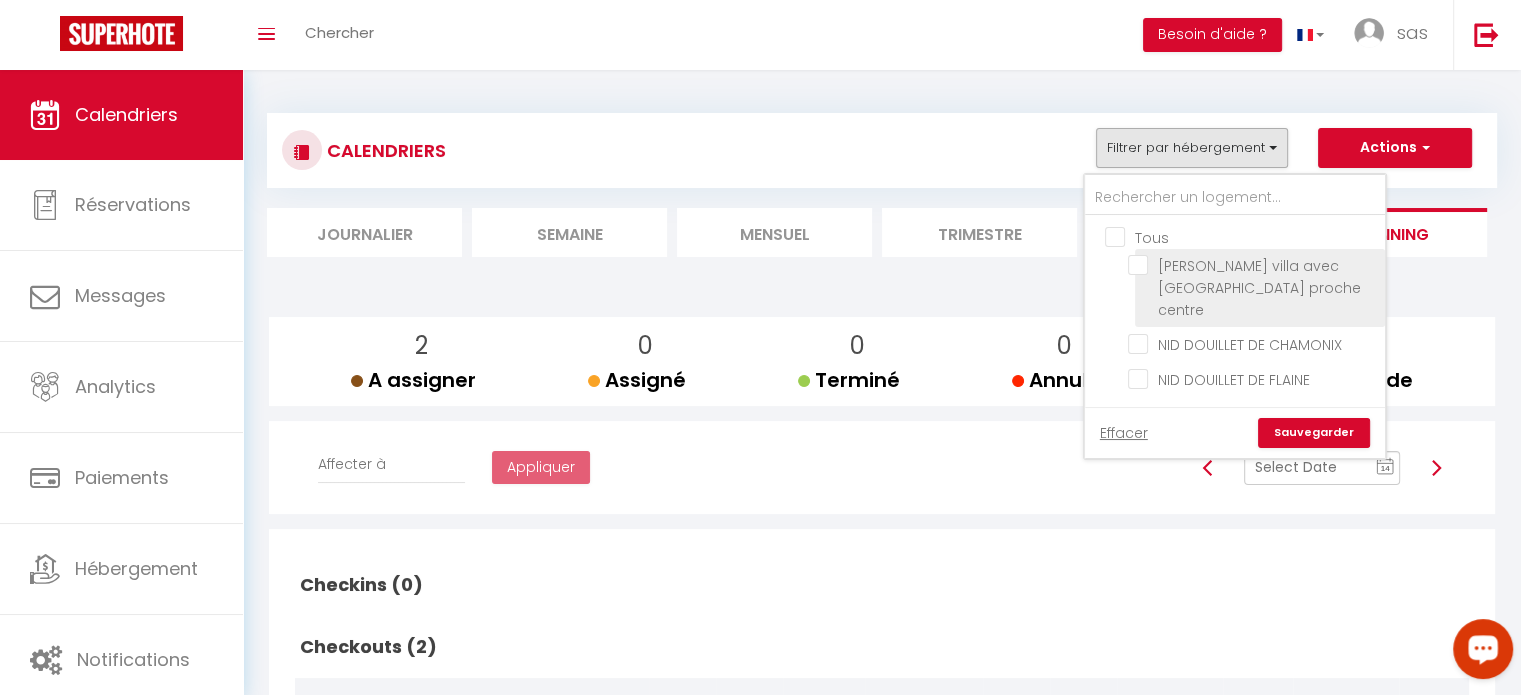 click on "[PERSON_NAME] villa avec [GEOGRAPHIC_DATA] proche centre" at bounding box center [1259, 288] 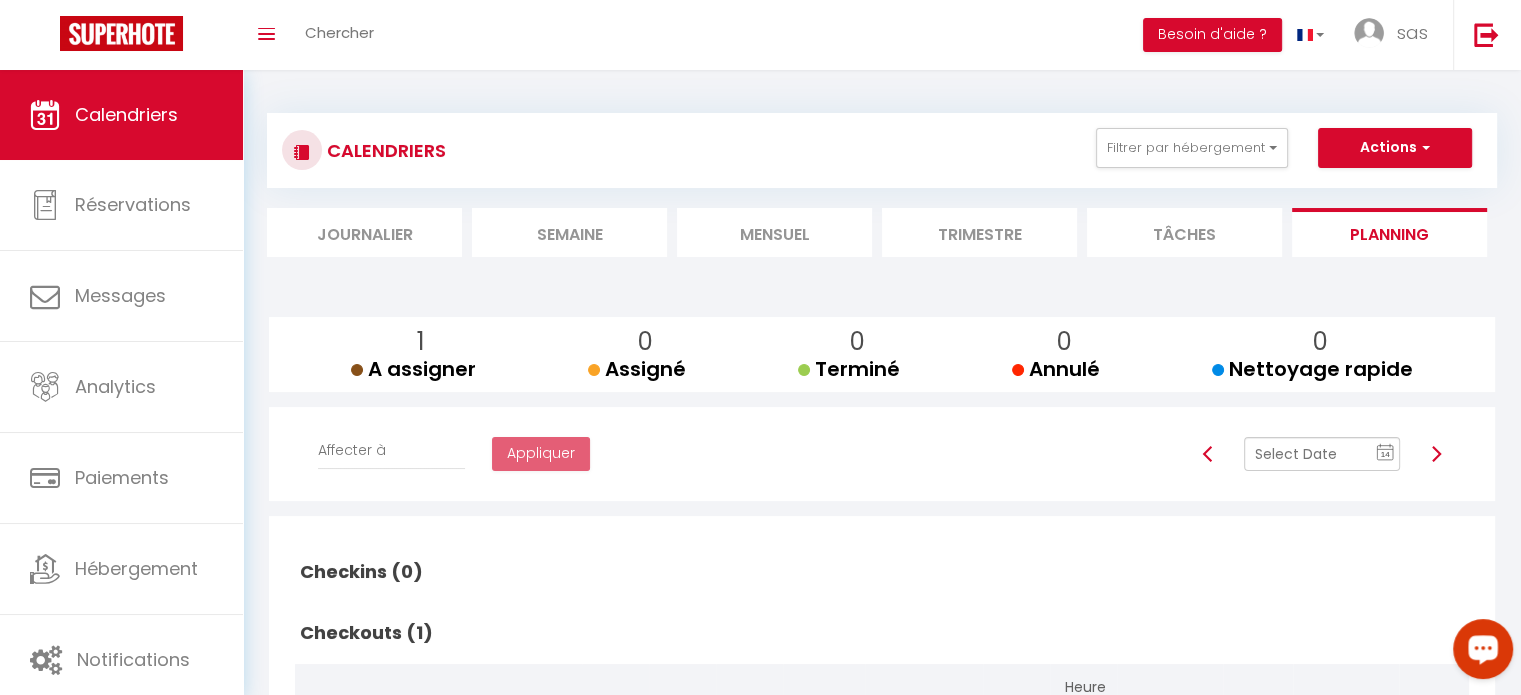 scroll, scrollTop: 189, scrollLeft: 0, axis: vertical 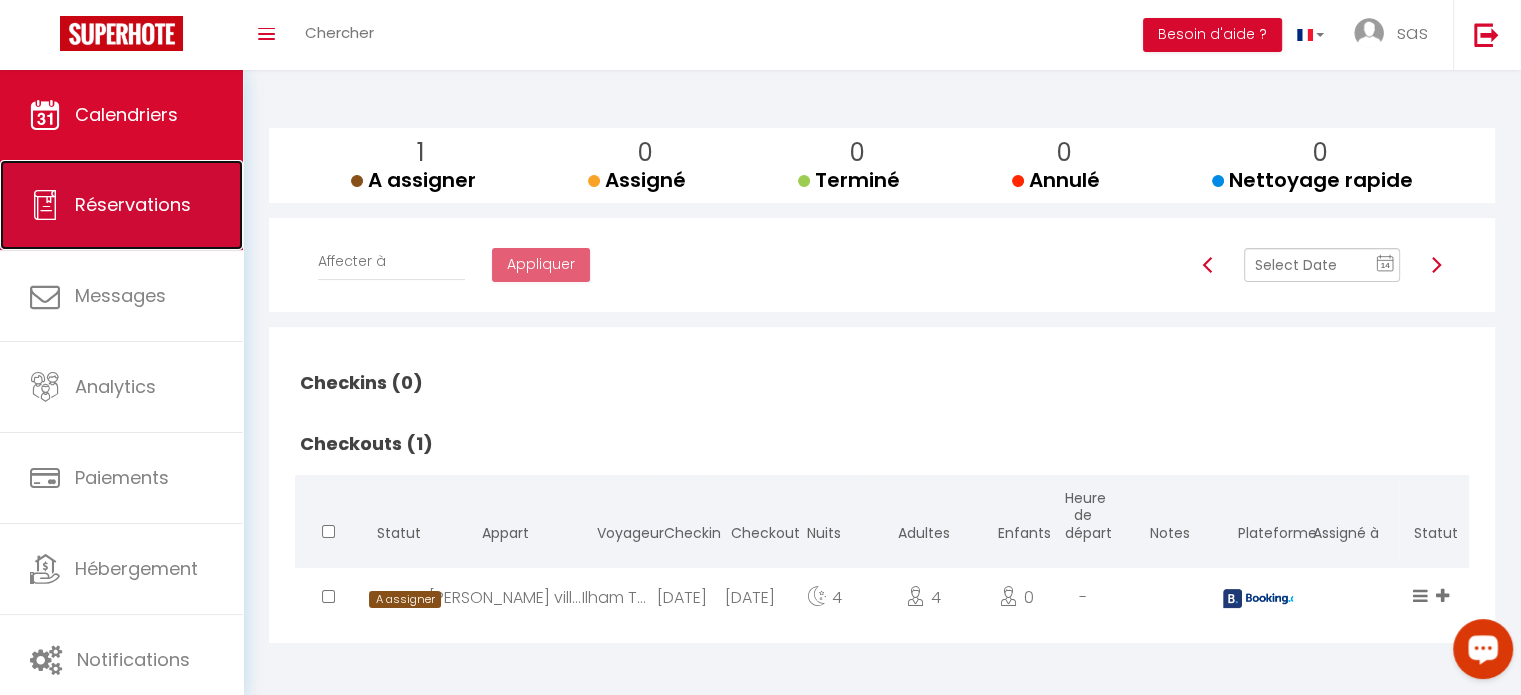 click on "Réservations" at bounding box center (133, 204) 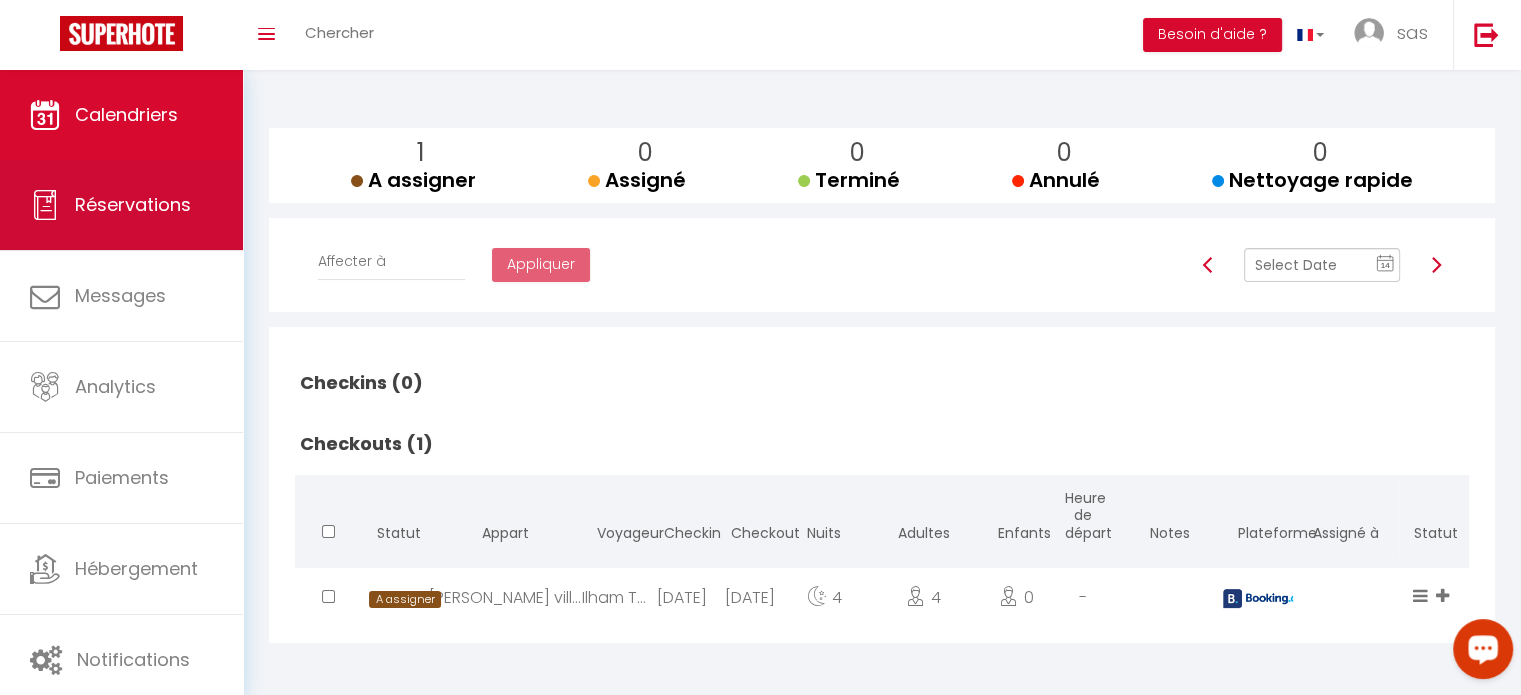 select on "not_cancelled" 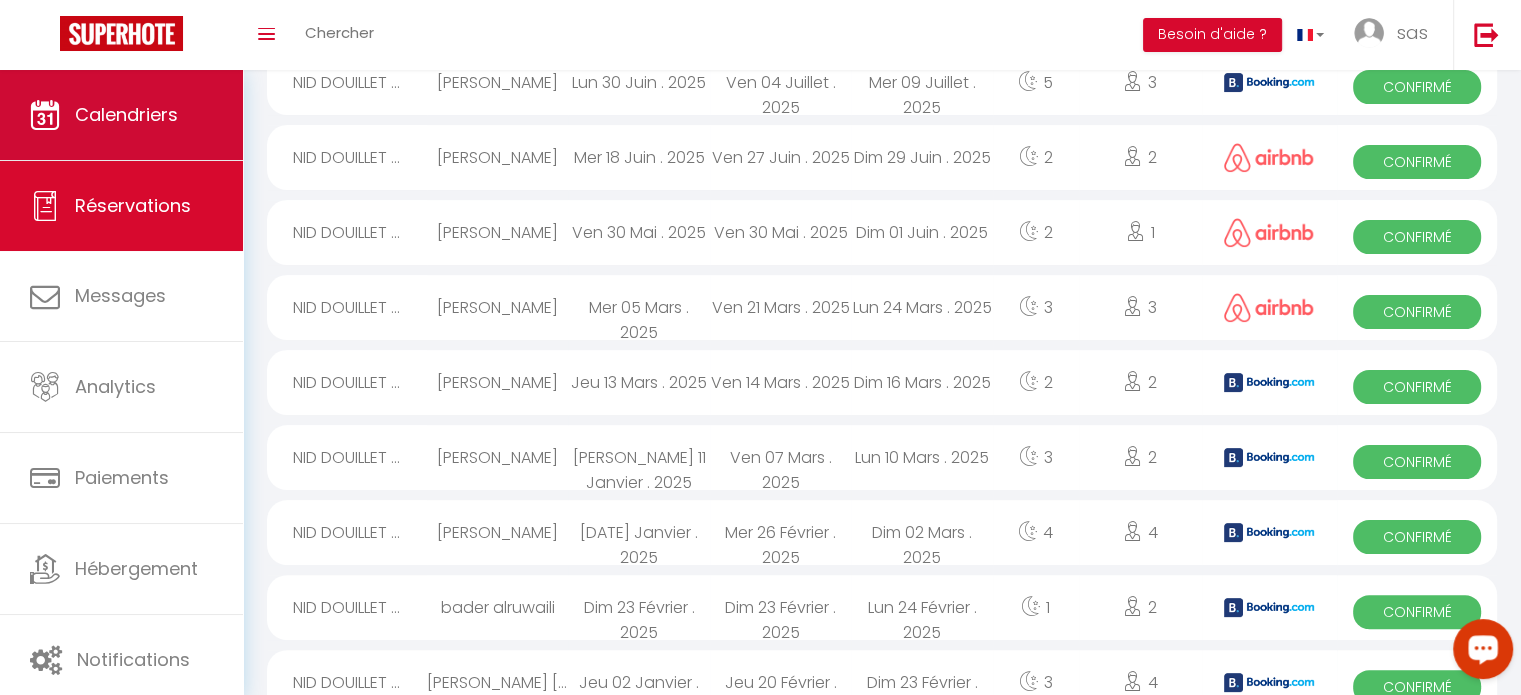 scroll, scrollTop: 1273, scrollLeft: 0, axis: vertical 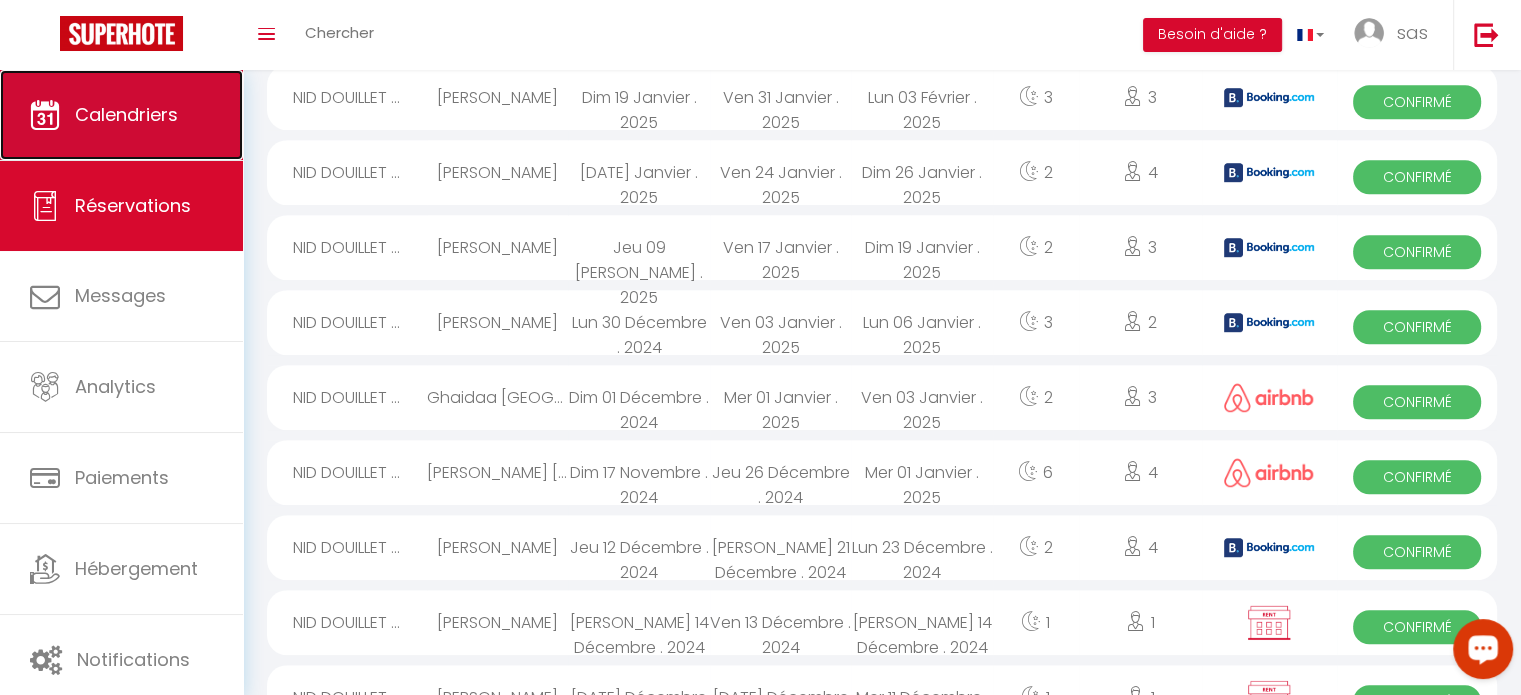 click on "Calendriers" at bounding box center (126, 114) 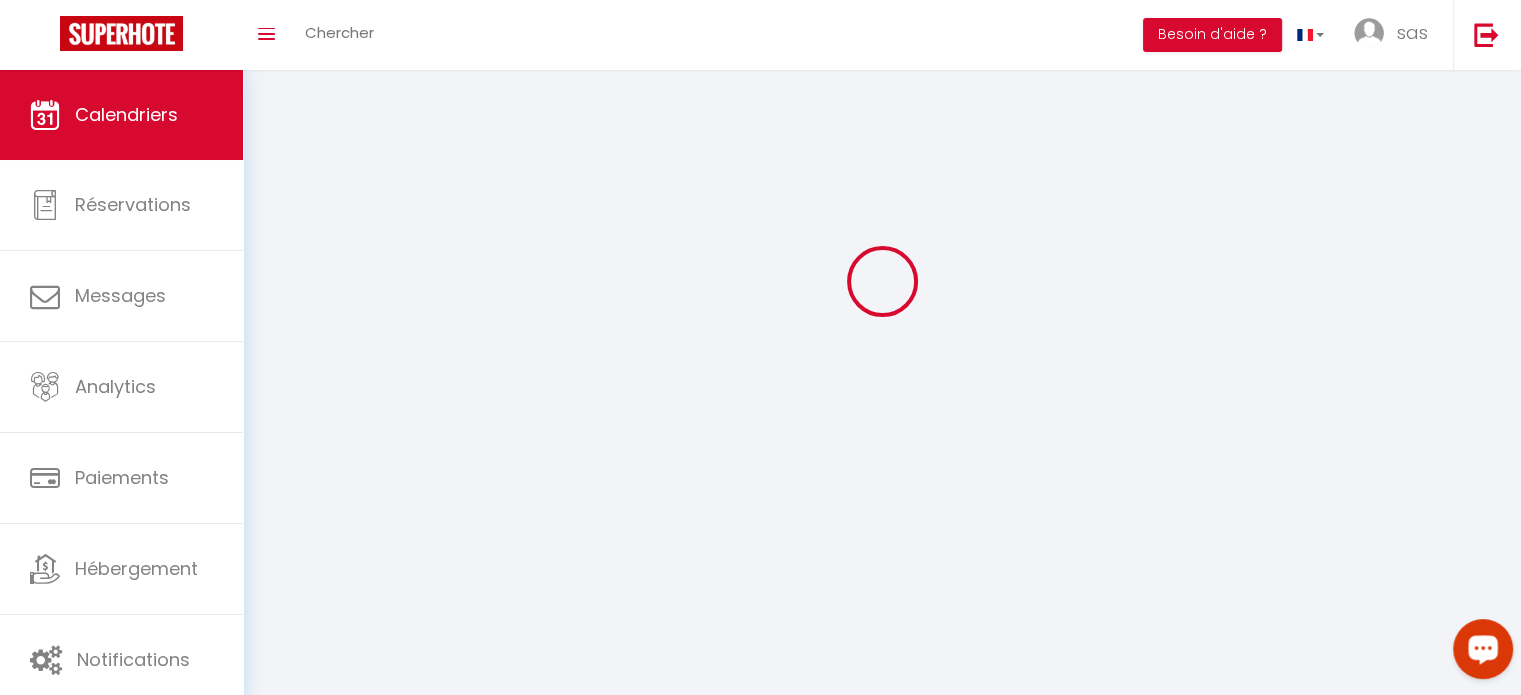 scroll, scrollTop: 0, scrollLeft: 0, axis: both 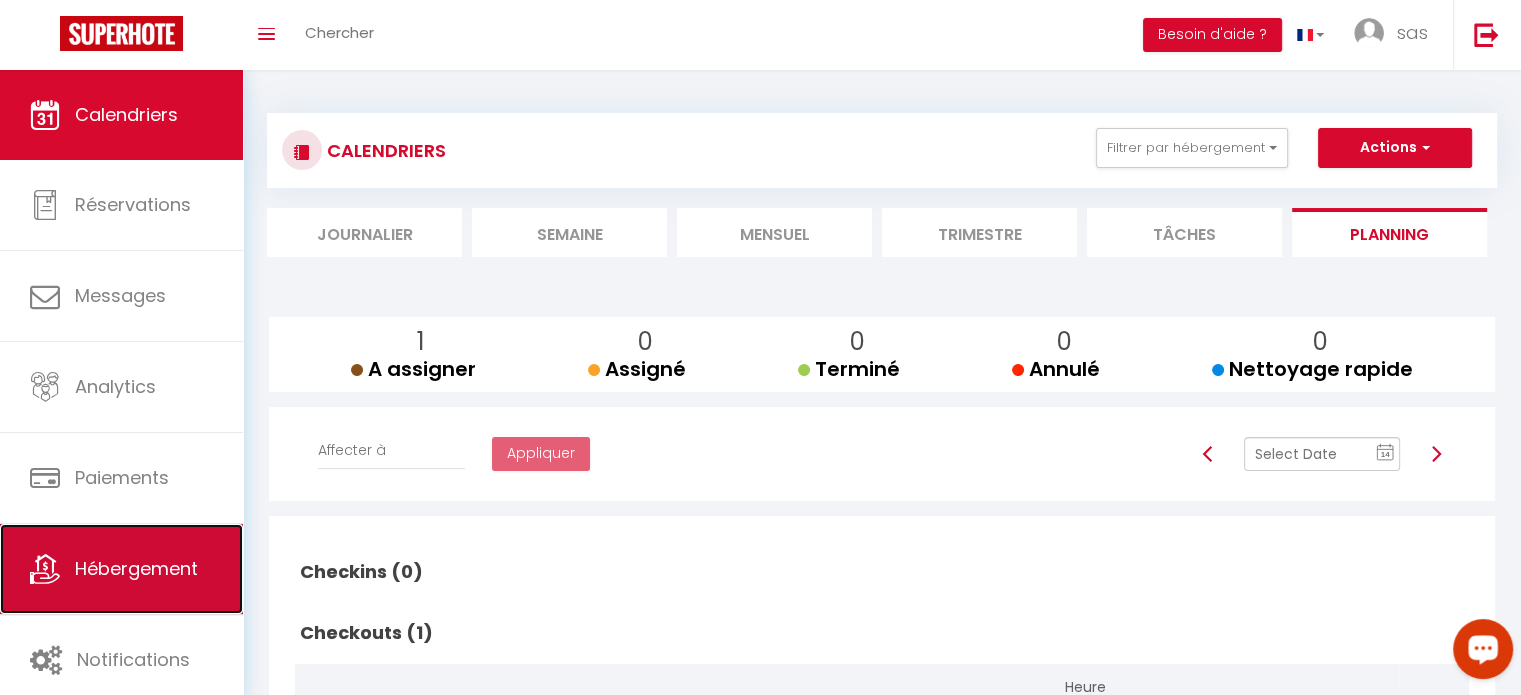 click on "Hébergement" at bounding box center (136, 568) 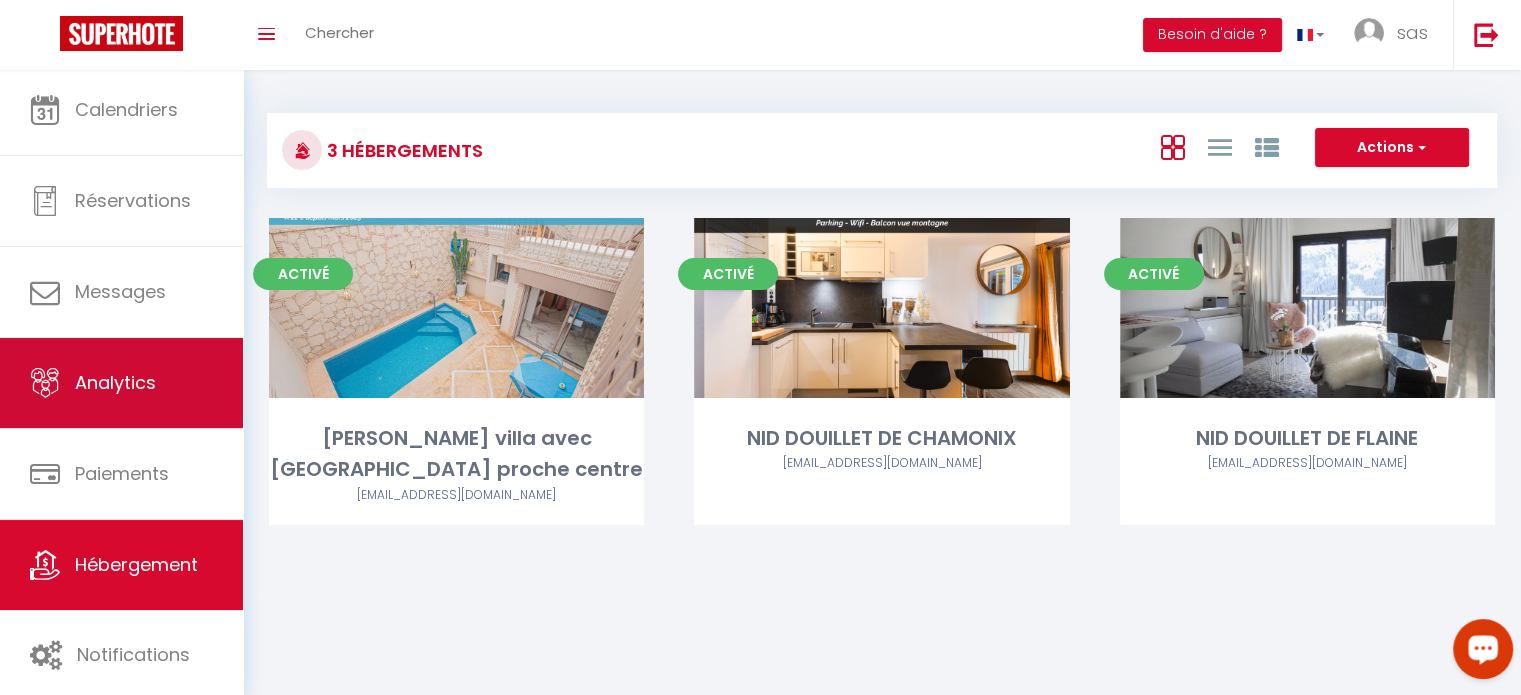 scroll, scrollTop: 0, scrollLeft: 0, axis: both 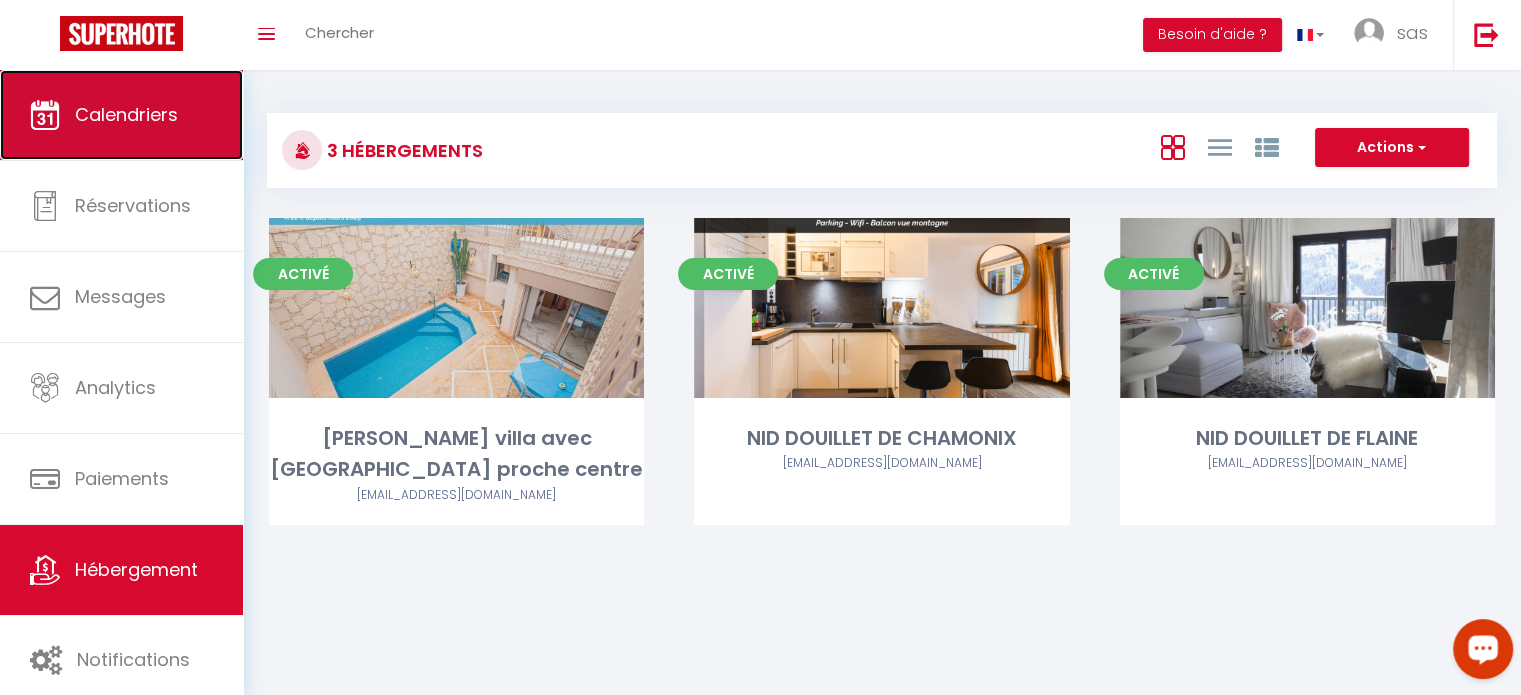 click on "Calendriers" at bounding box center [126, 114] 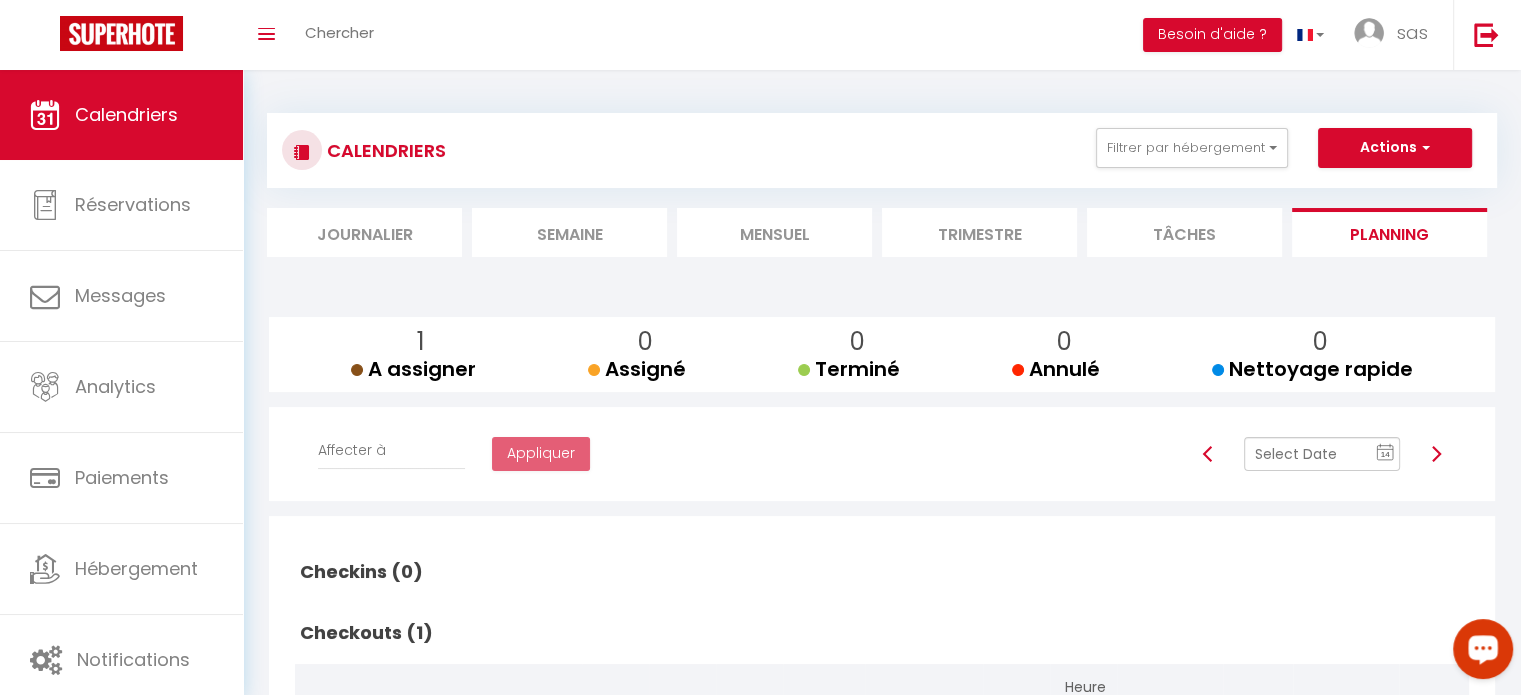 click on "Mensuel" at bounding box center (774, 232) 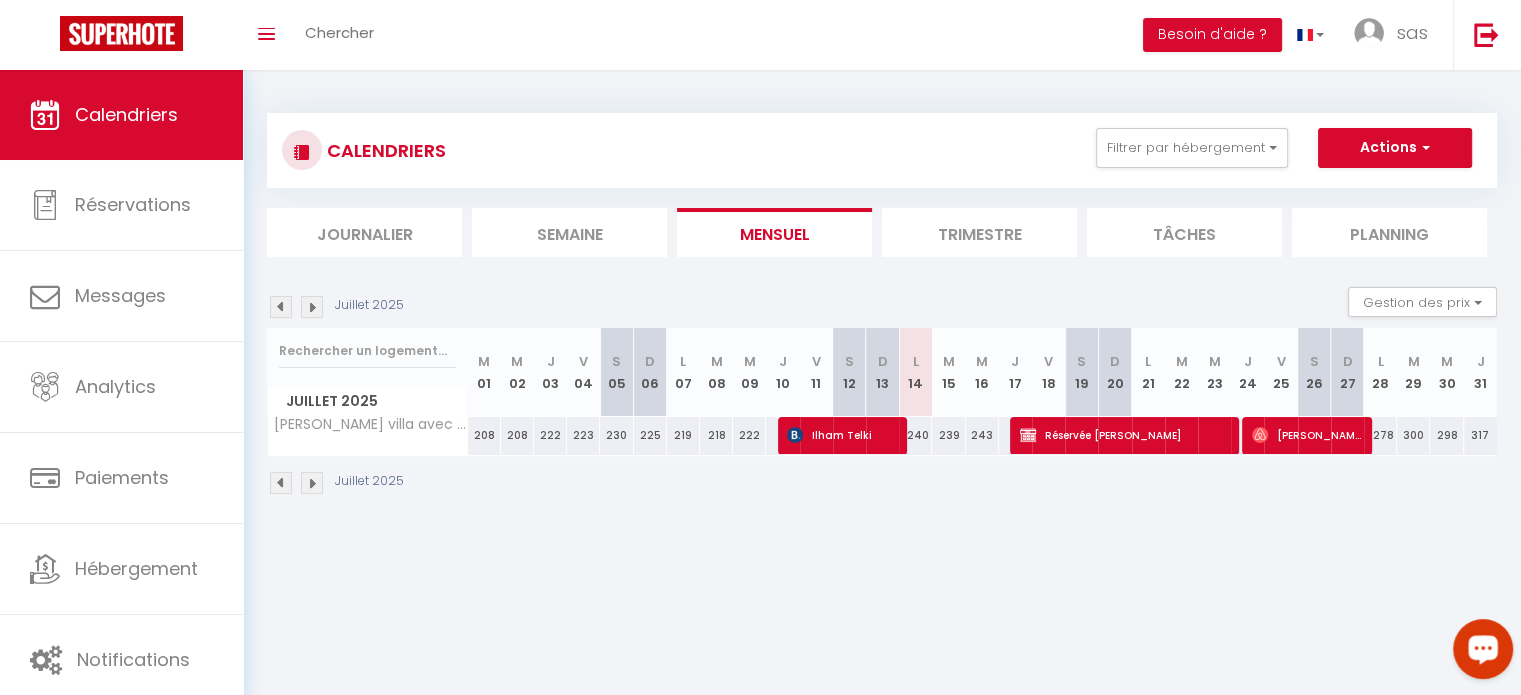 click on "240" at bounding box center (915, 435) 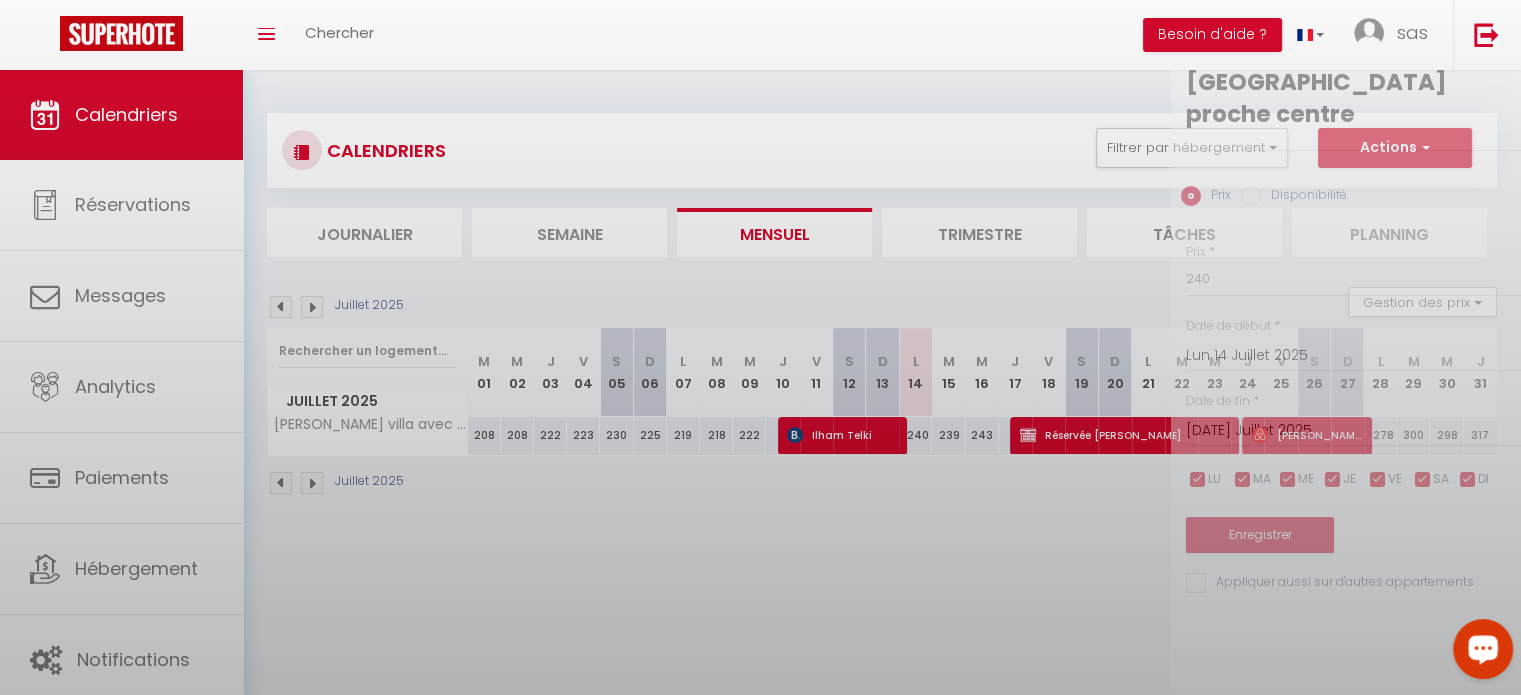 click at bounding box center [760, 347] 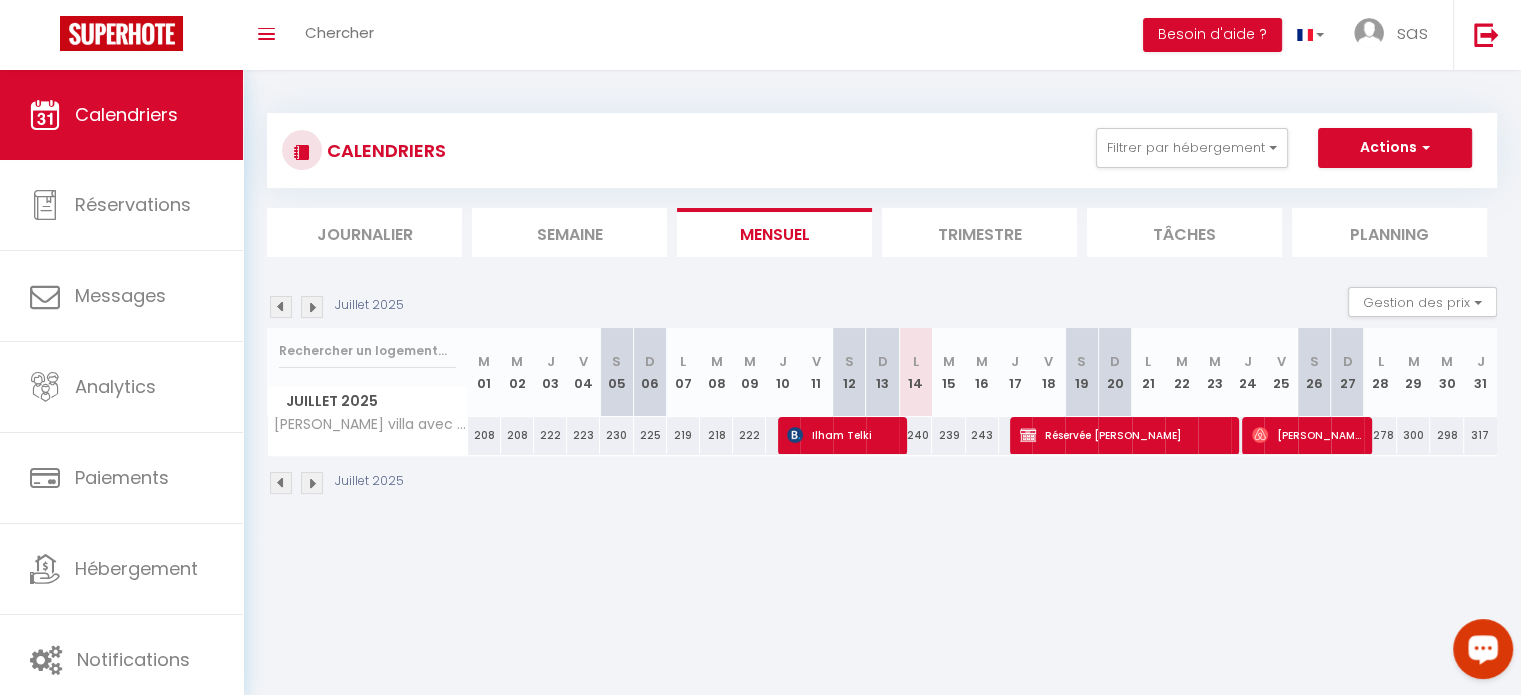 click on "240" at bounding box center (915, 435) 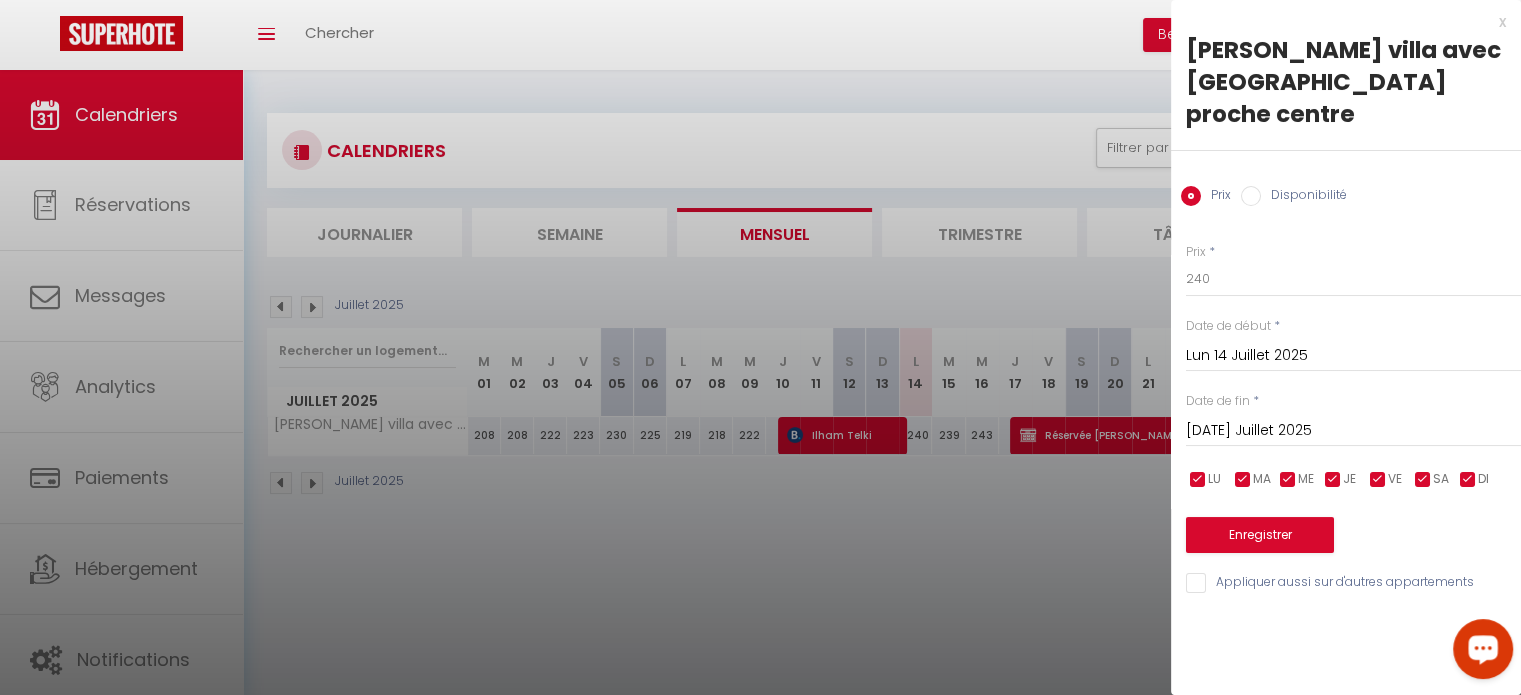 click on "Disponibilité" at bounding box center [1304, 197] 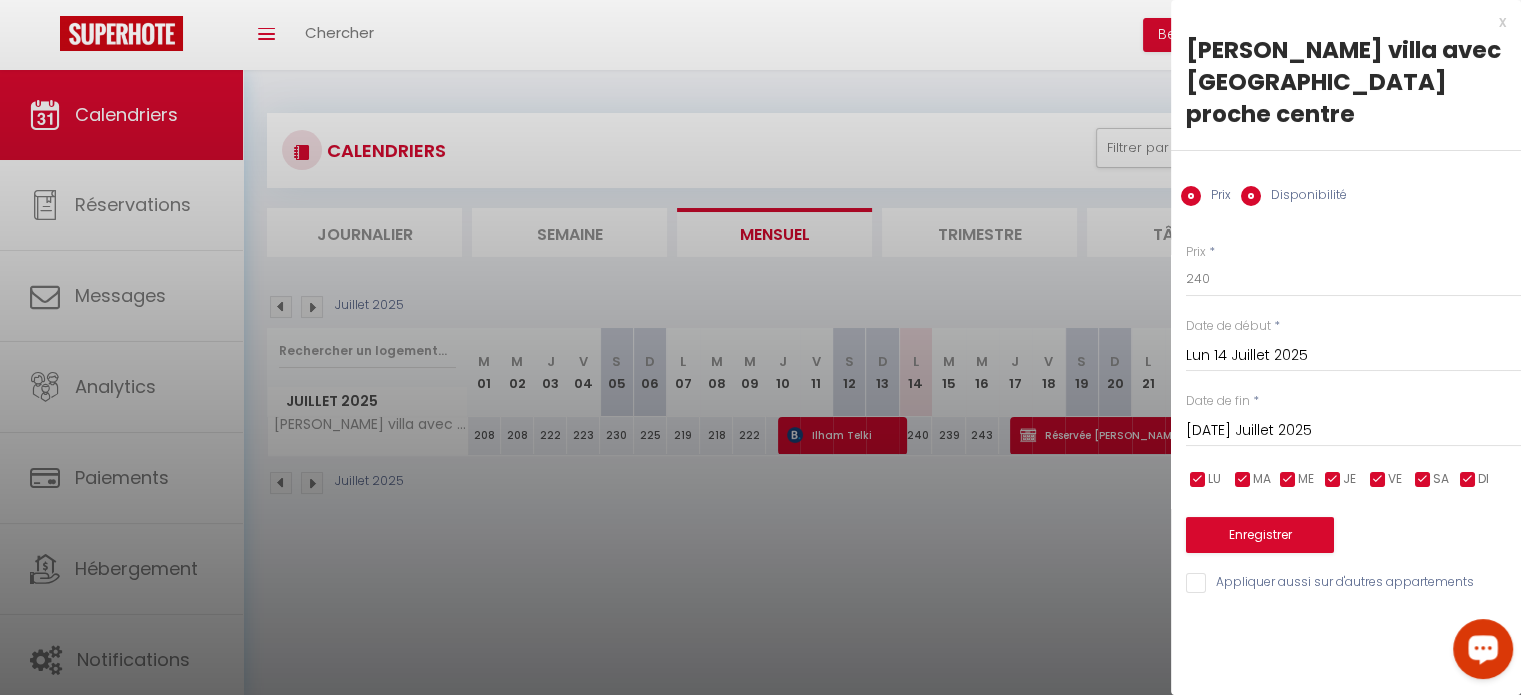 radio on "false" 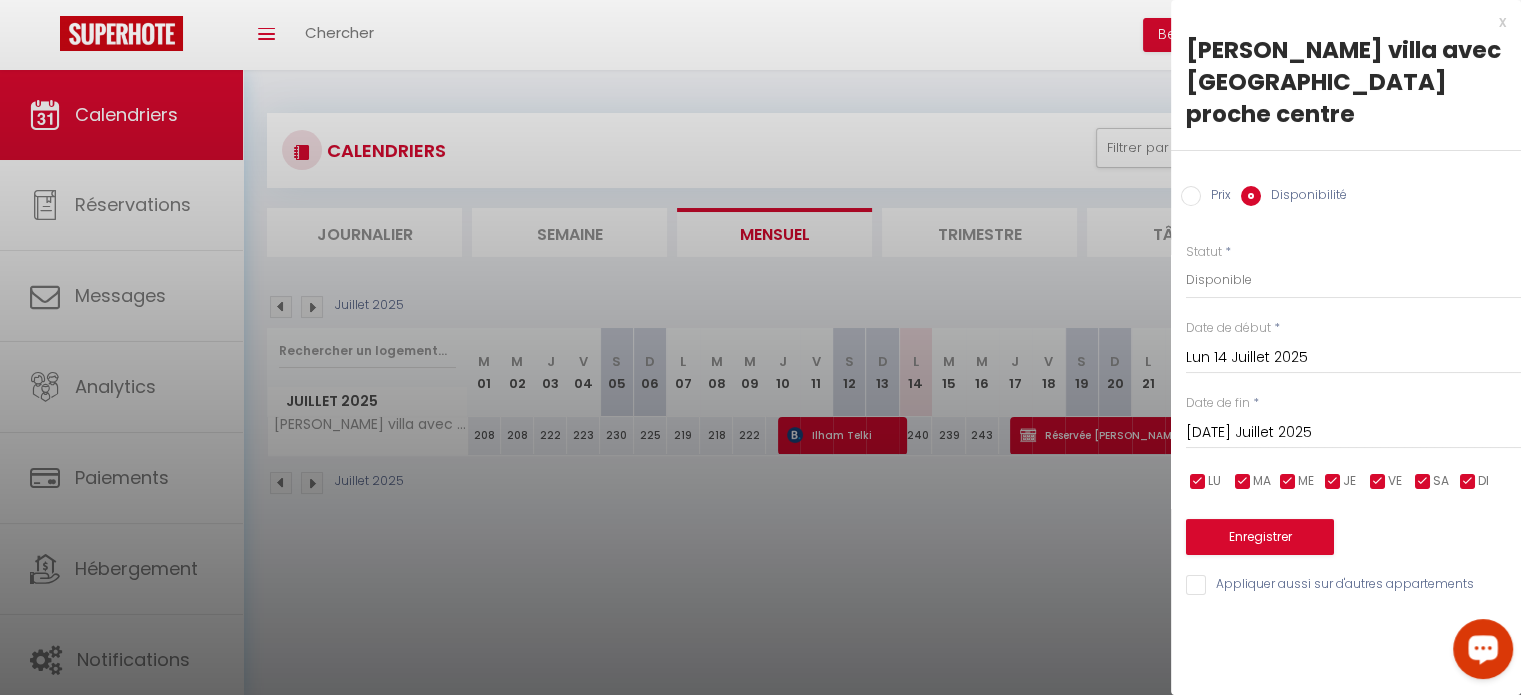 click on "[DATE] Juillet 2025" at bounding box center [1353, 433] 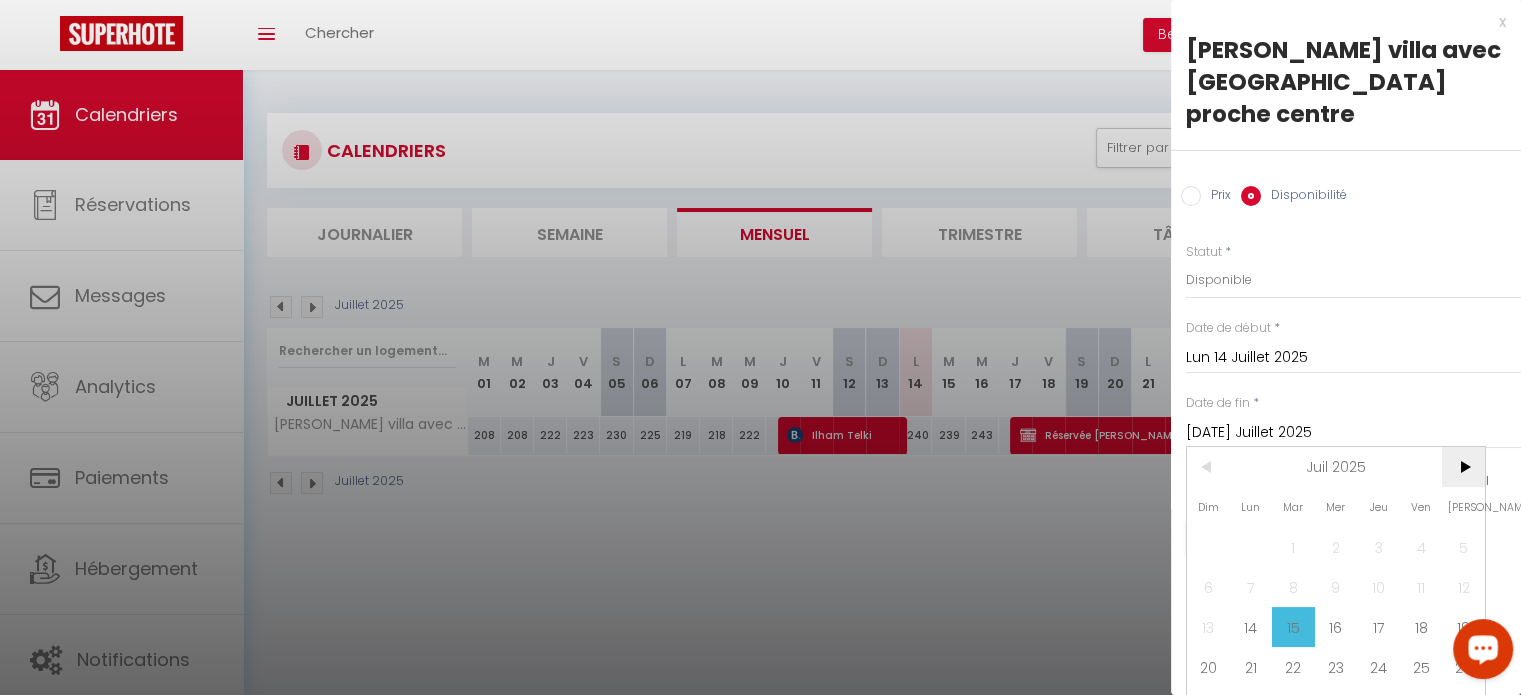 click on ">" at bounding box center (1463, 467) 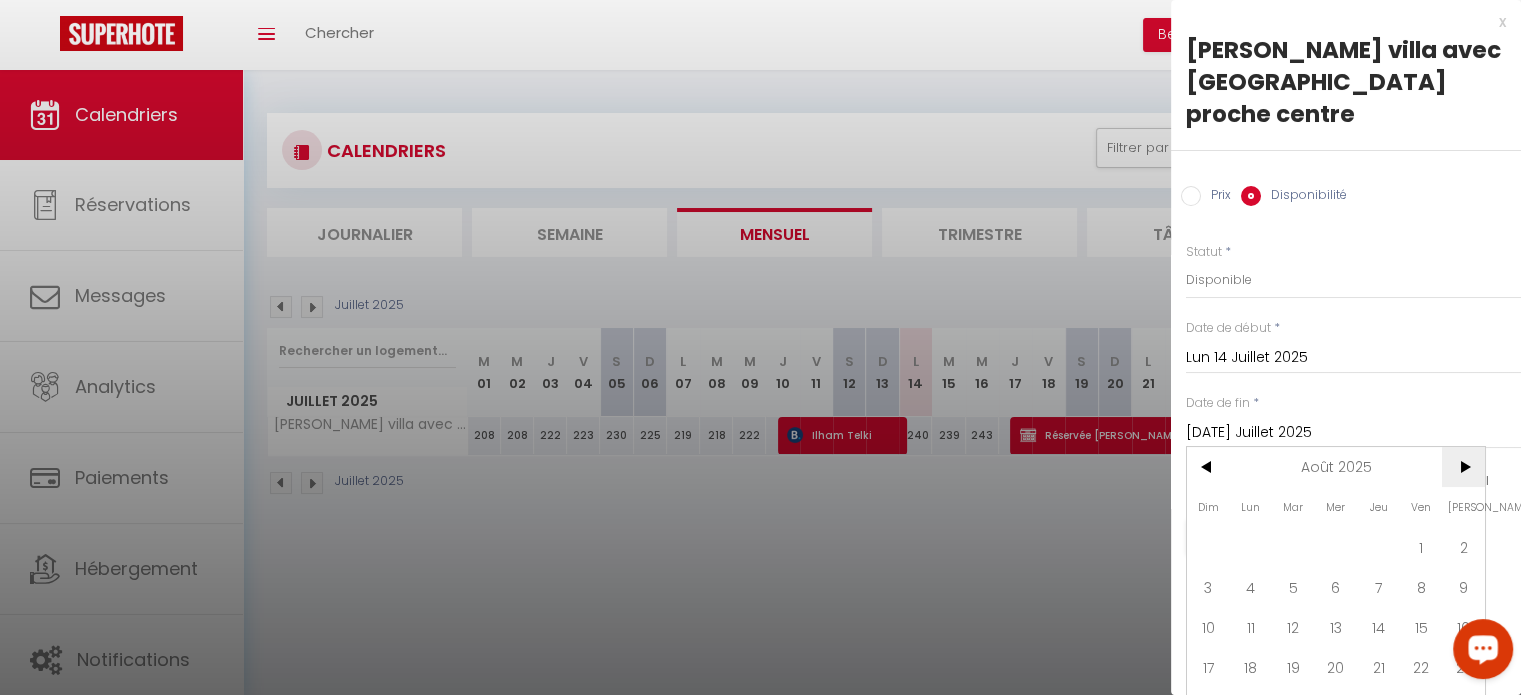 click on ">" at bounding box center [1463, 467] 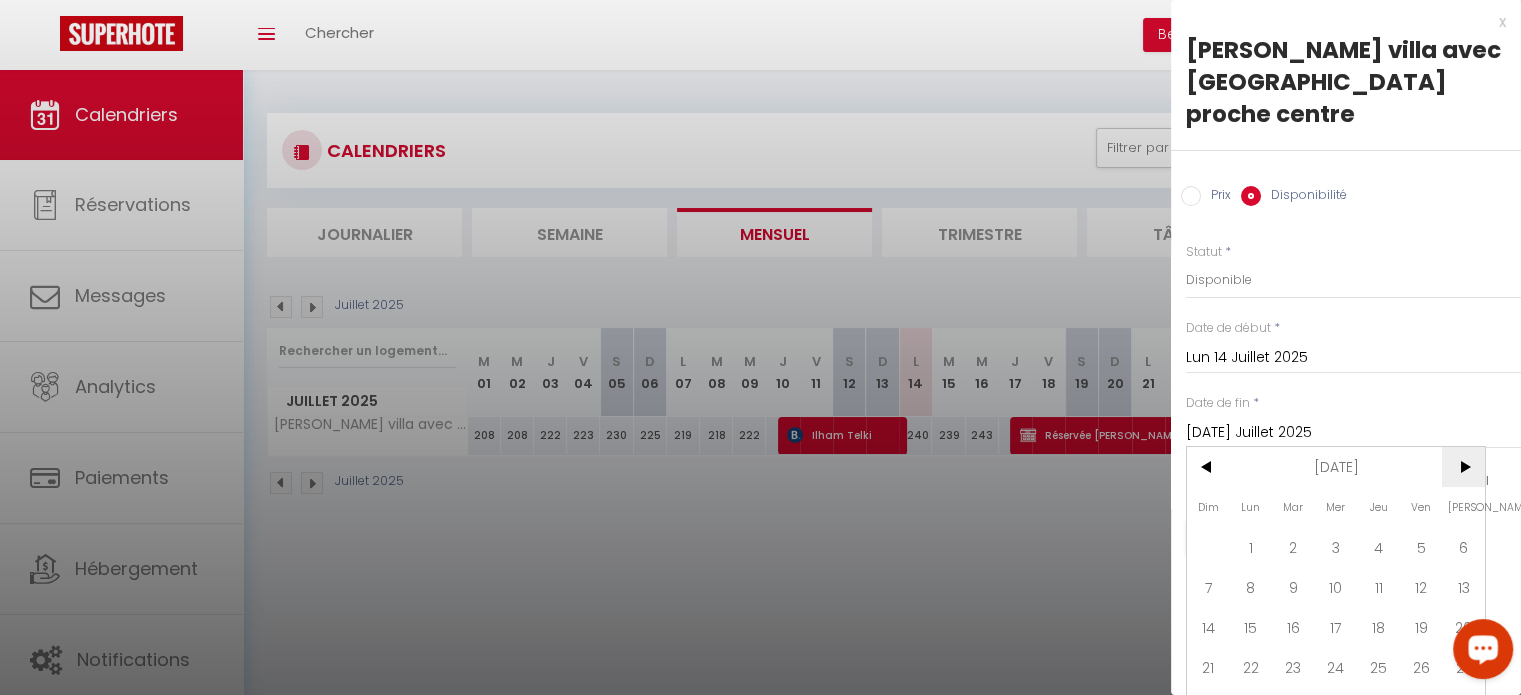 click on ">" at bounding box center (1463, 467) 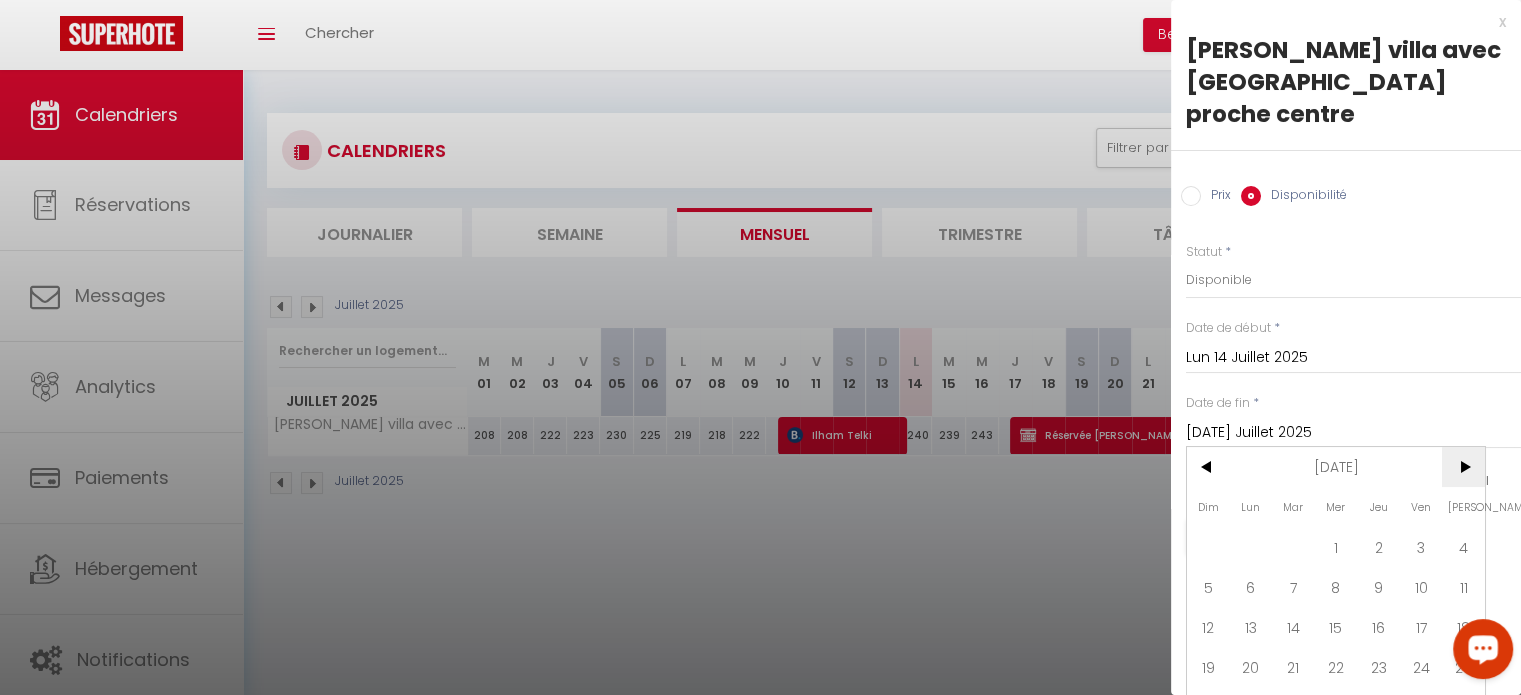 click on ">" at bounding box center (1463, 467) 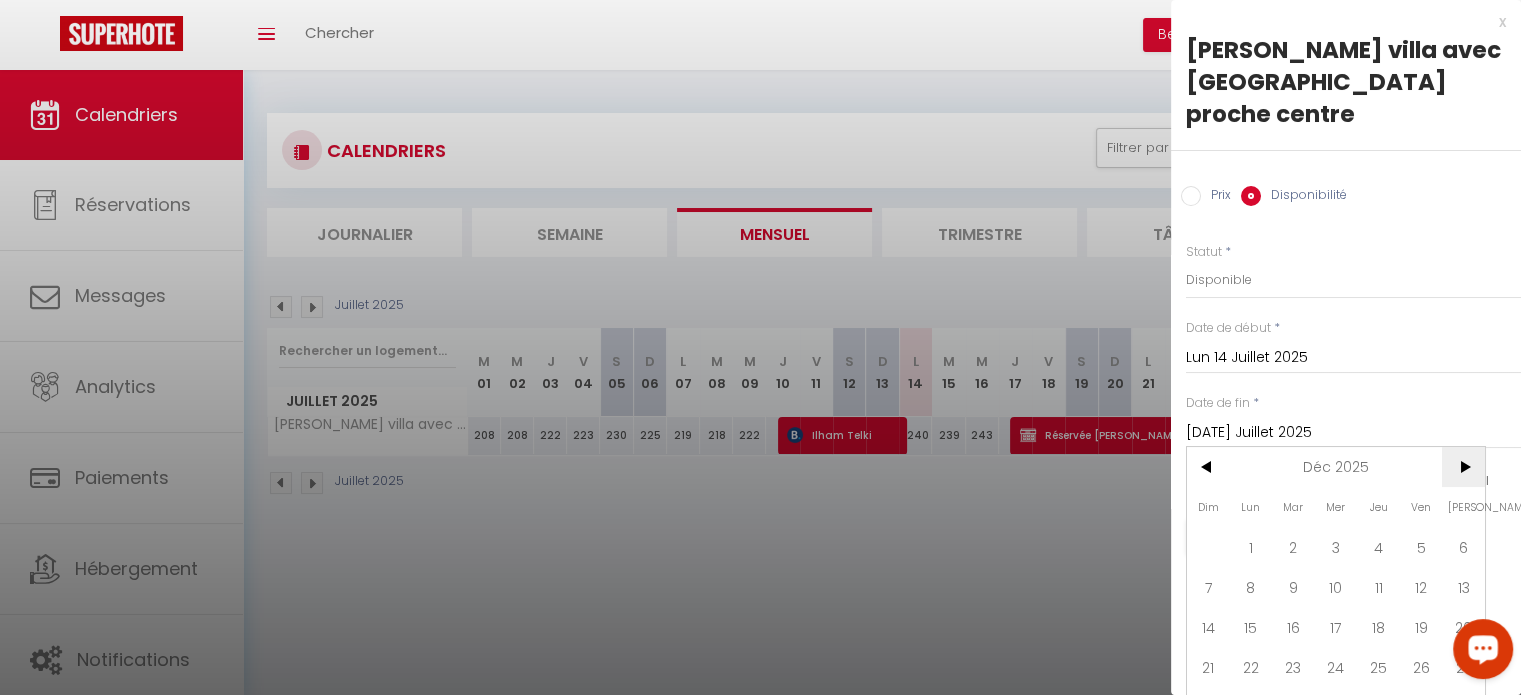 click on ">" at bounding box center (1463, 467) 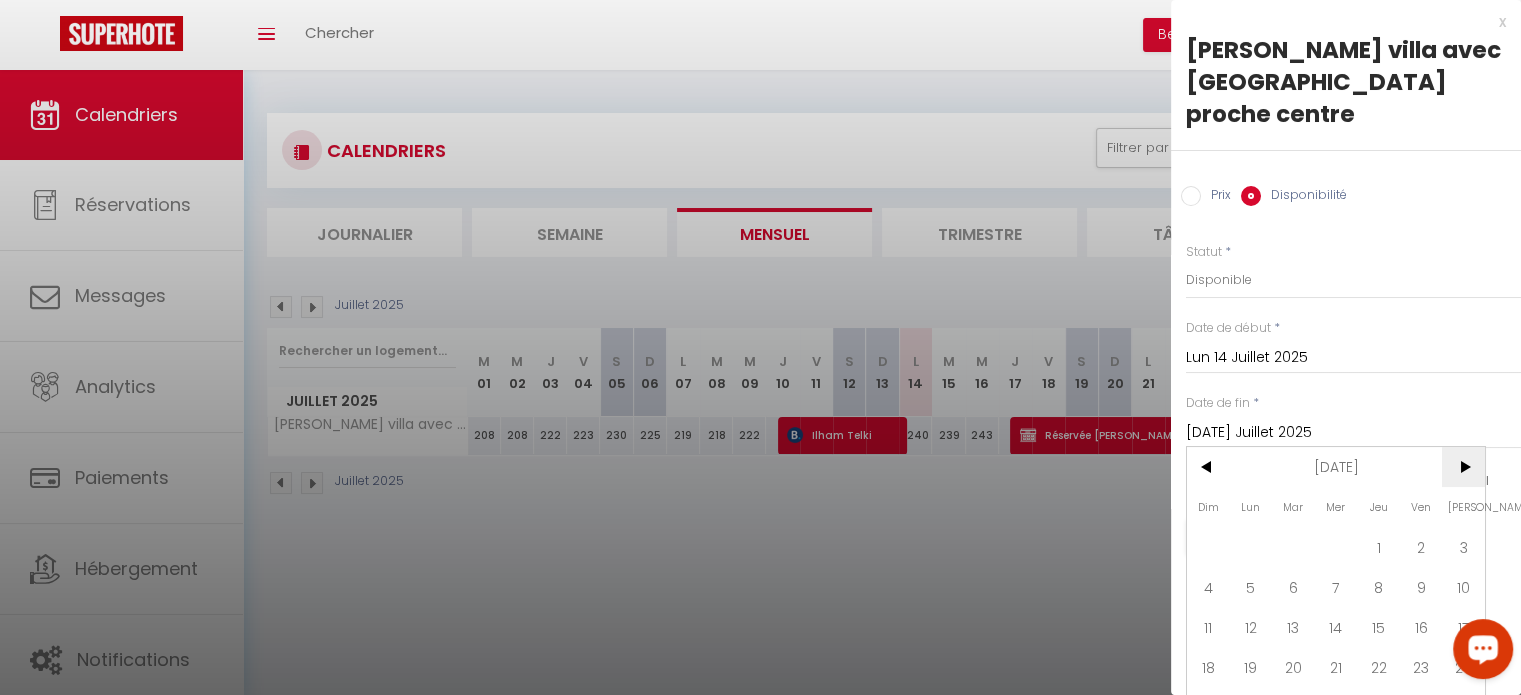 click on ">" at bounding box center [1463, 467] 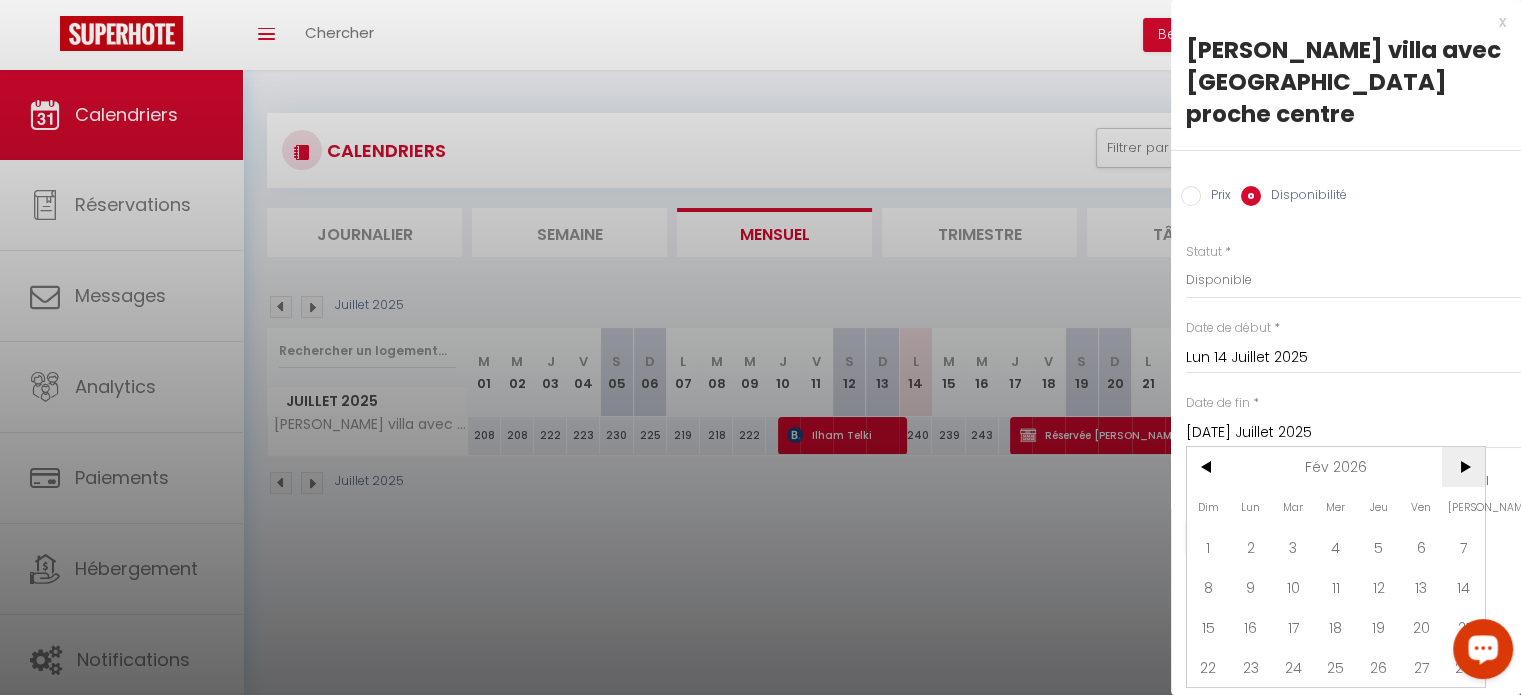 click on ">" at bounding box center (1463, 467) 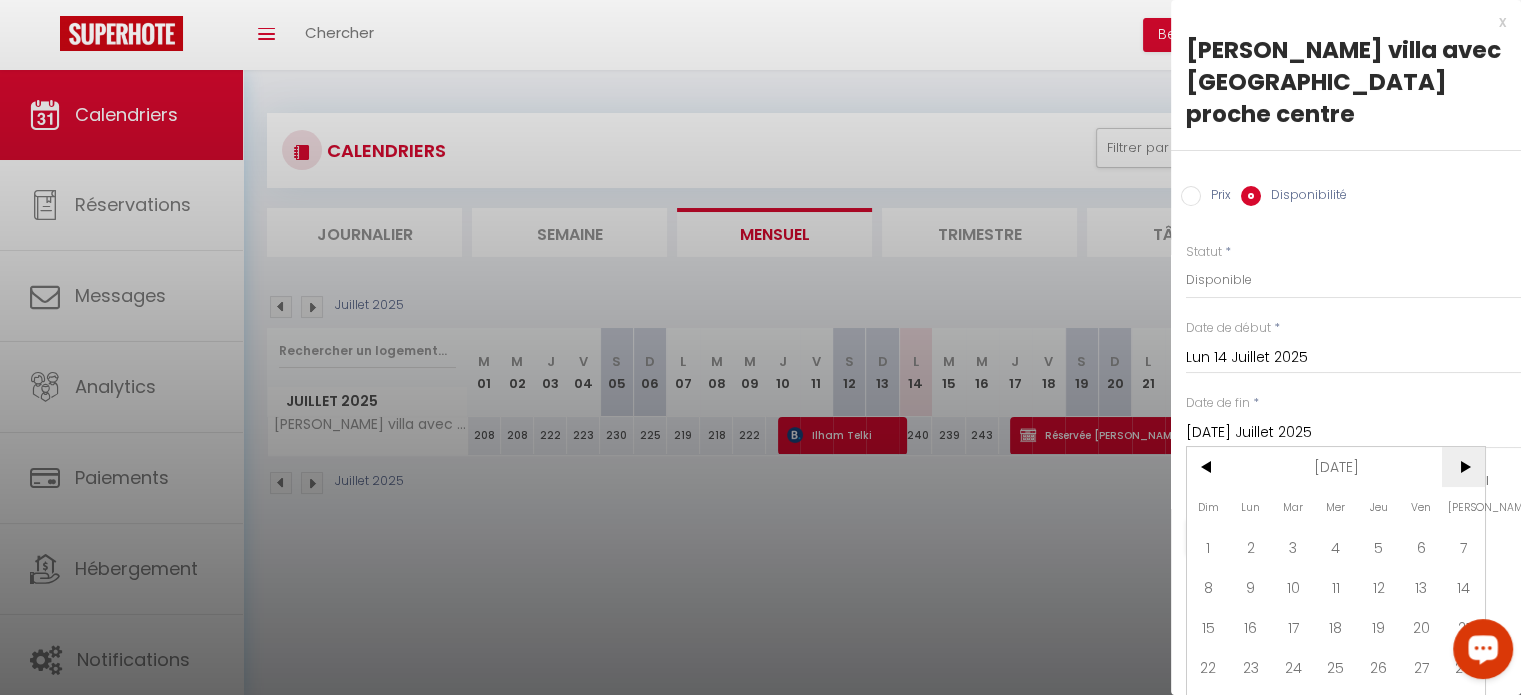 click on ">" at bounding box center [1463, 467] 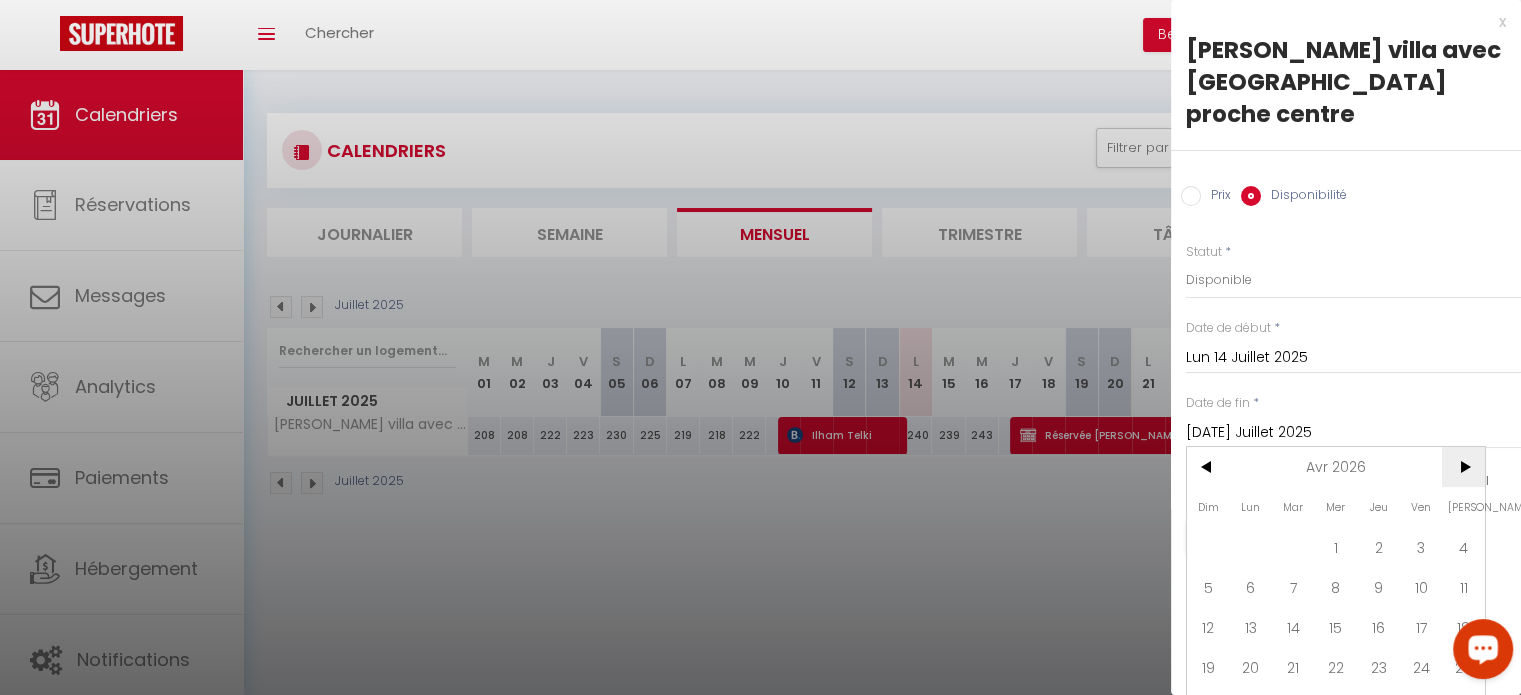 click on ">" at bounding box center (1463, 467) 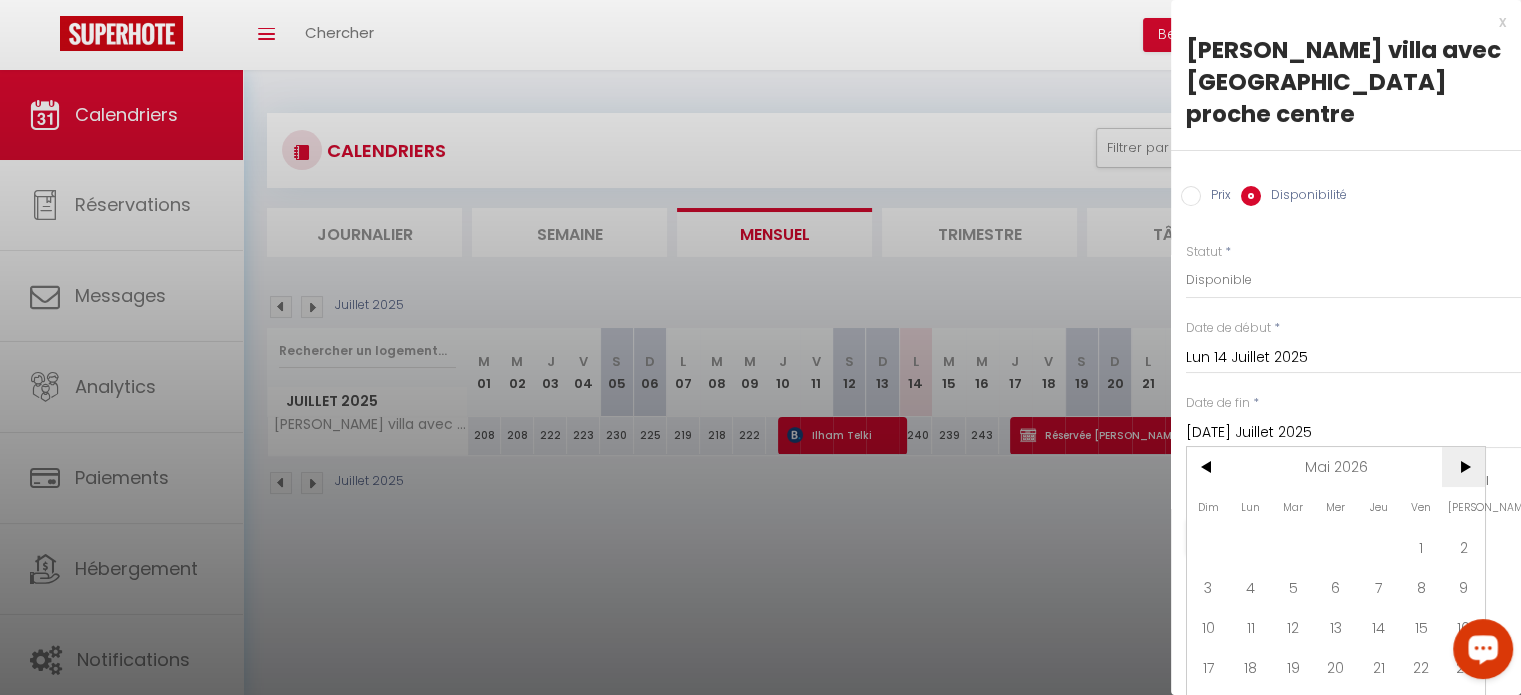 click on ">" at bounding box center [1463, 467] 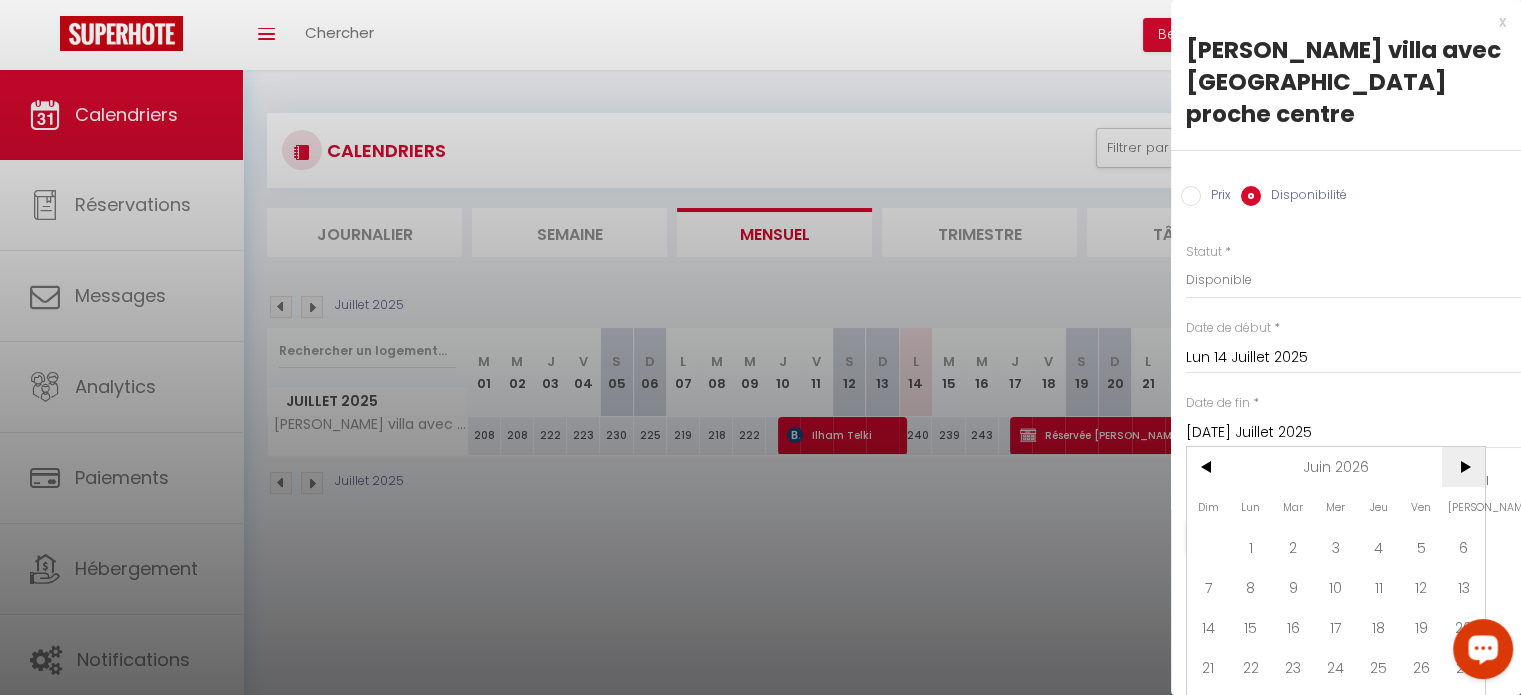 click on ">" at bounding box center (1463, 467) 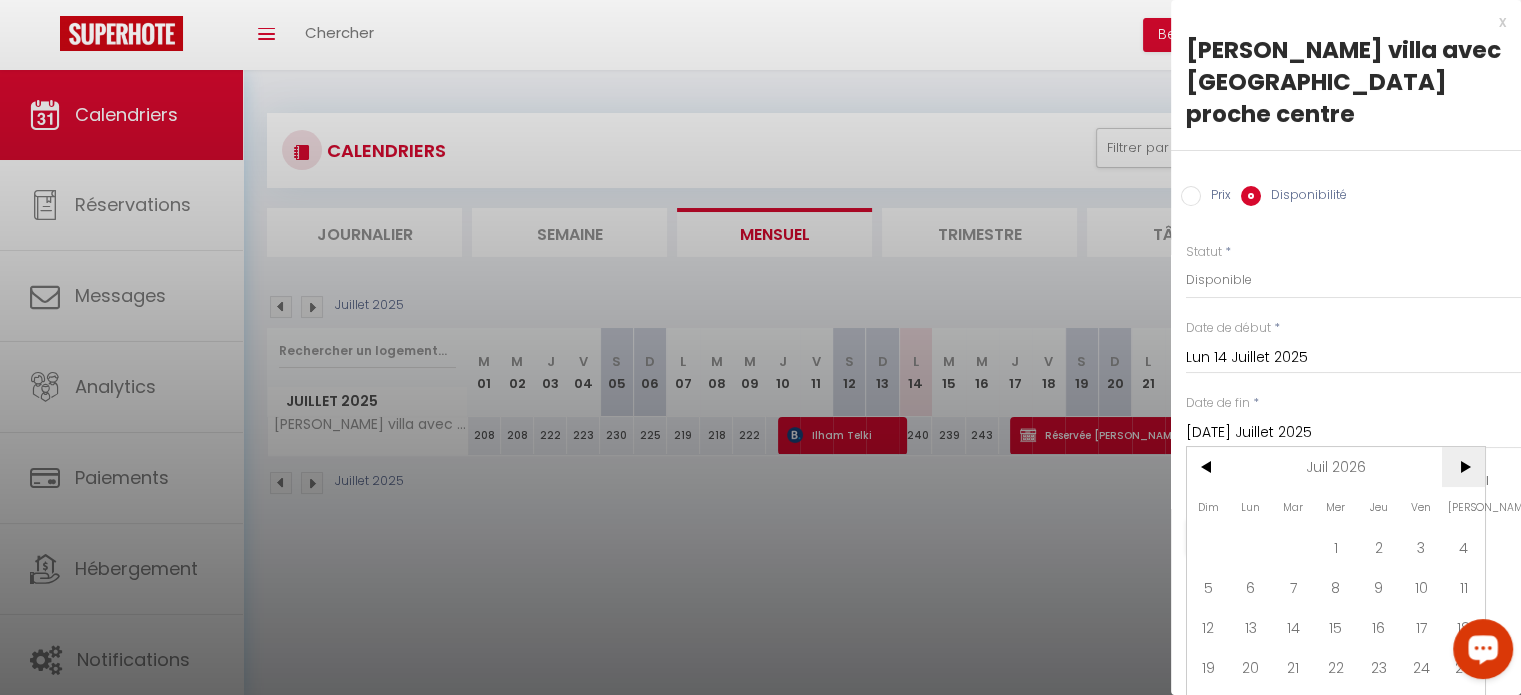 click on ">" at bounding box center [1463, 467] 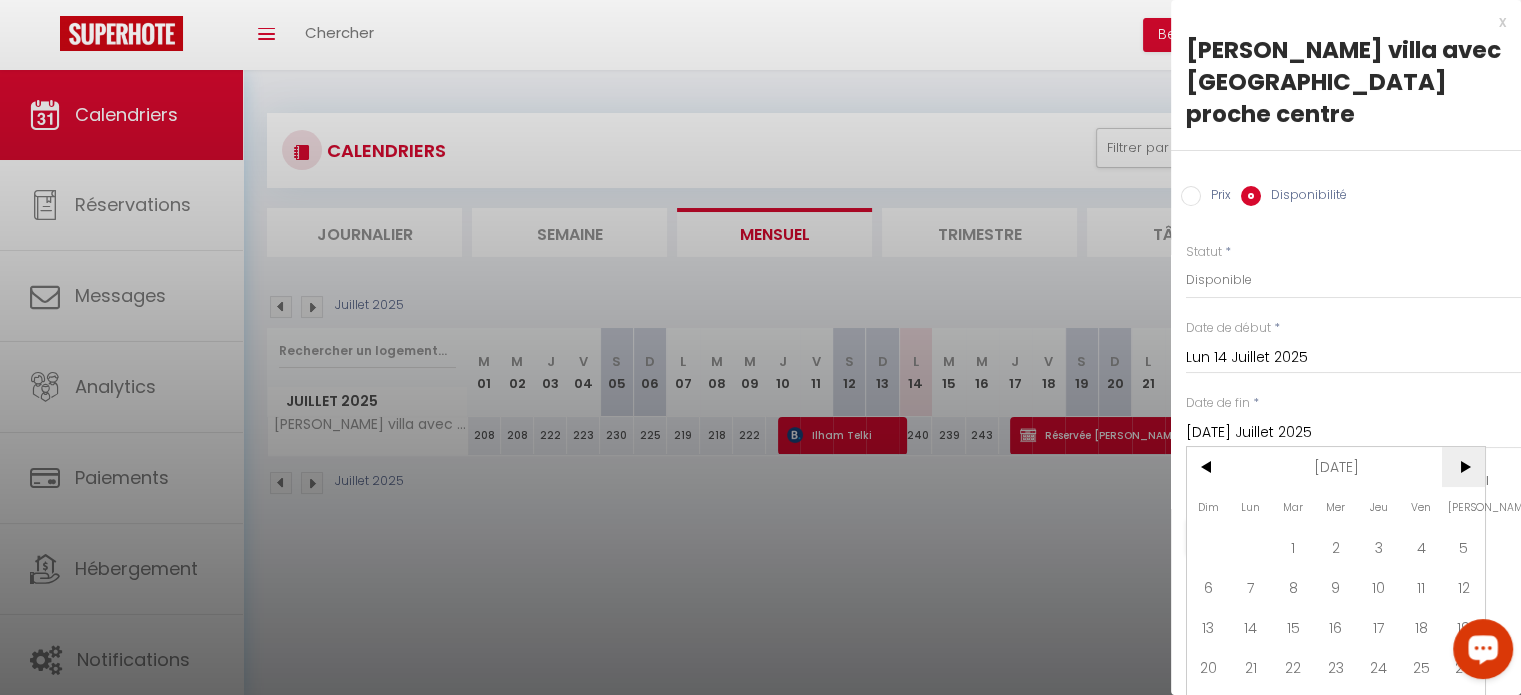 click on ">" at bounding box center (1463, 467) 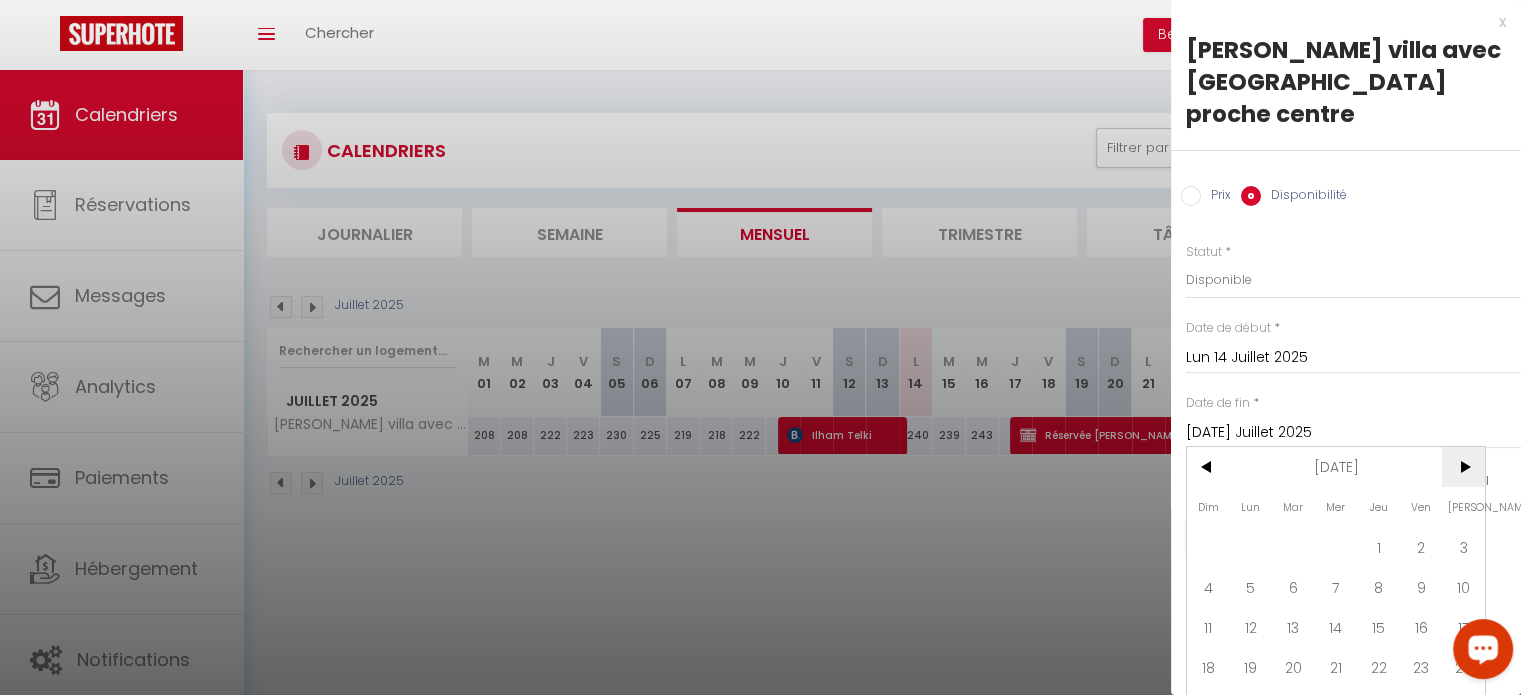click on ">" at bounding box center (1463, 467) 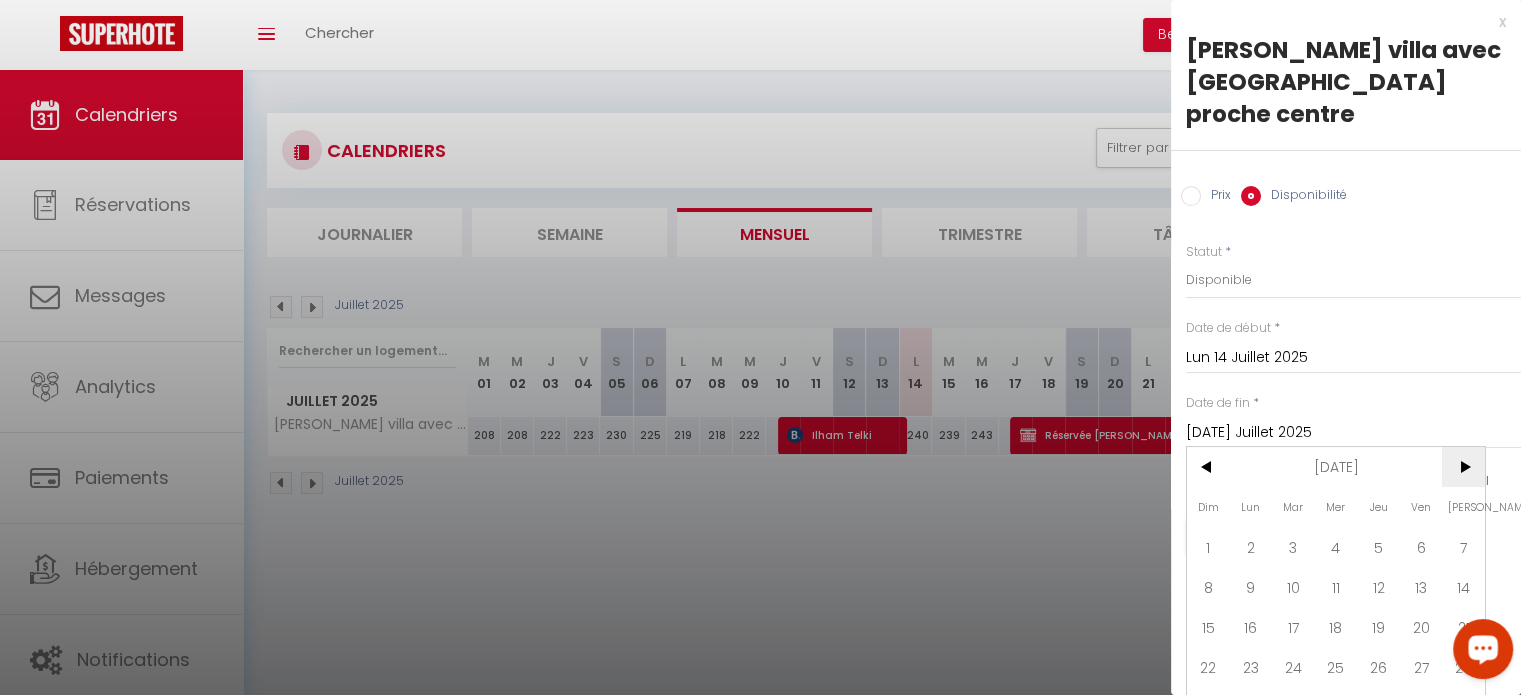 click on ">" at bounding box center (1463, 467) 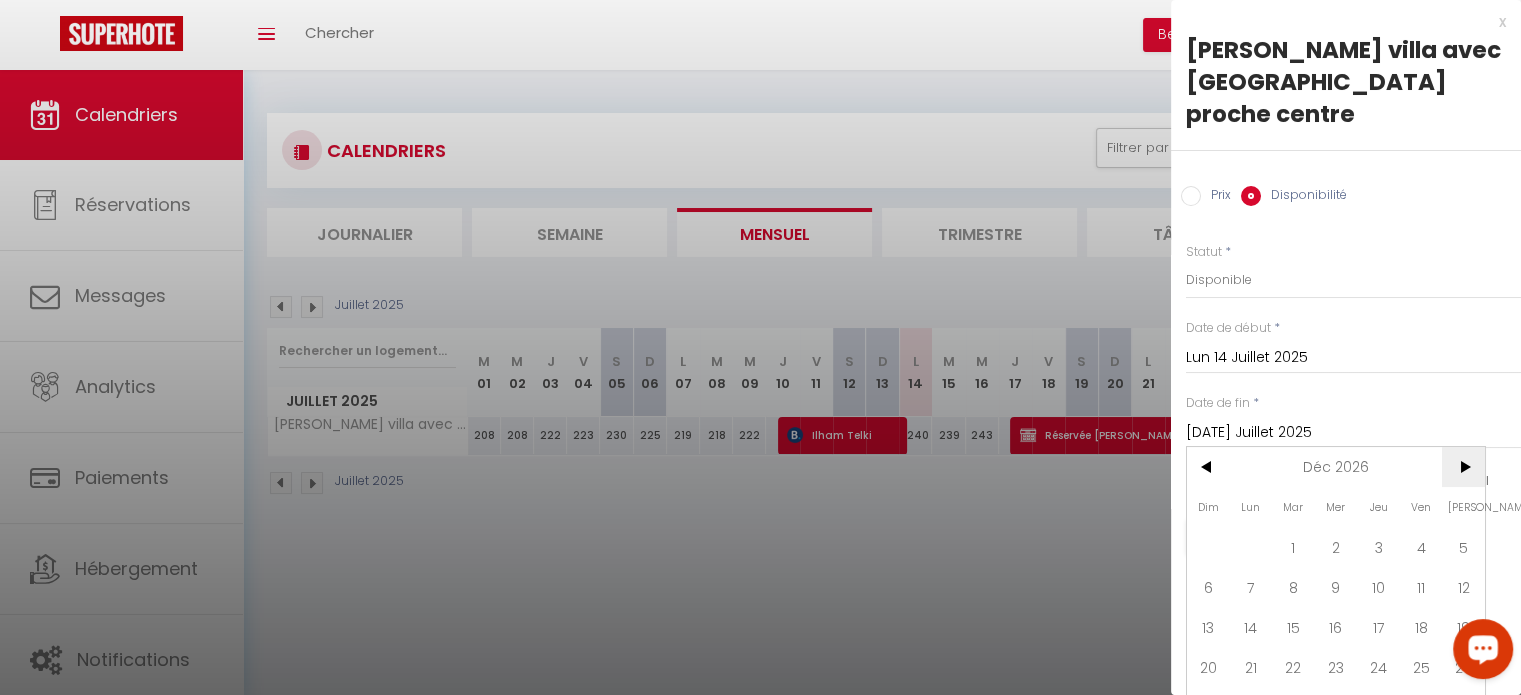 click on ">" at bounding box center (1463, 467) 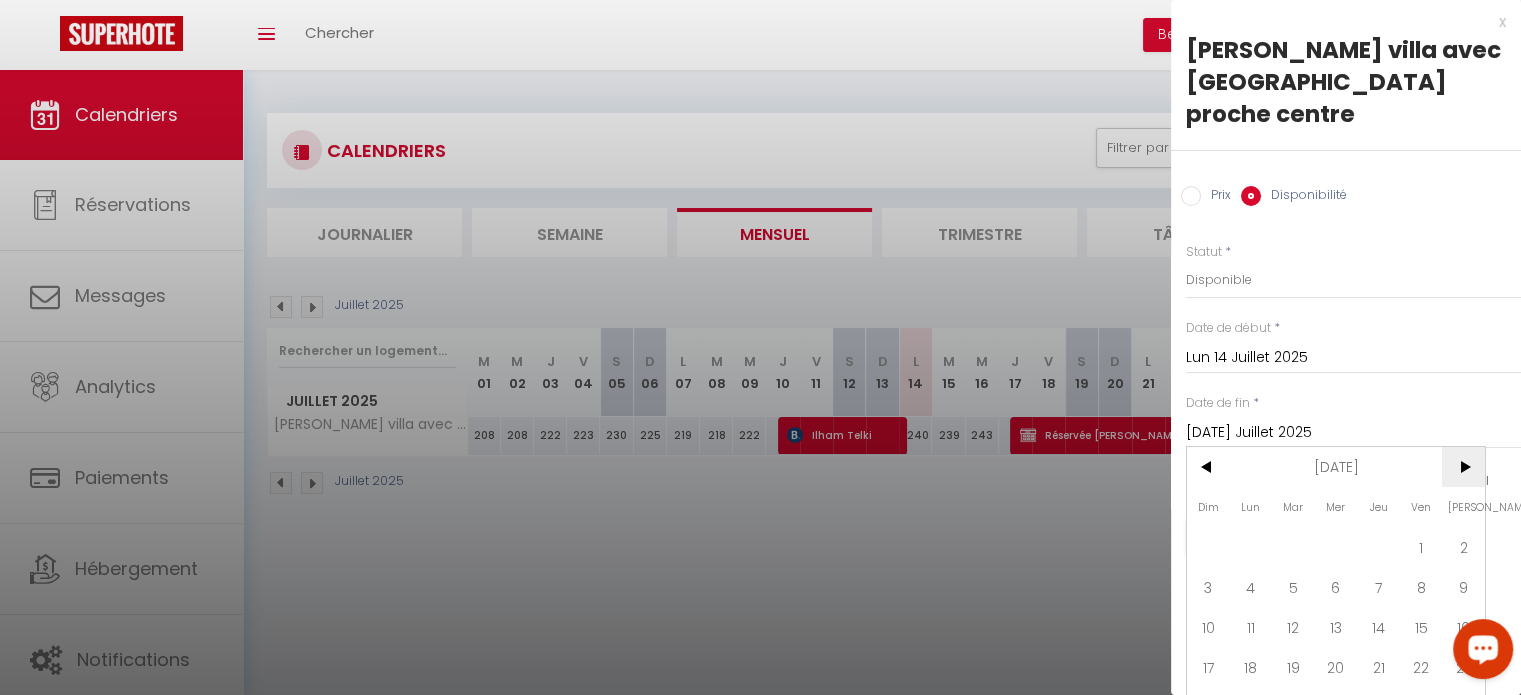 click on ">" at bounding box center [1463, 467] 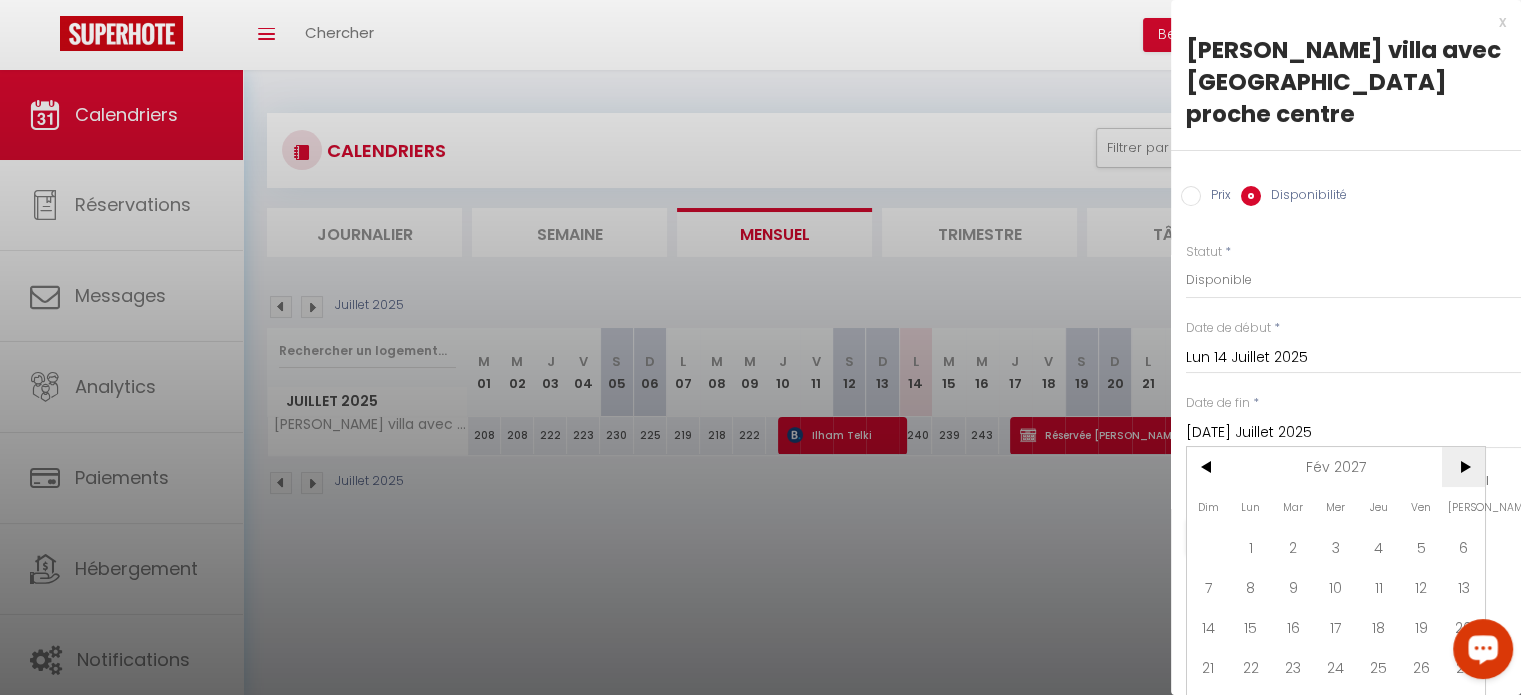 click on ">" at bounding box center (1463, 467) 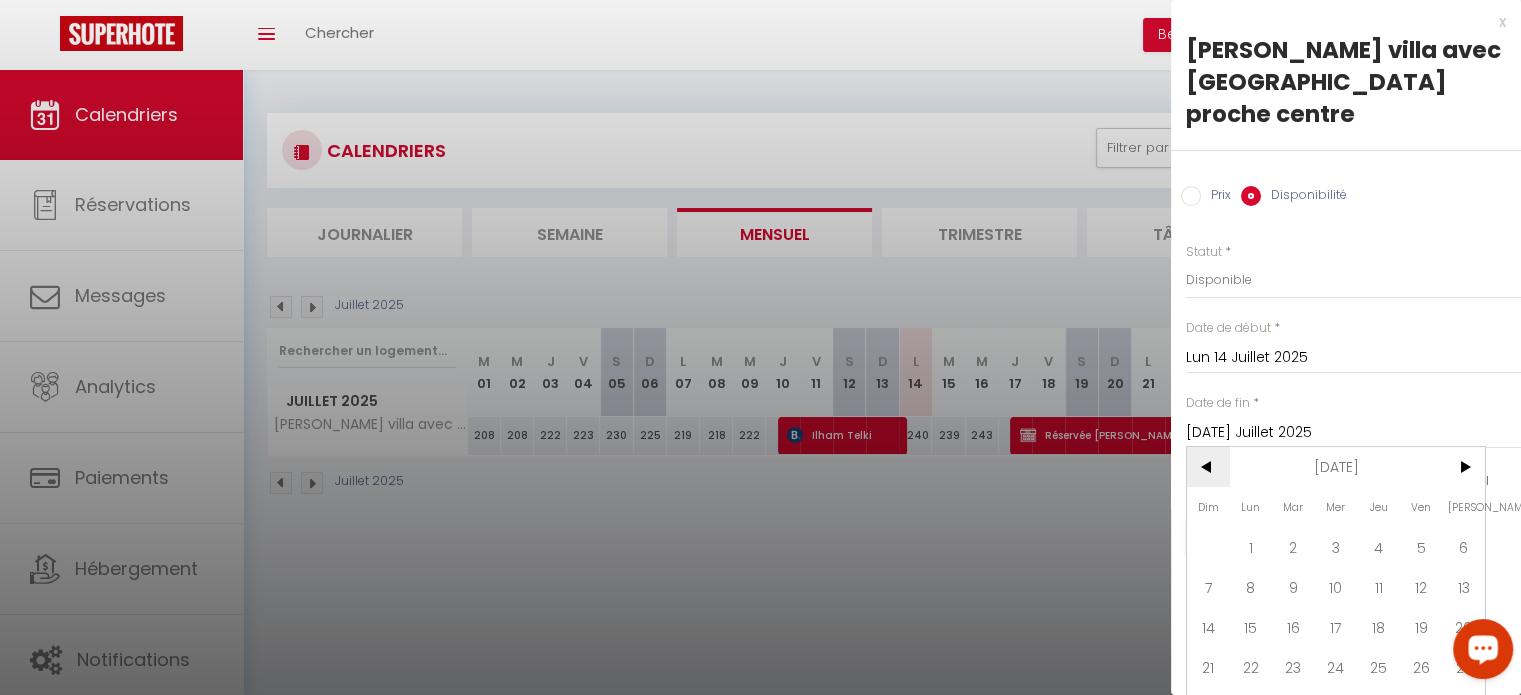 click on "<" at bounding box center [1208, 467] 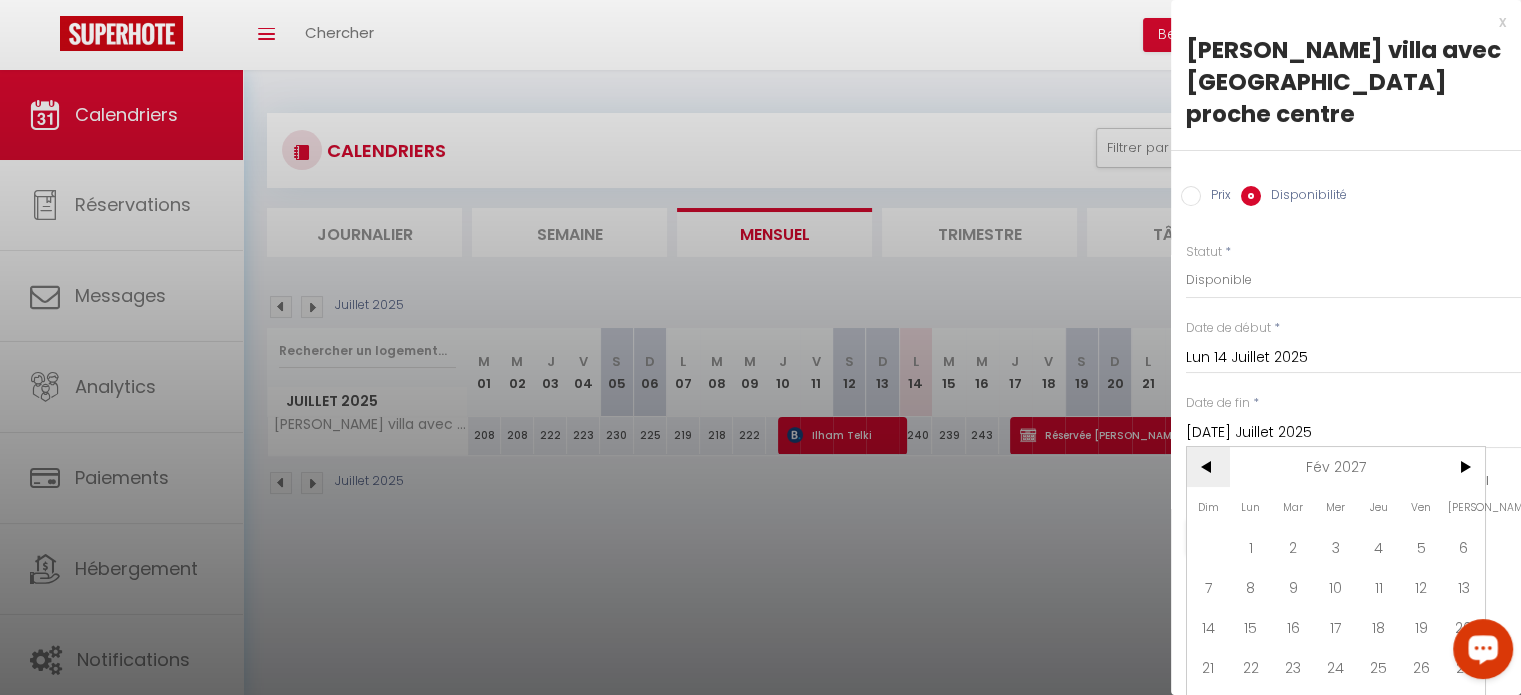 click on "<" at bounding box center (1208, 467) 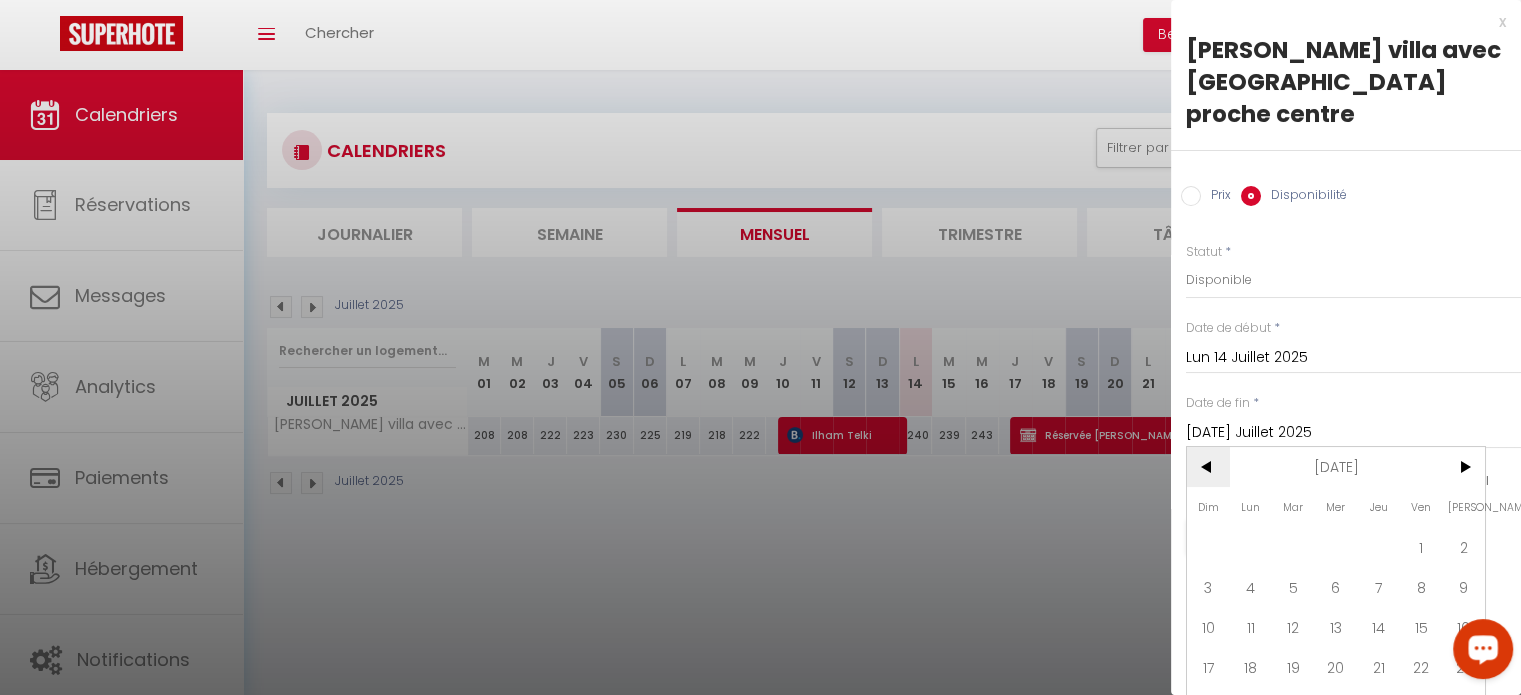 click on "<" at bounding box center [1208, 467] 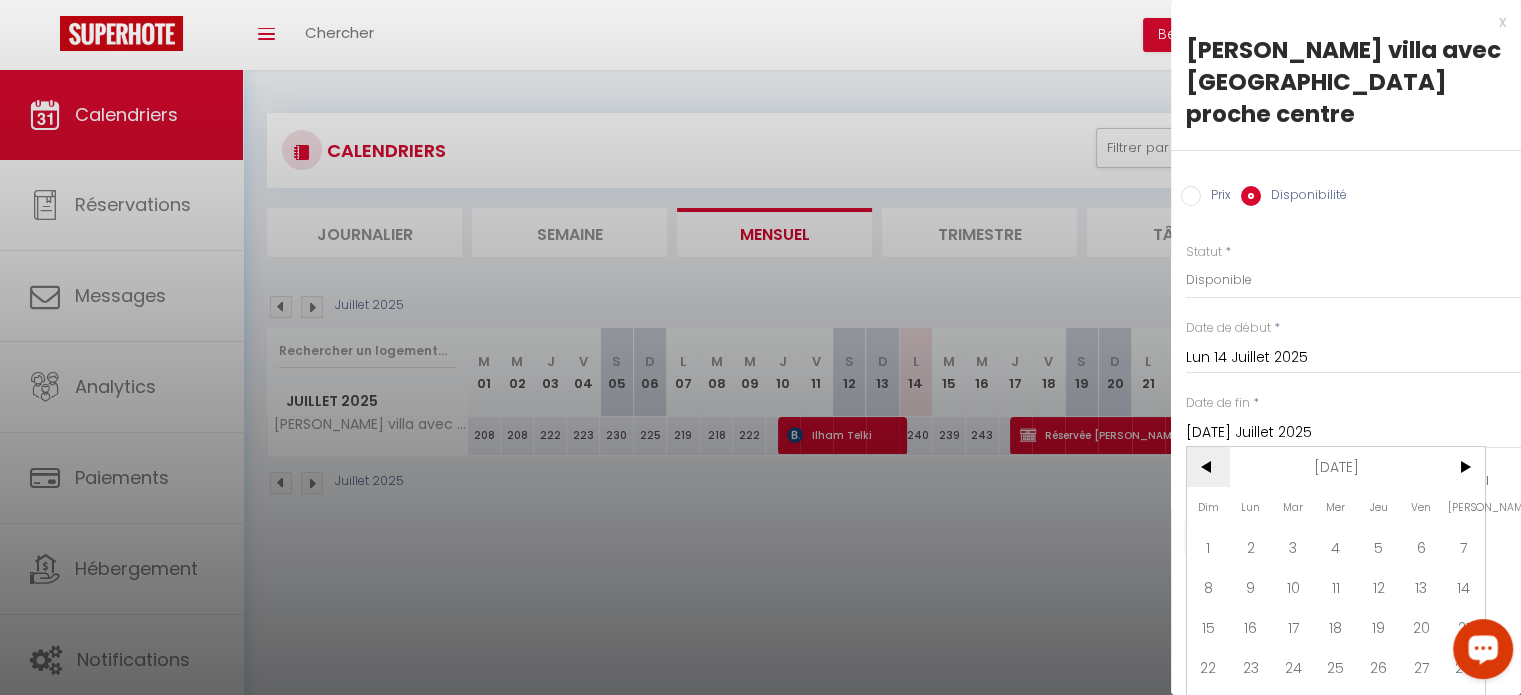 click on "<" at bounding box center (1208, 467) 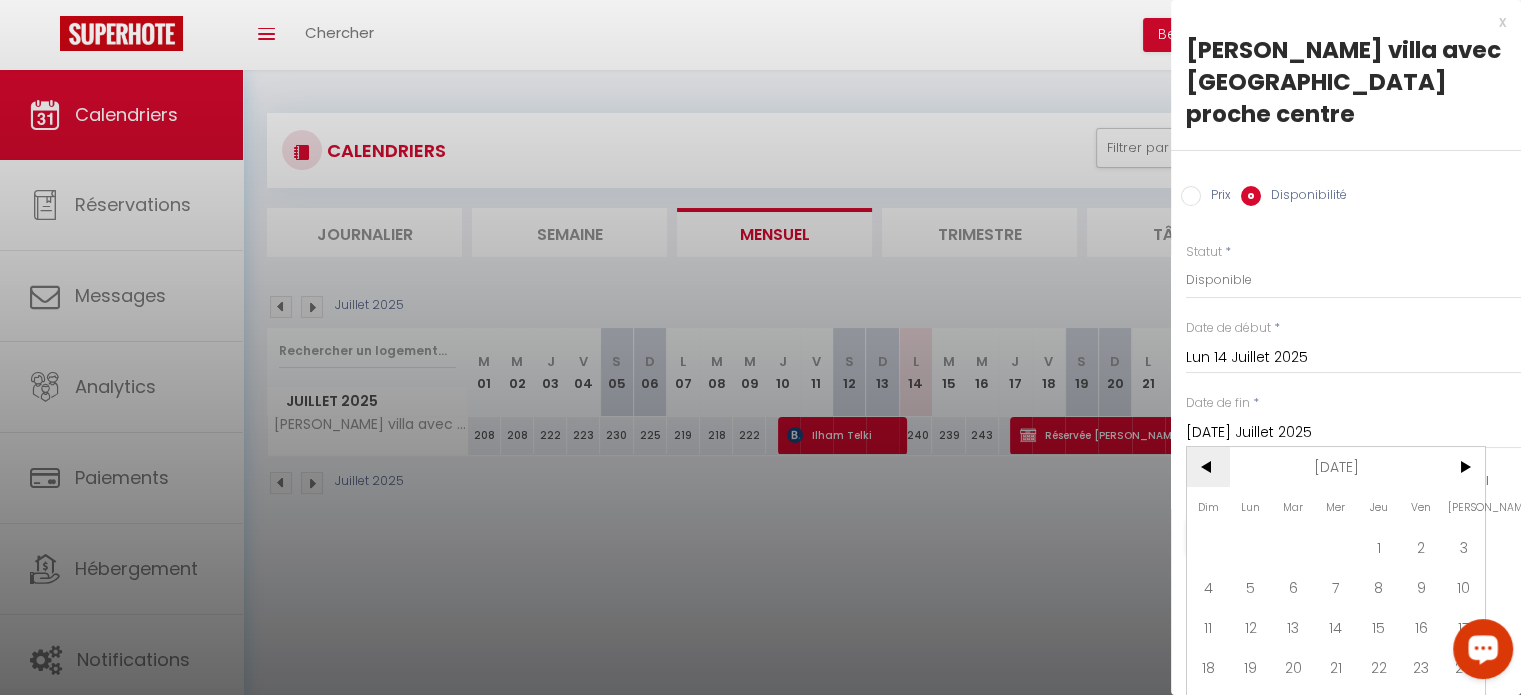 click on "<" at bounding box center [1208, 467] 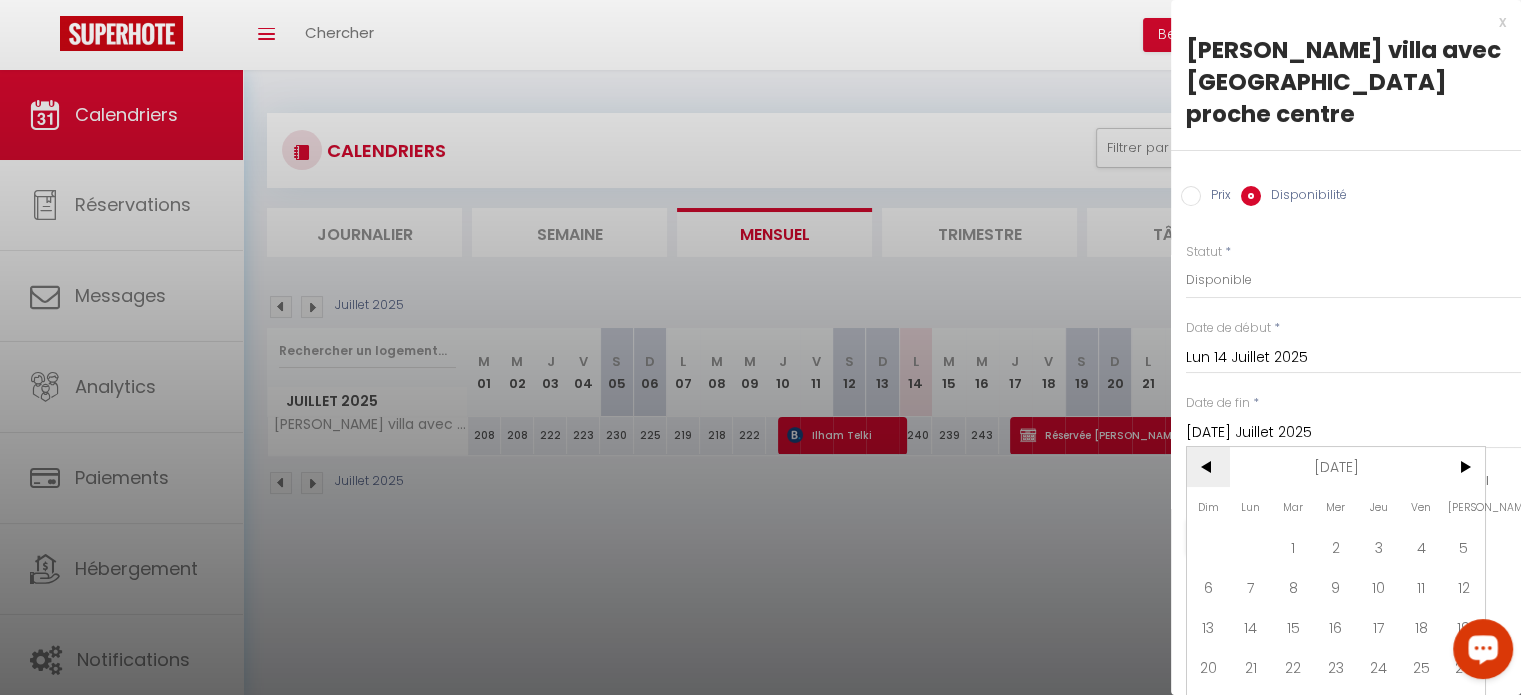 click on "<" at bounding box center [1208, 467] 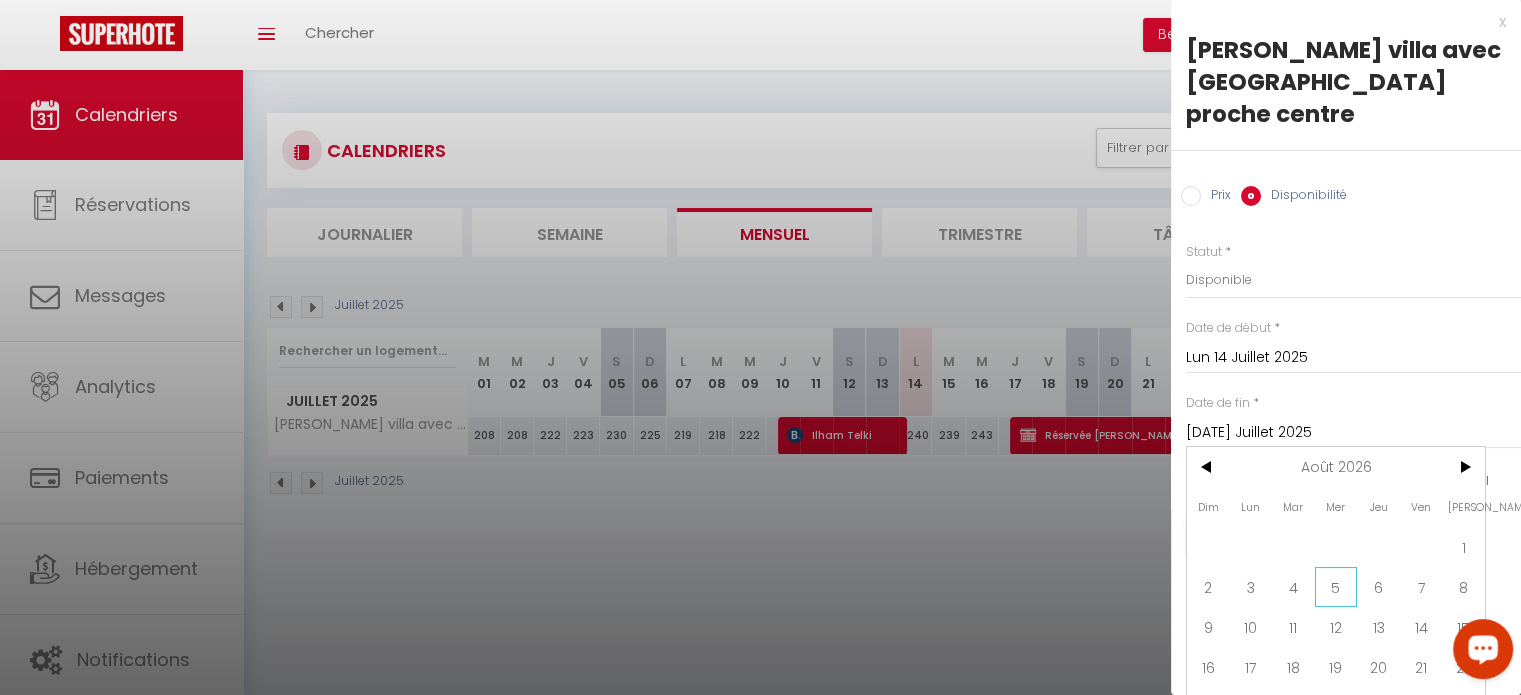 click on "5" at bounding box center (1336, 587) 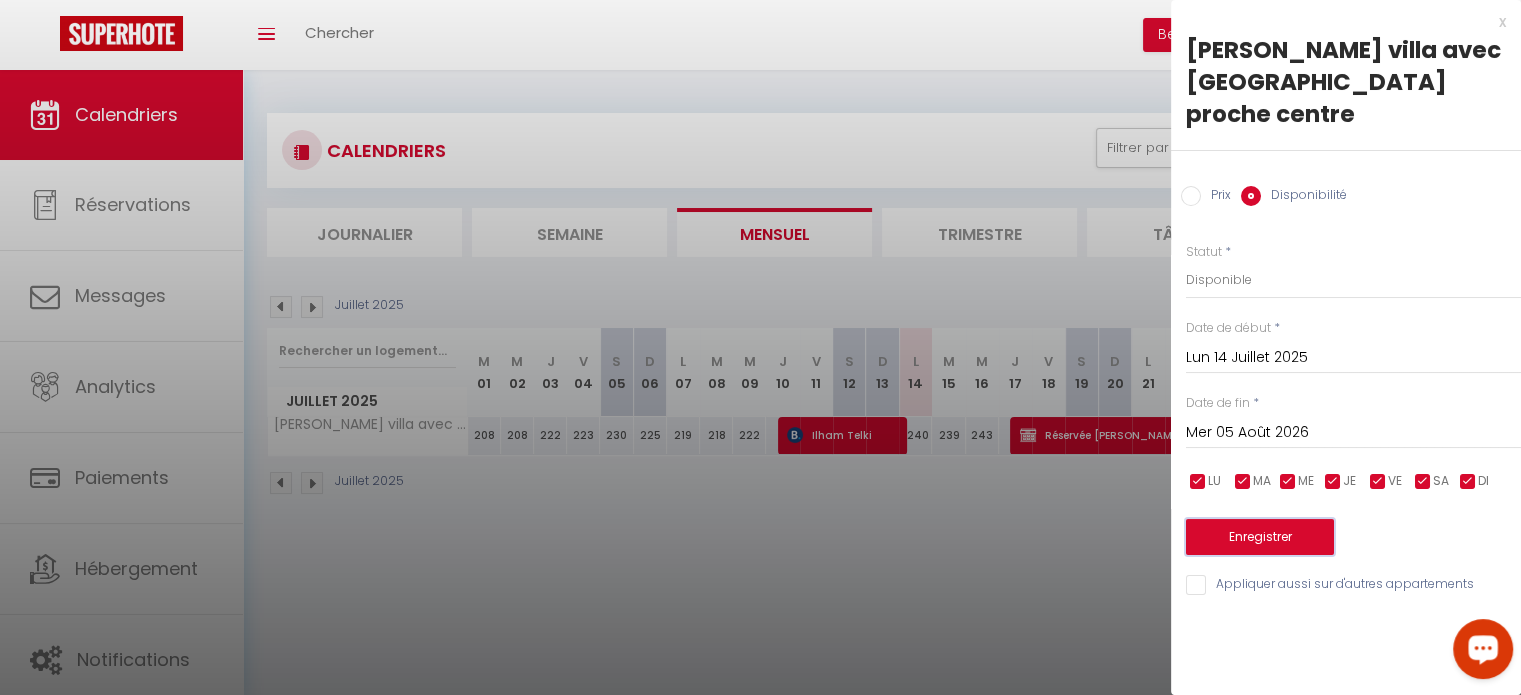 click on "Enregistrer" at bounding box center [1260, 537] 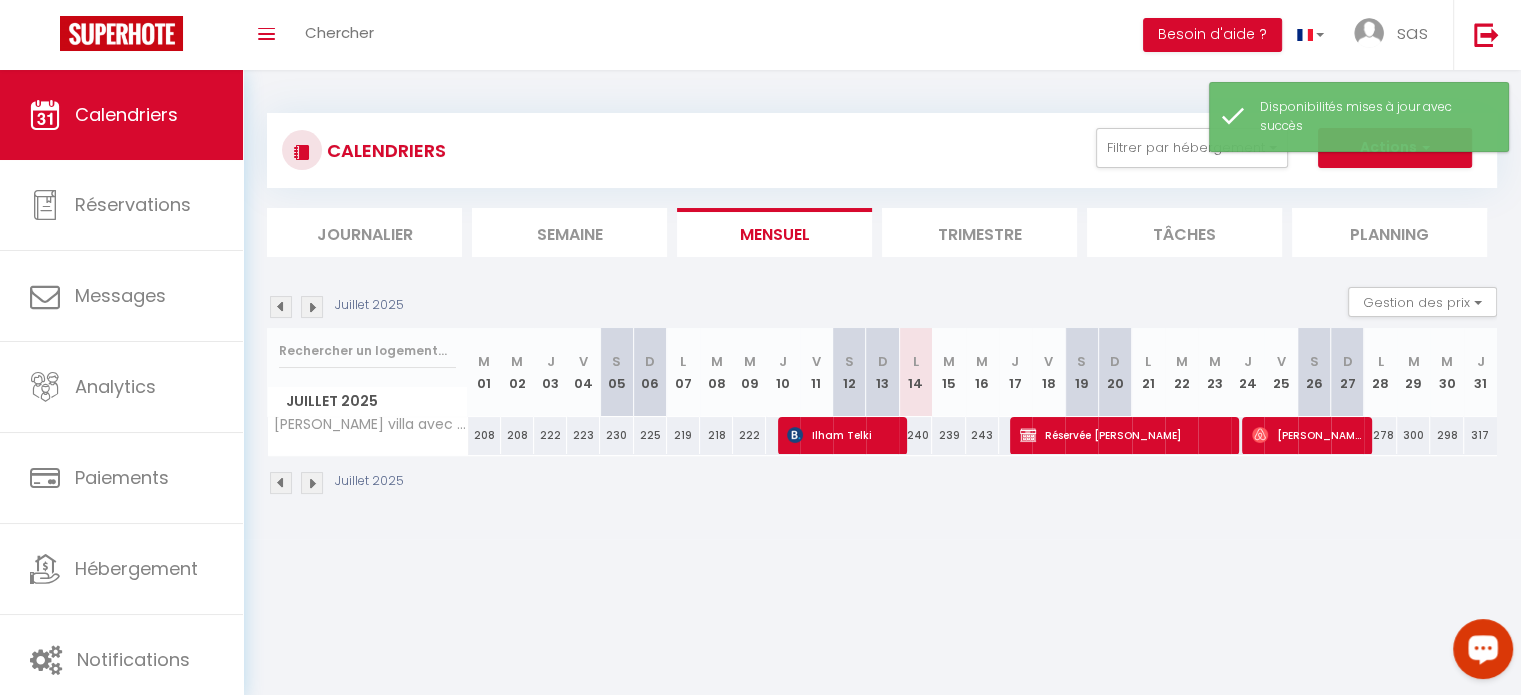 click on "240" at bounding box center (915, 435) 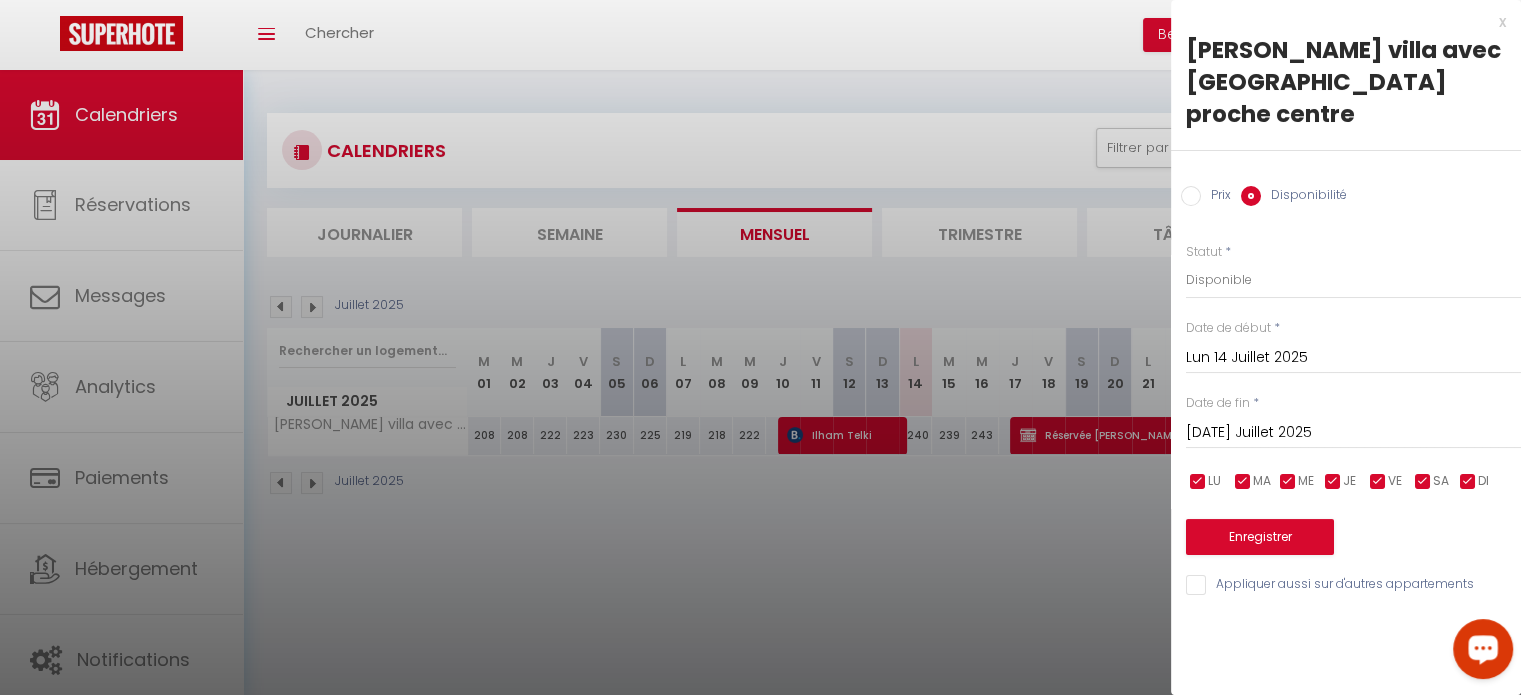click on "Prix" at bounding box center [1191, 196] 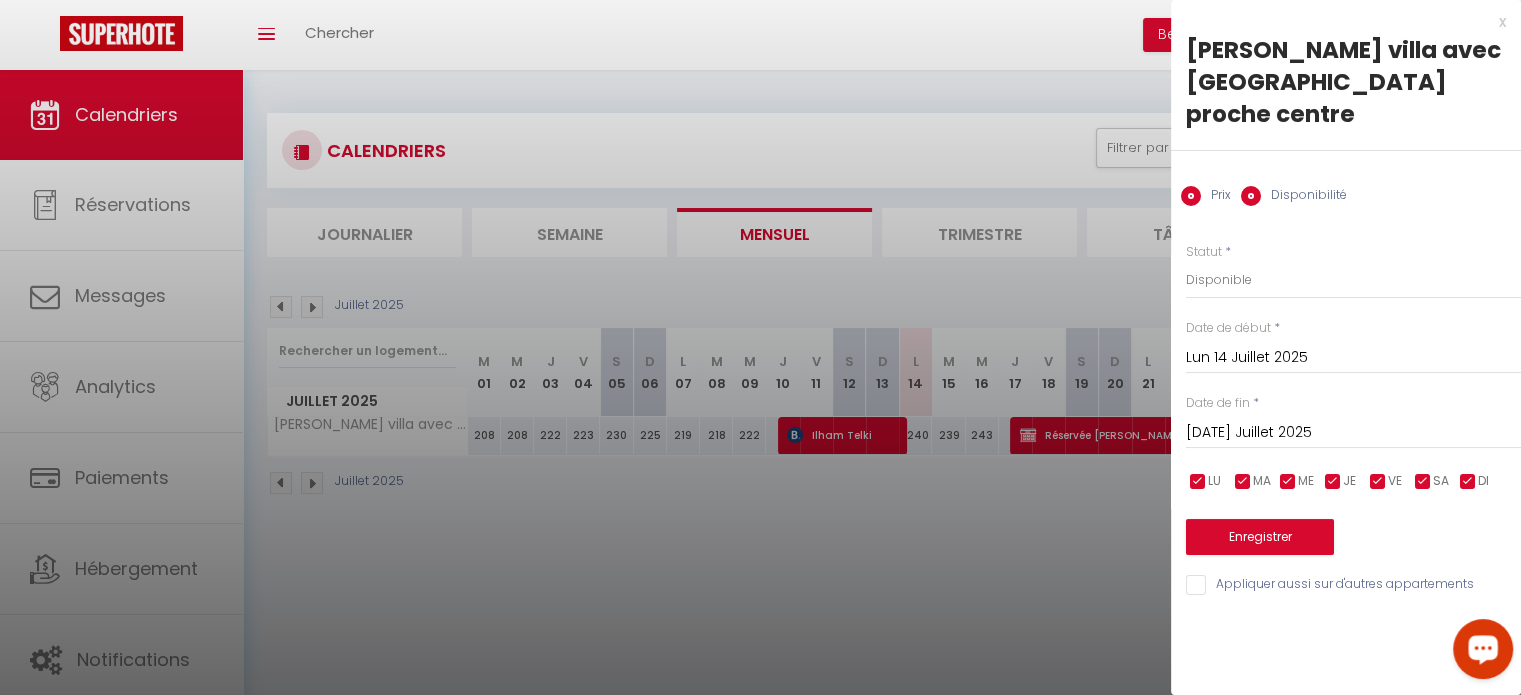 radio on "false" 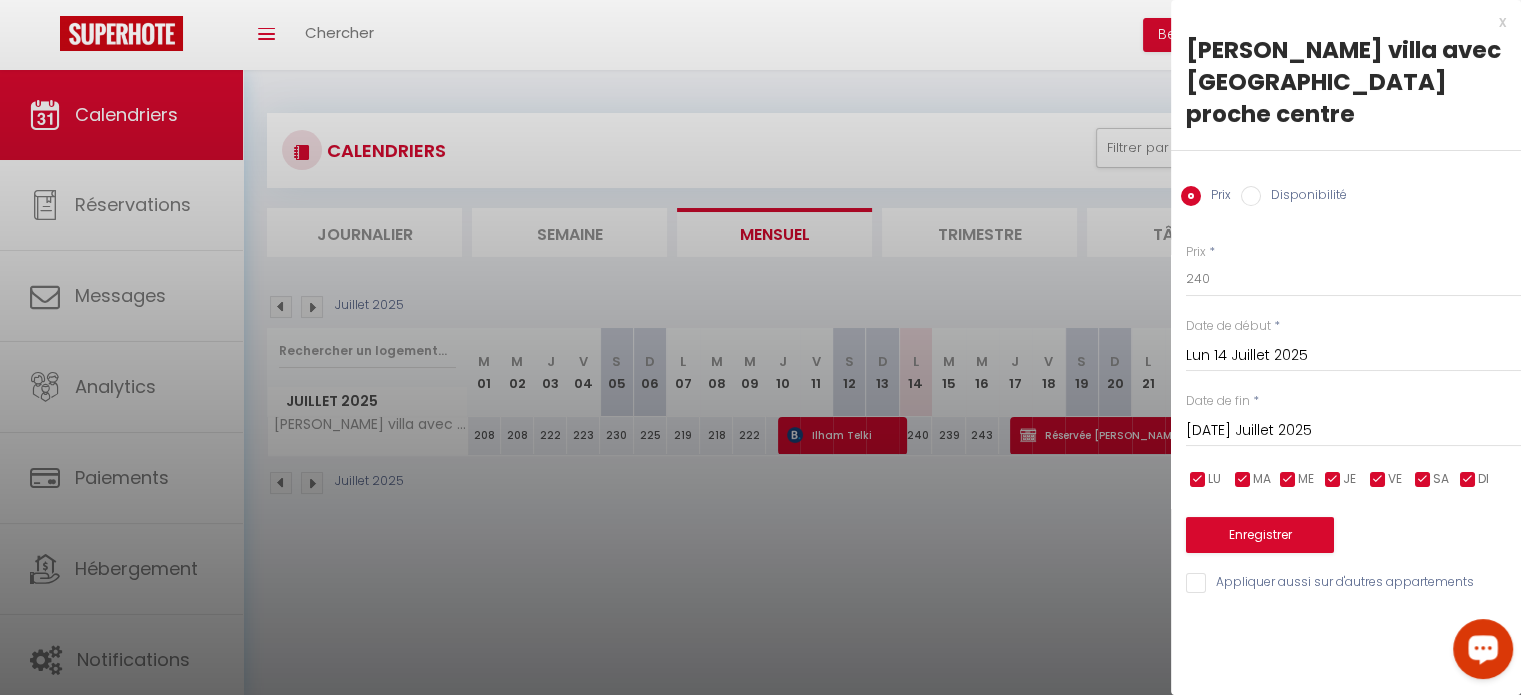 click on "[DATE] Juillet 2025" at bounding box center [1353, 431] 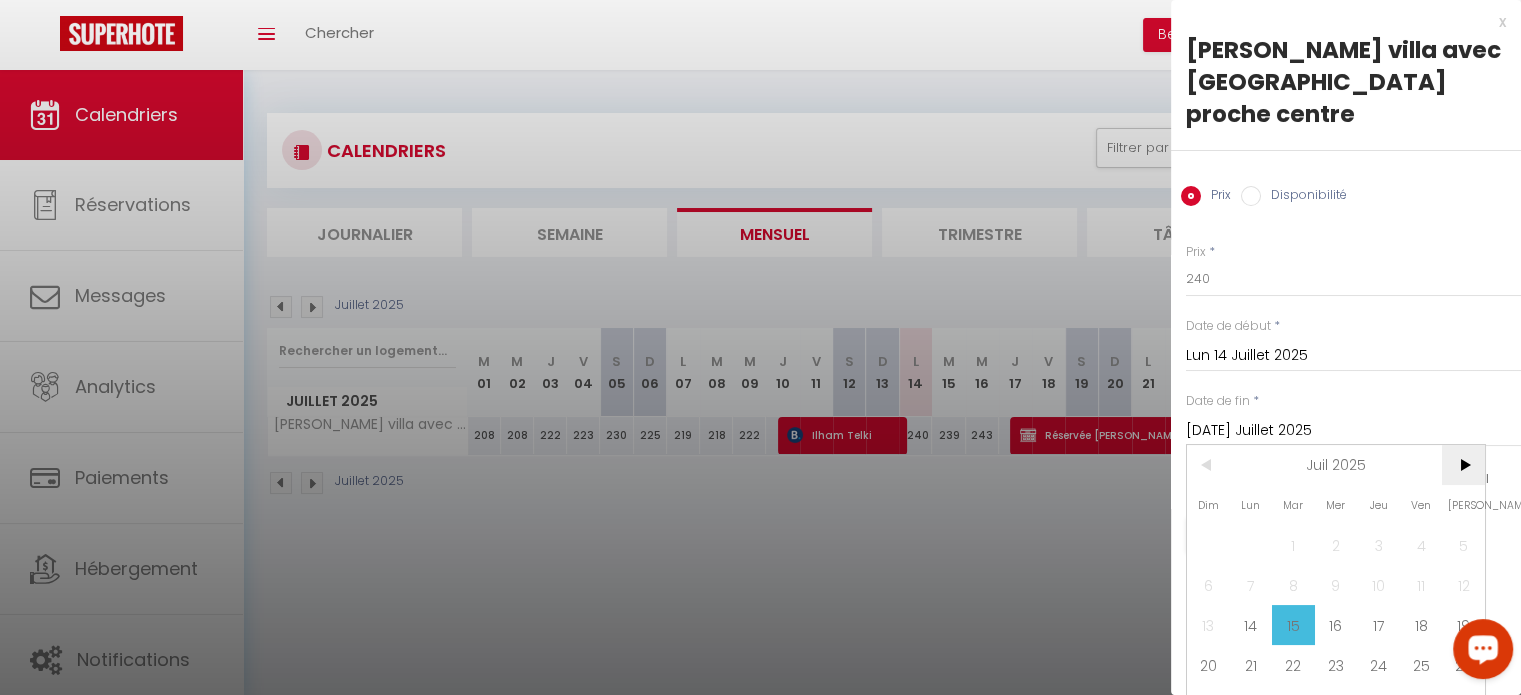 click on ">" at bounding box center [1463, 465] 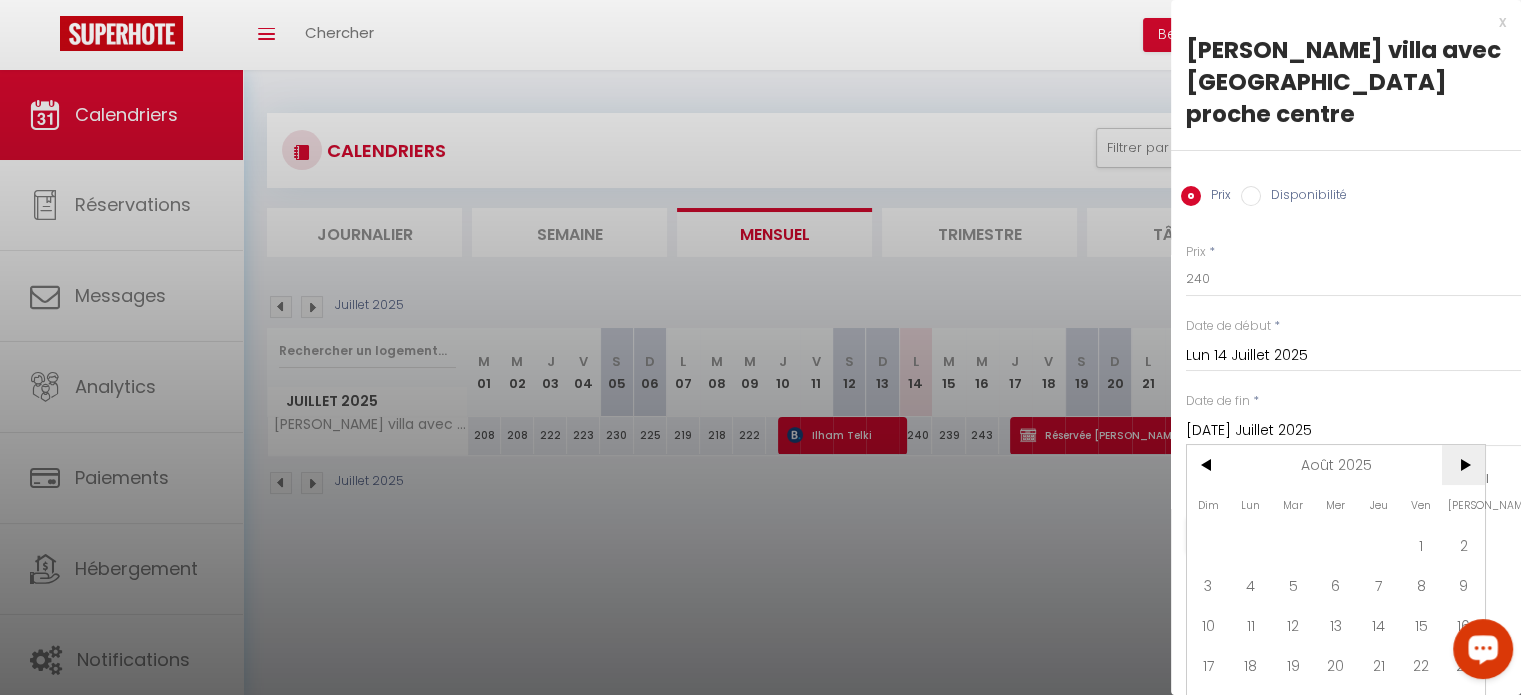 click on ">" at bounding box center [1463, 465] 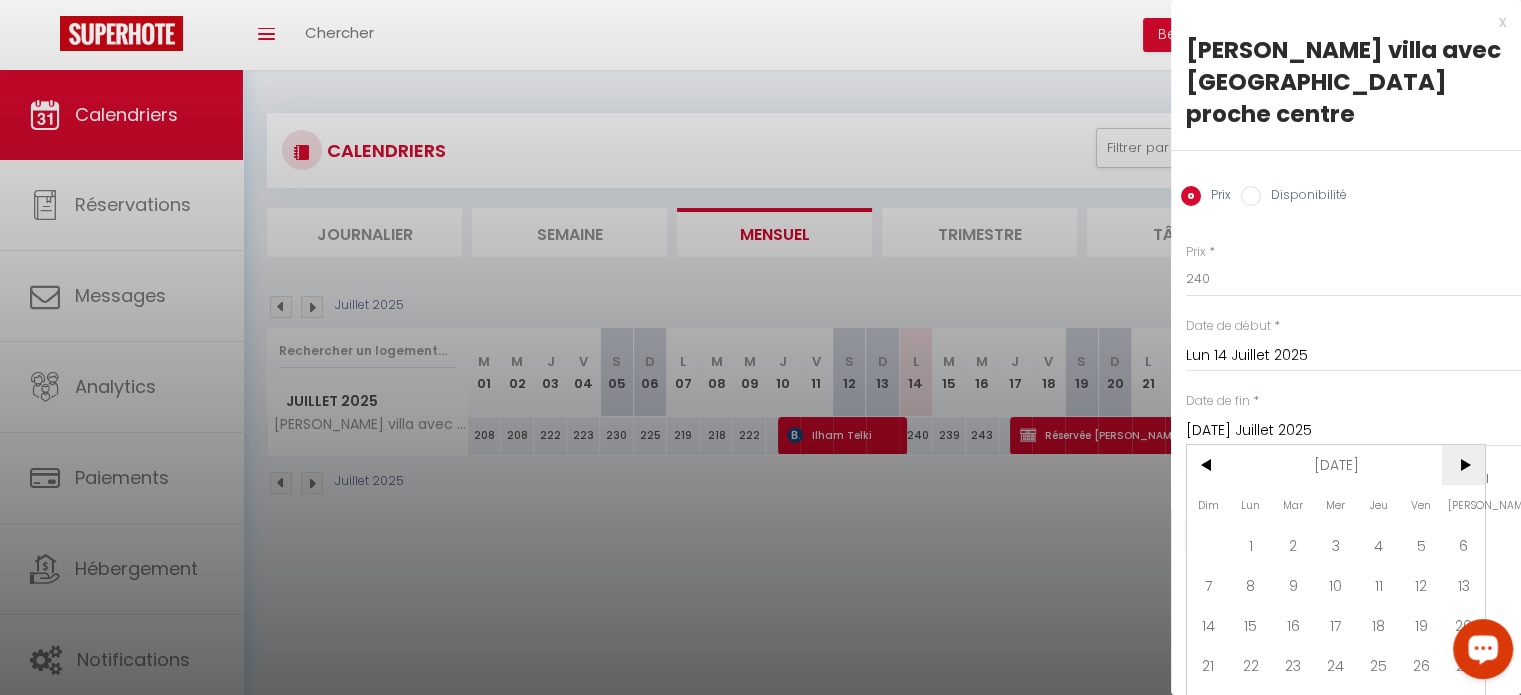 click on ">" at bounding box center (1463, 465) 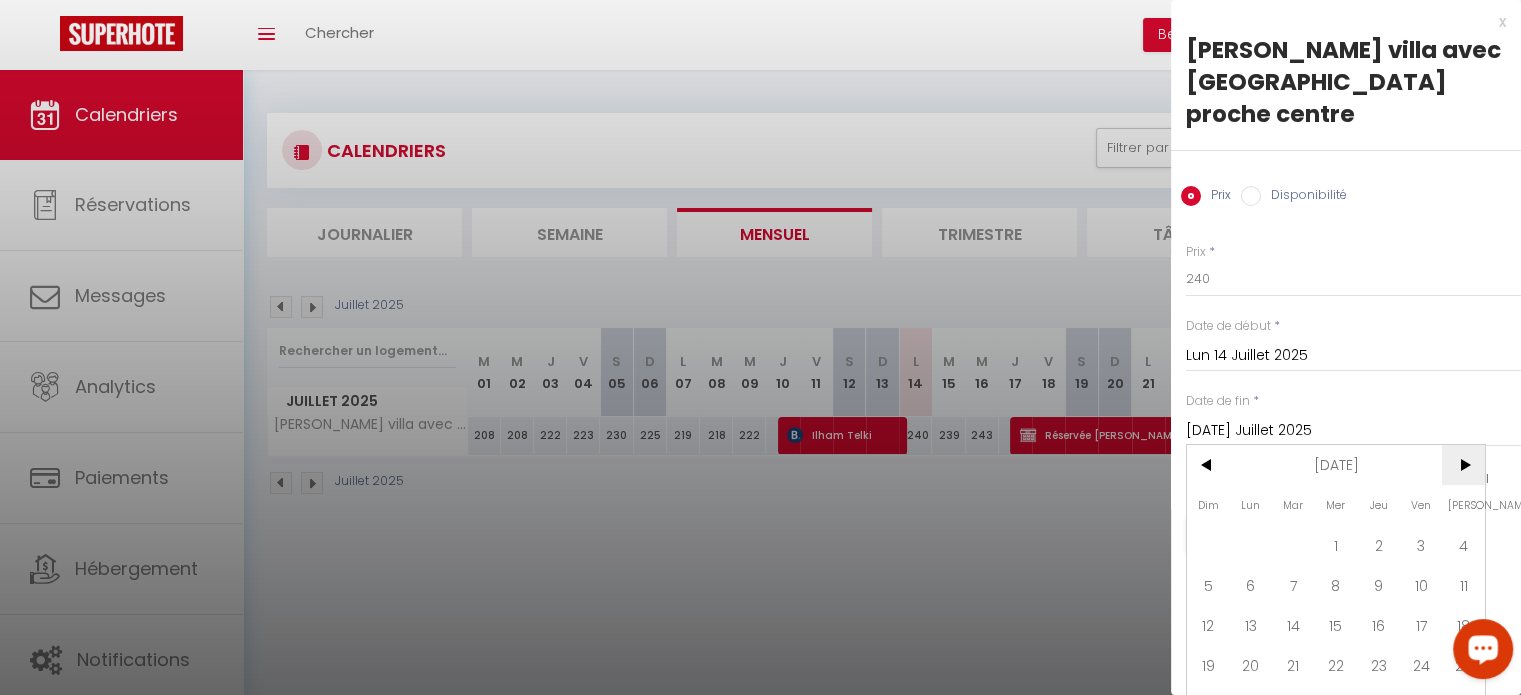 click on ">" at bounding box center [1463, 465] 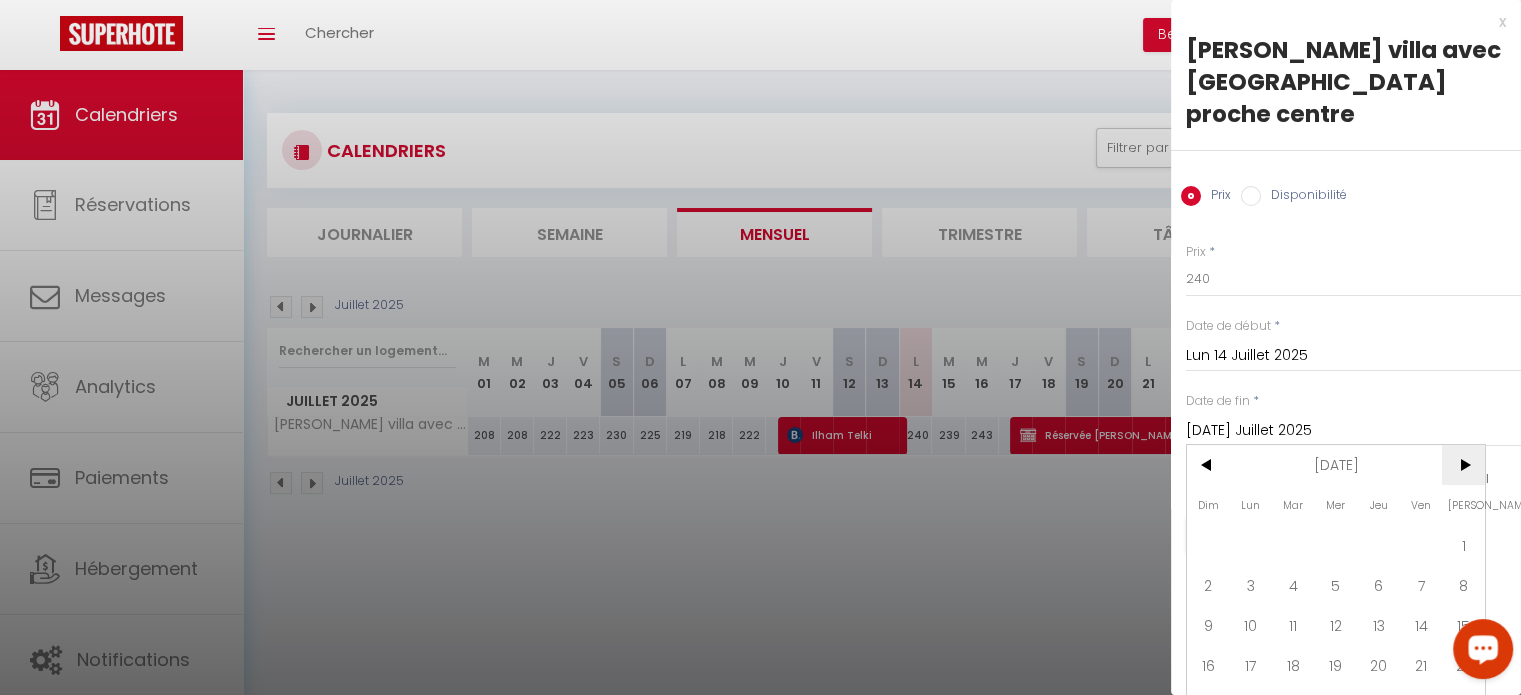 click on ">" at bounding box center (1463, 465) 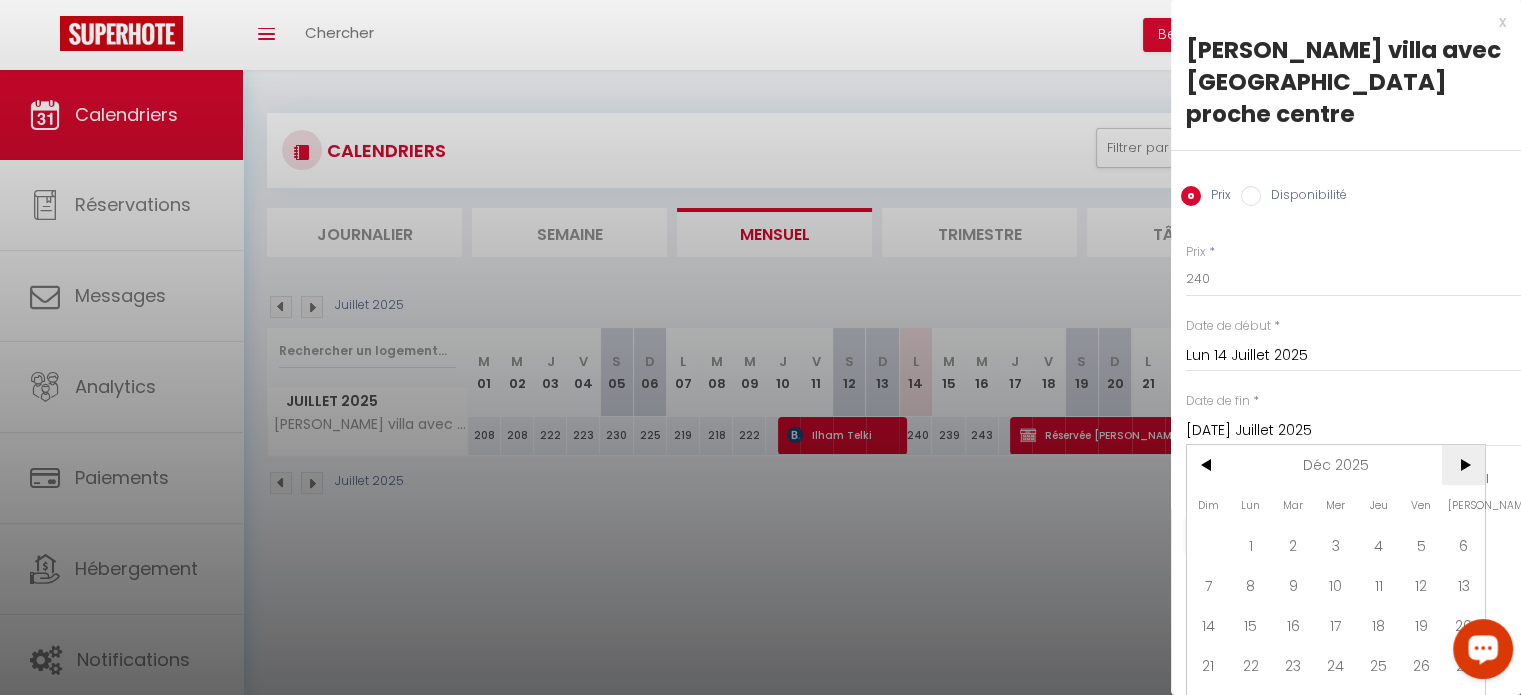 click on ">" at bounding box center [1463, 465] 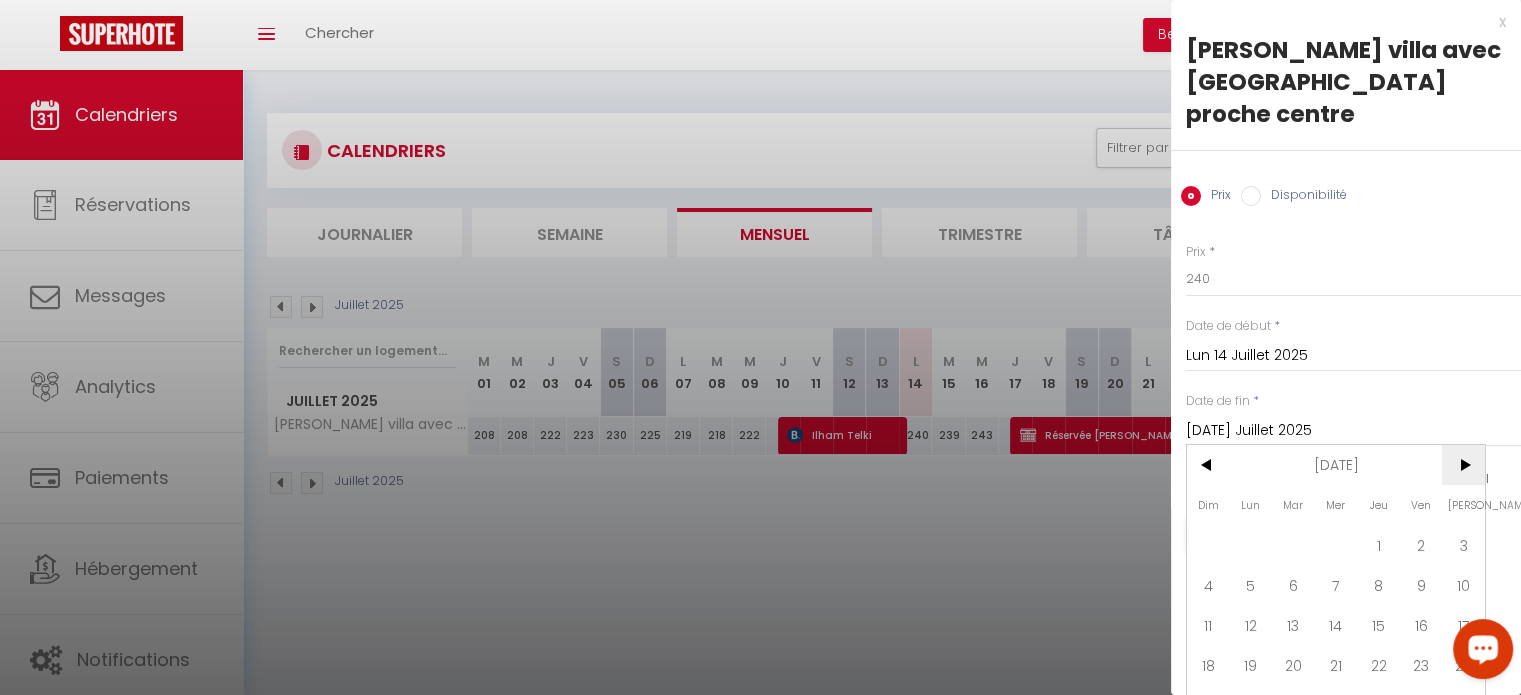 click on ">" at bounding box center [1463, 465] 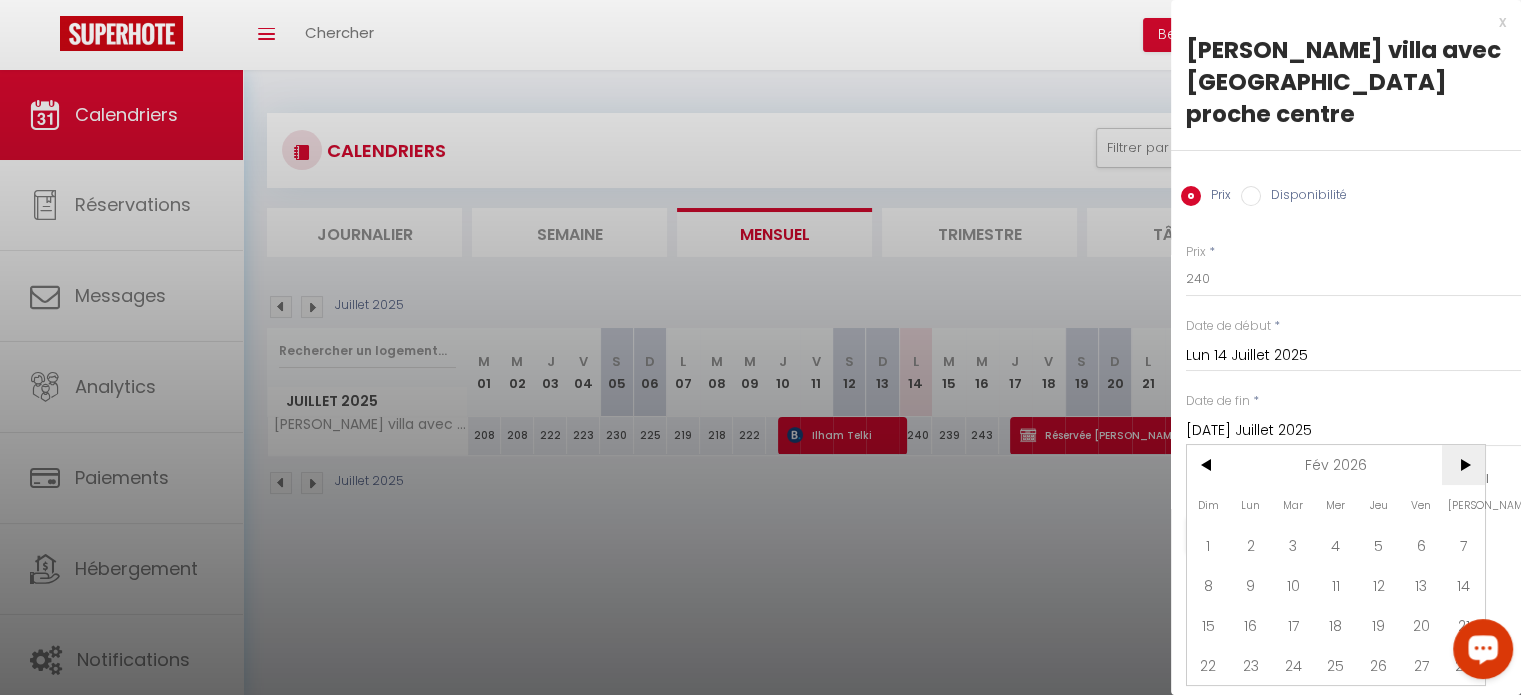 click on ">" at bounding box center (1463, 465) 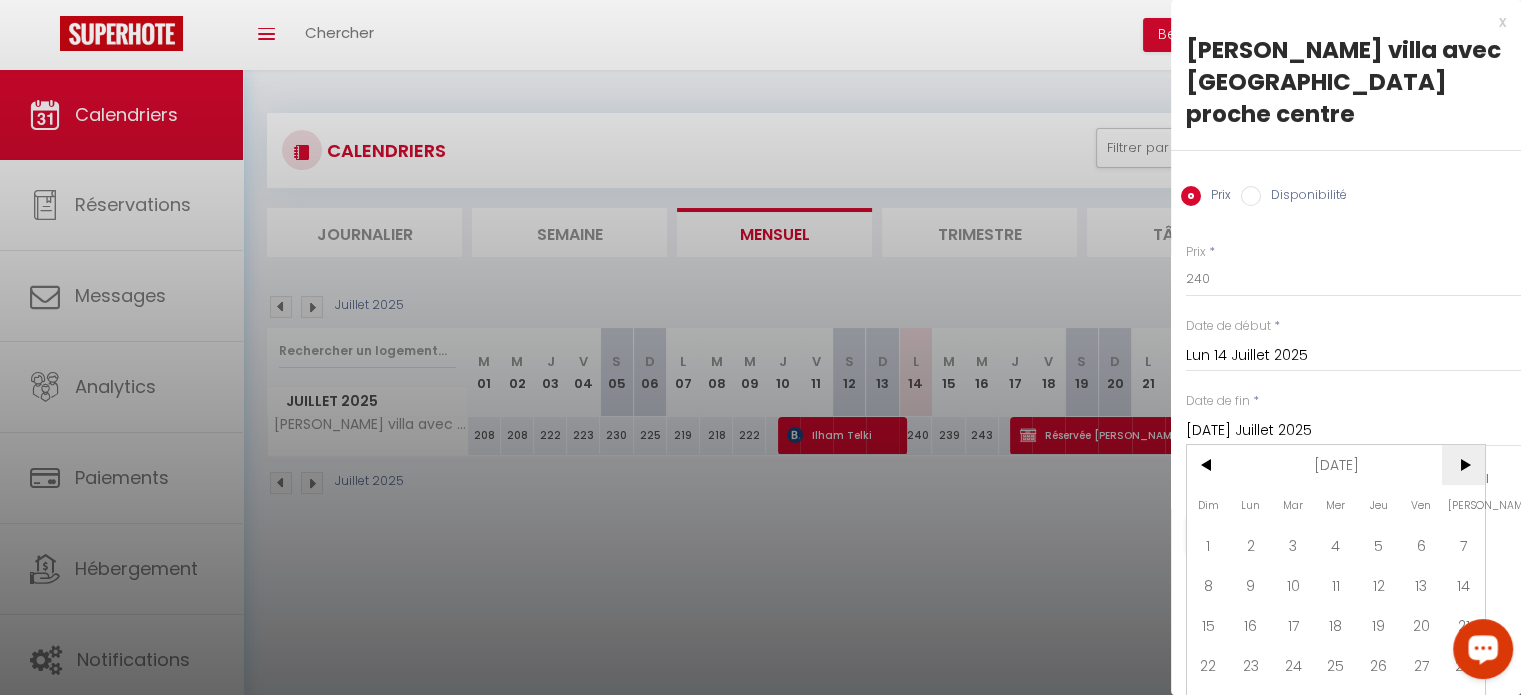 click on ">" at bounding box center [1463, 465] 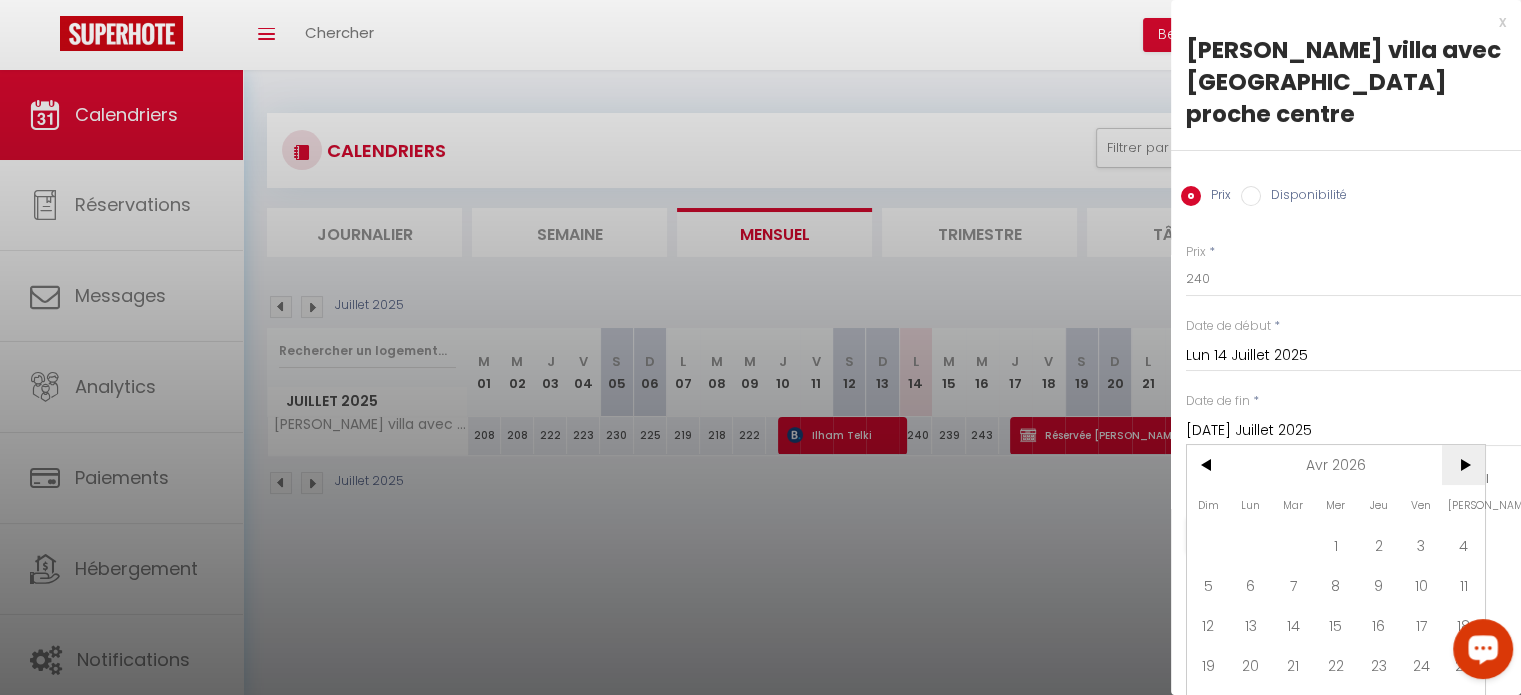 click on ">" at bounding box center [1463, 465] 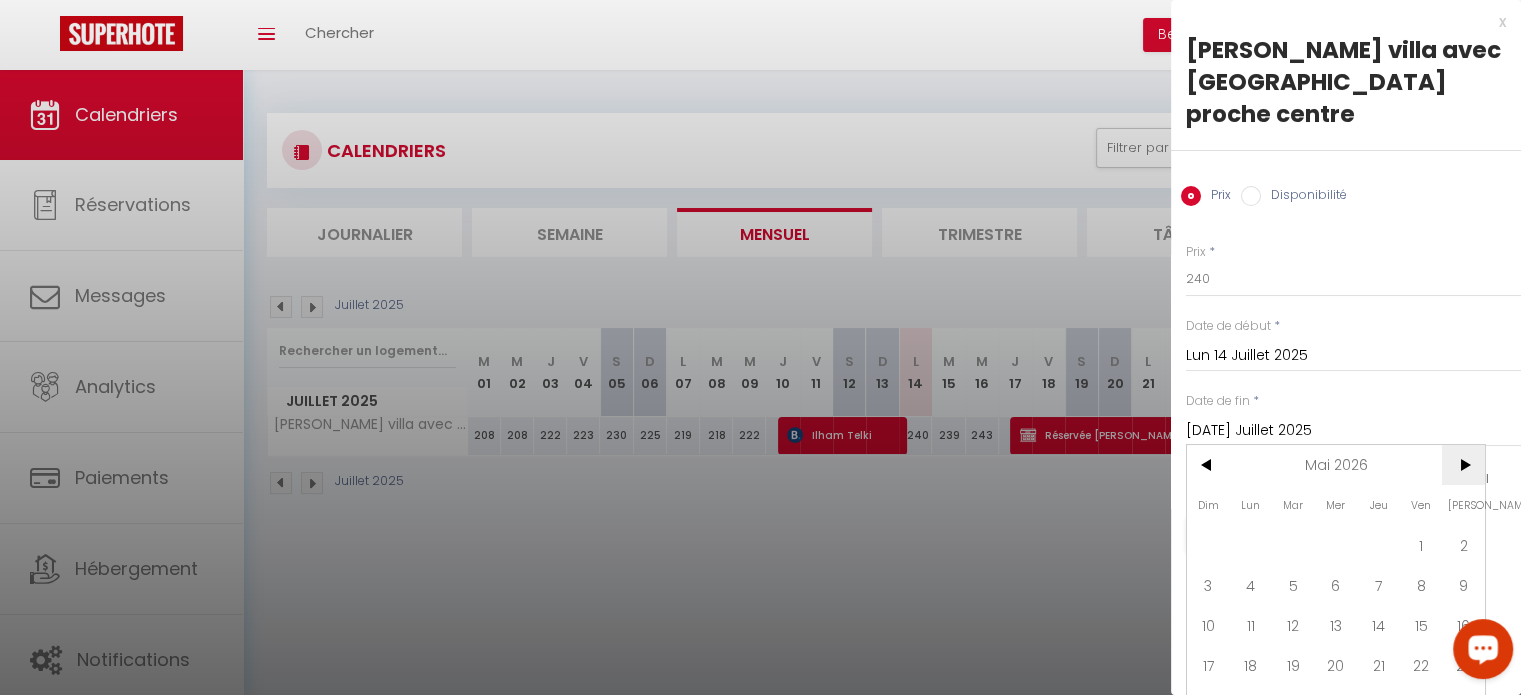 click on ">" at bounding box center (1463, 465) 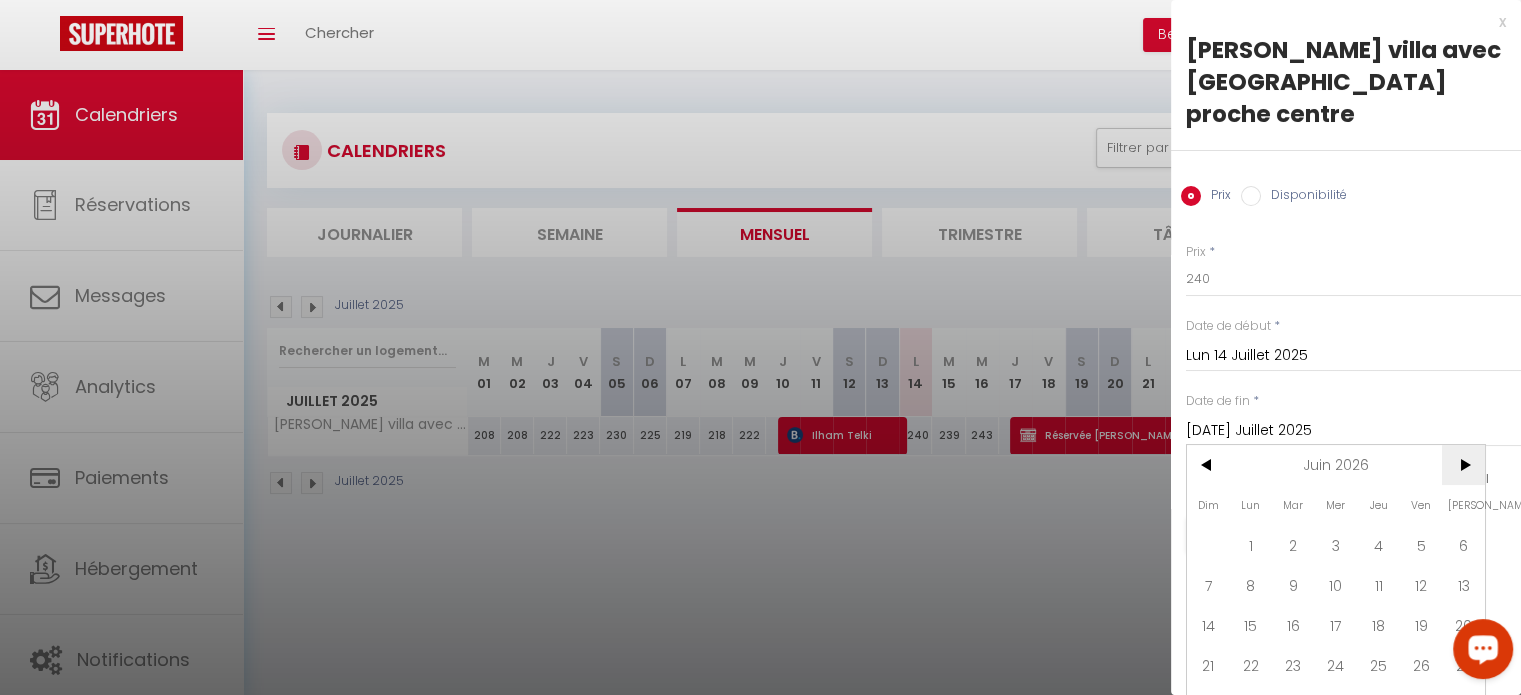 click on ">" at bounding box center [1463, 465] 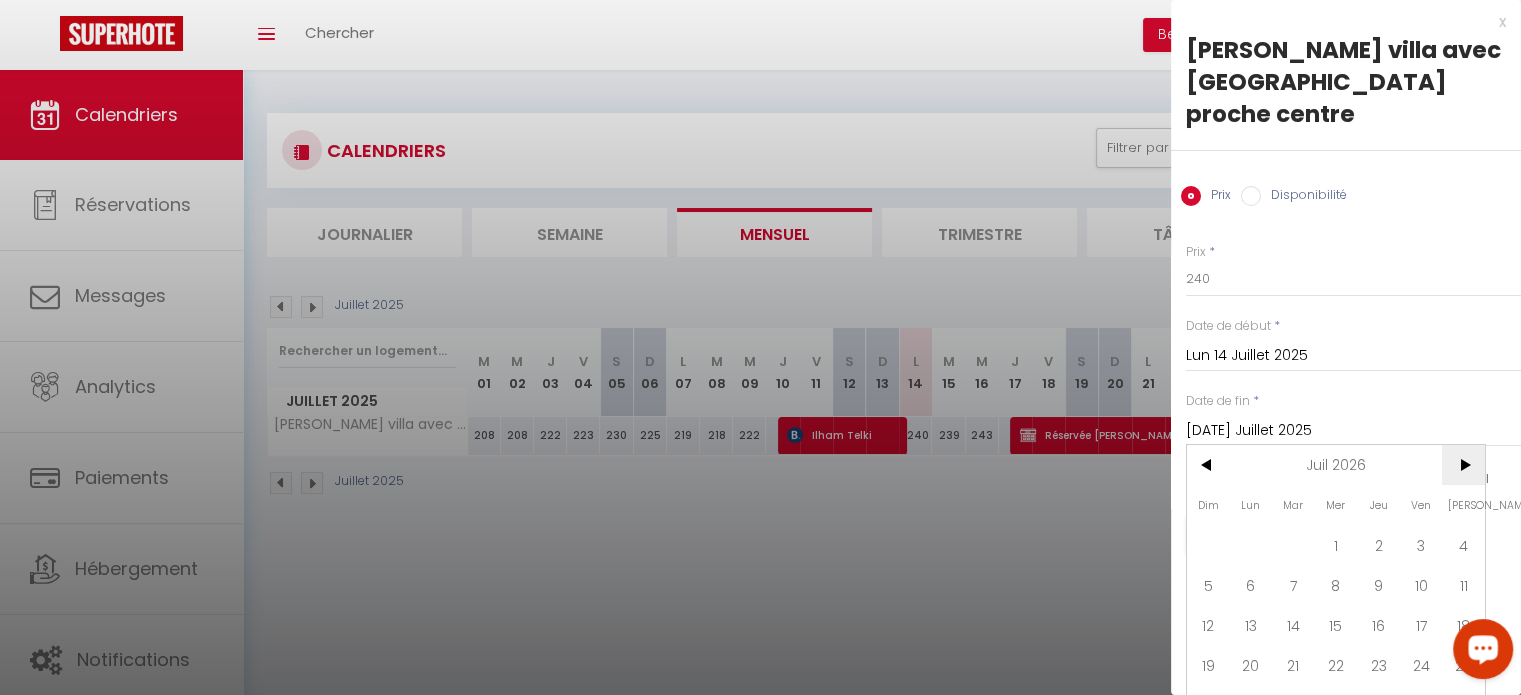 click on ">" at bounding box center [1463, 465] 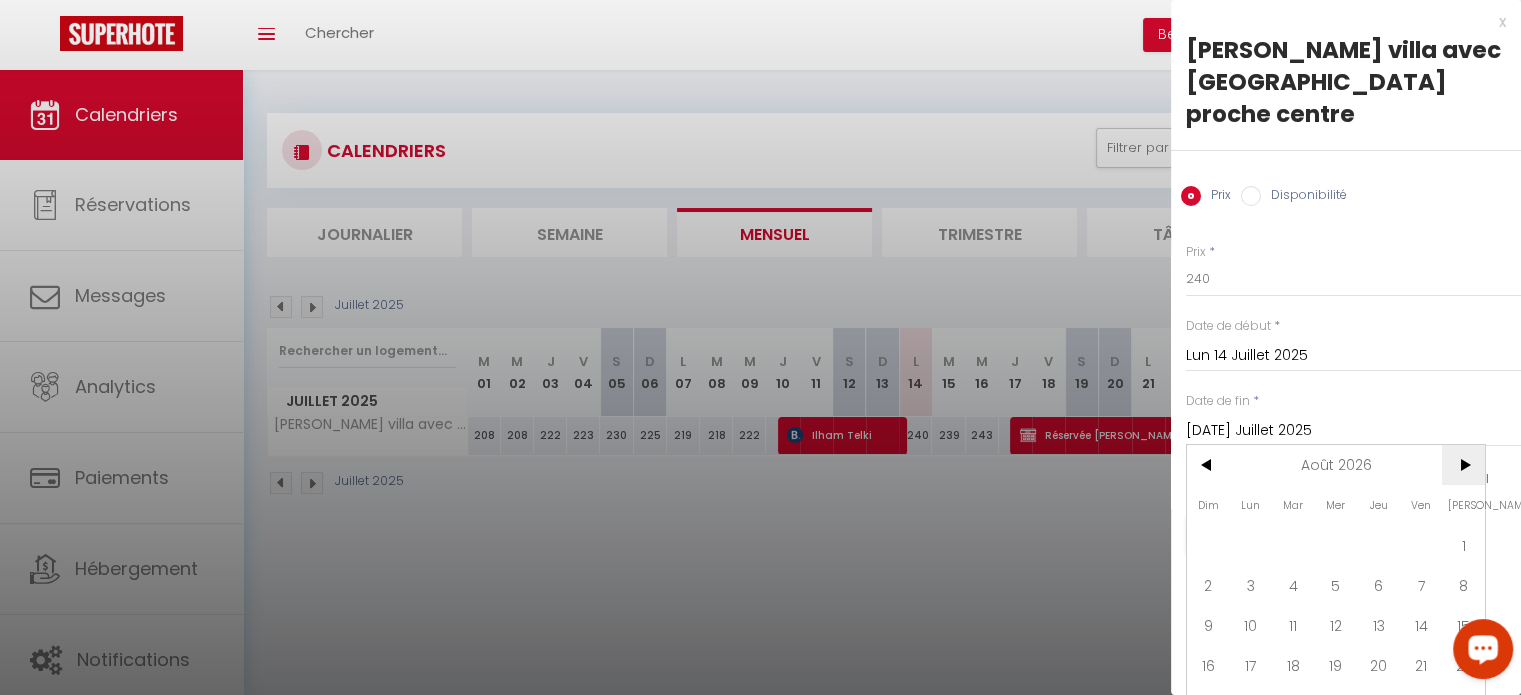 click on ">" at bounding box center [1463, 465] 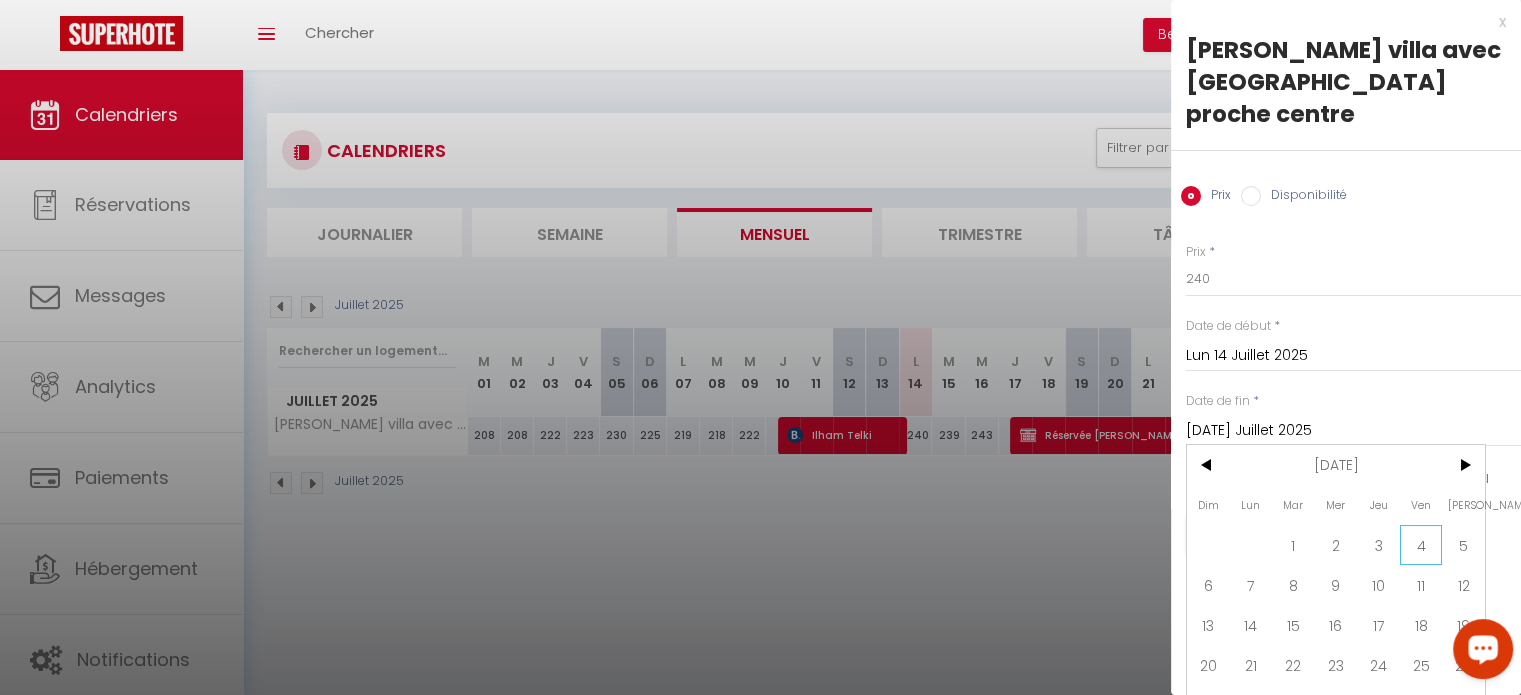 click on "4" at bounding box center [1421, 545] 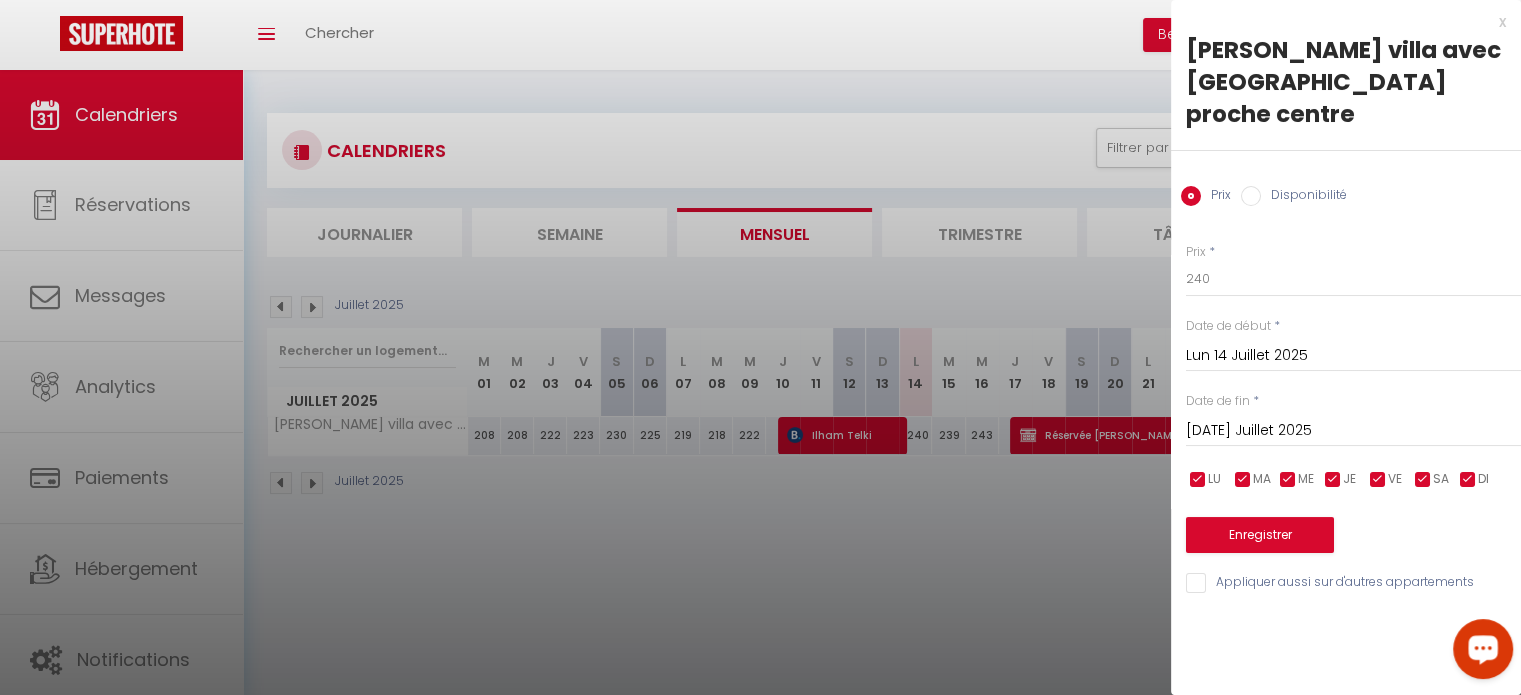 type on "Ven 04 Septembre 2026" 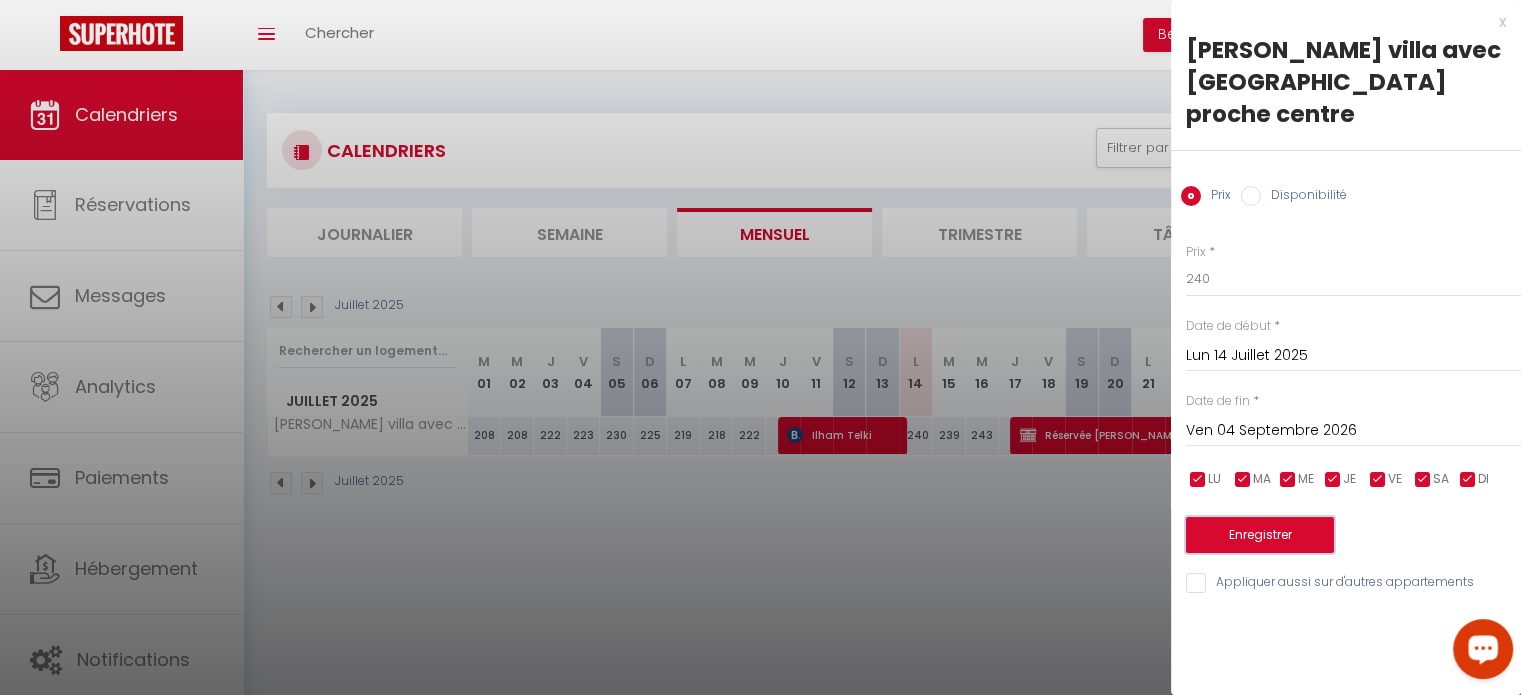 click on "Enregistrer" at bounding box center [1260, 535] 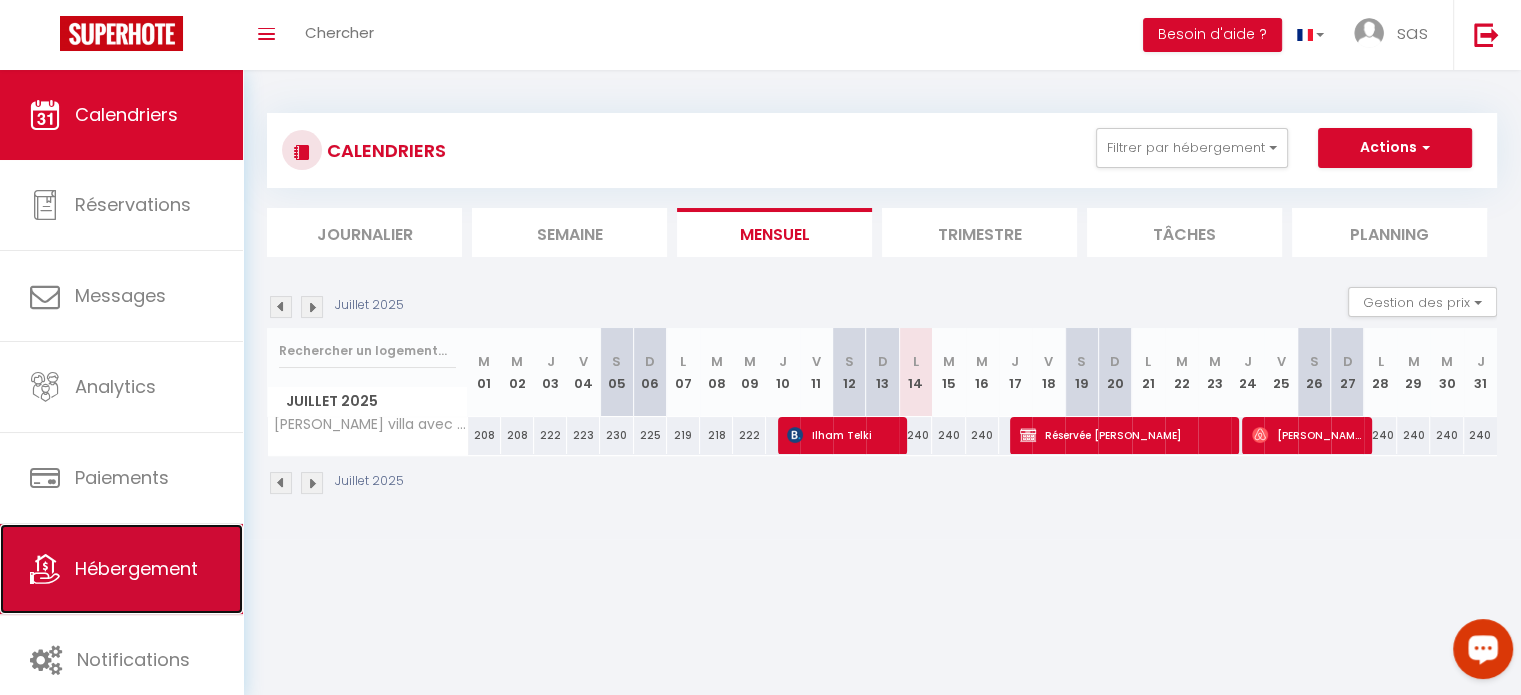 click on "Hébergement" at bounding box center (136, 568) 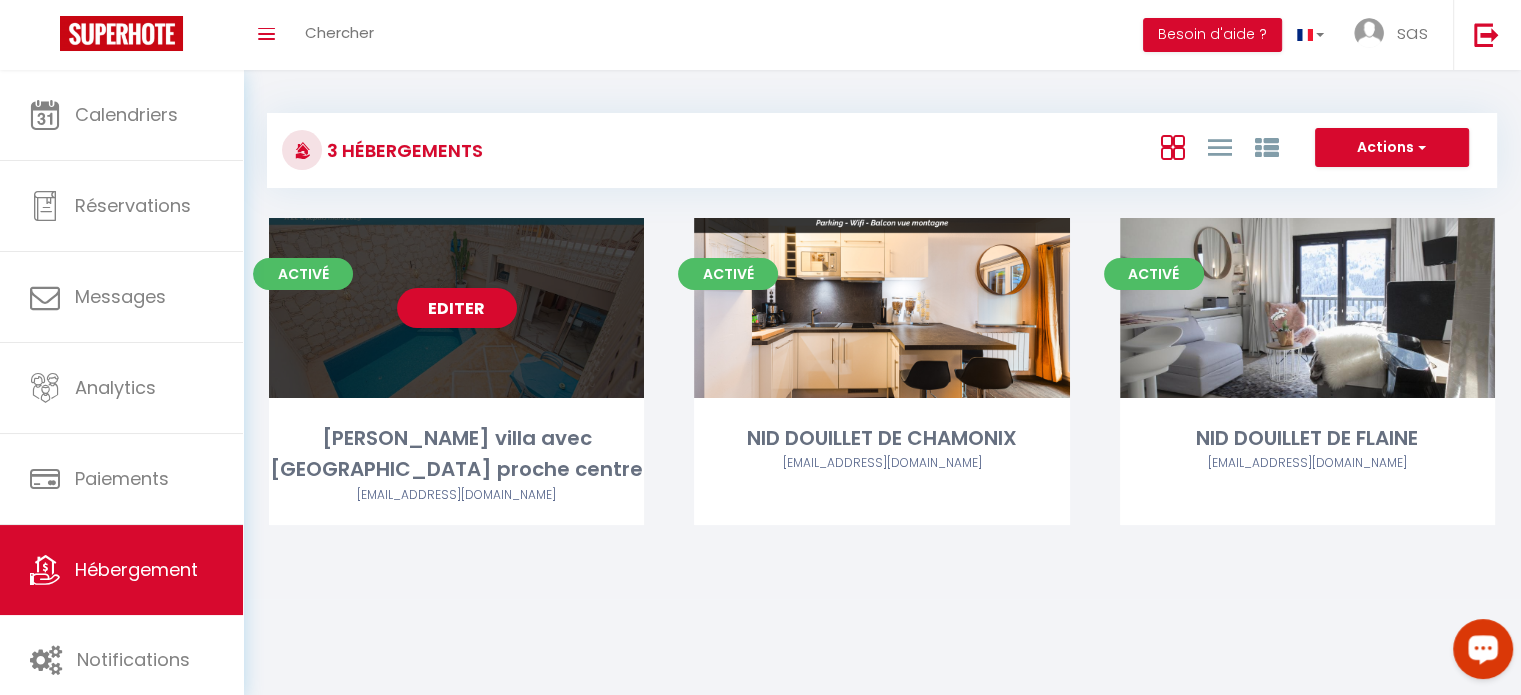 click on "[PERSON_NAME] villa avec [GEOGRAPHIC_DATA] proche centre" at bounding box center (456, 454) 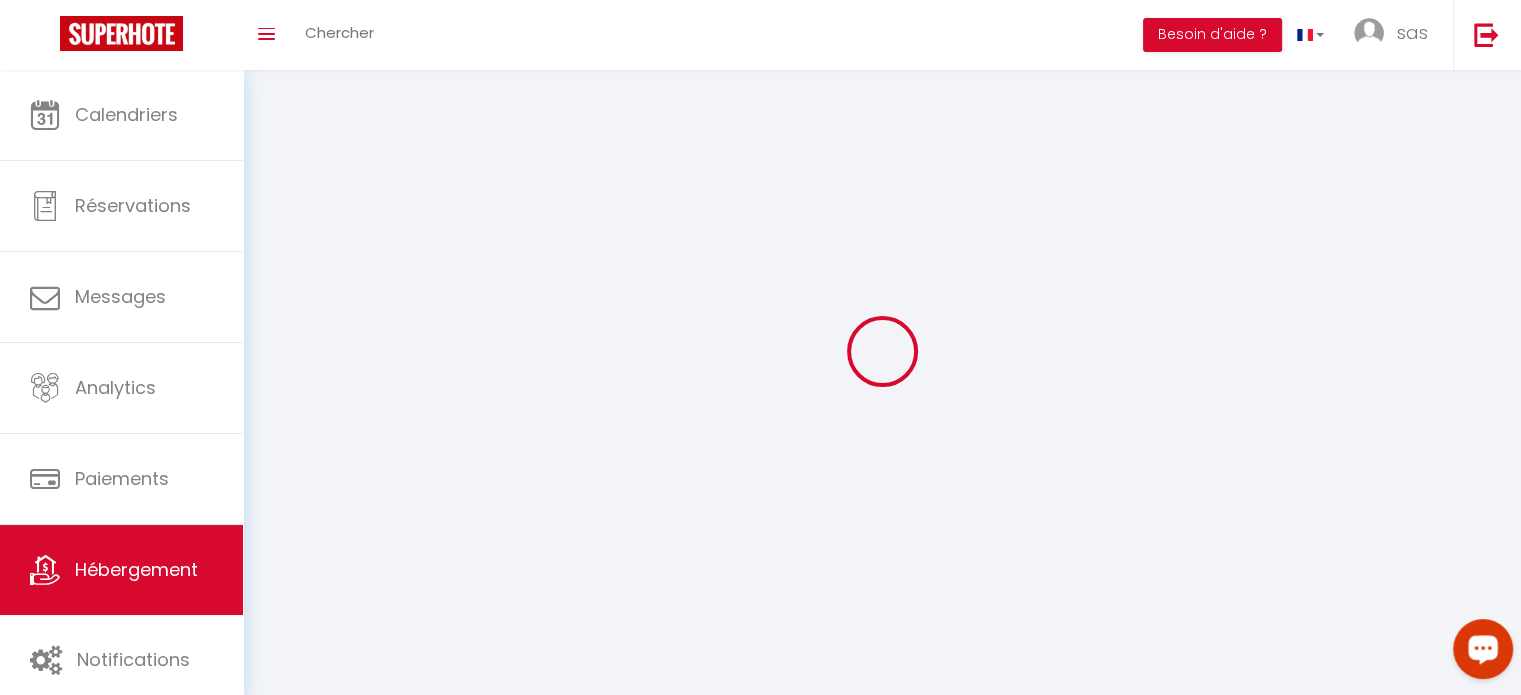 select 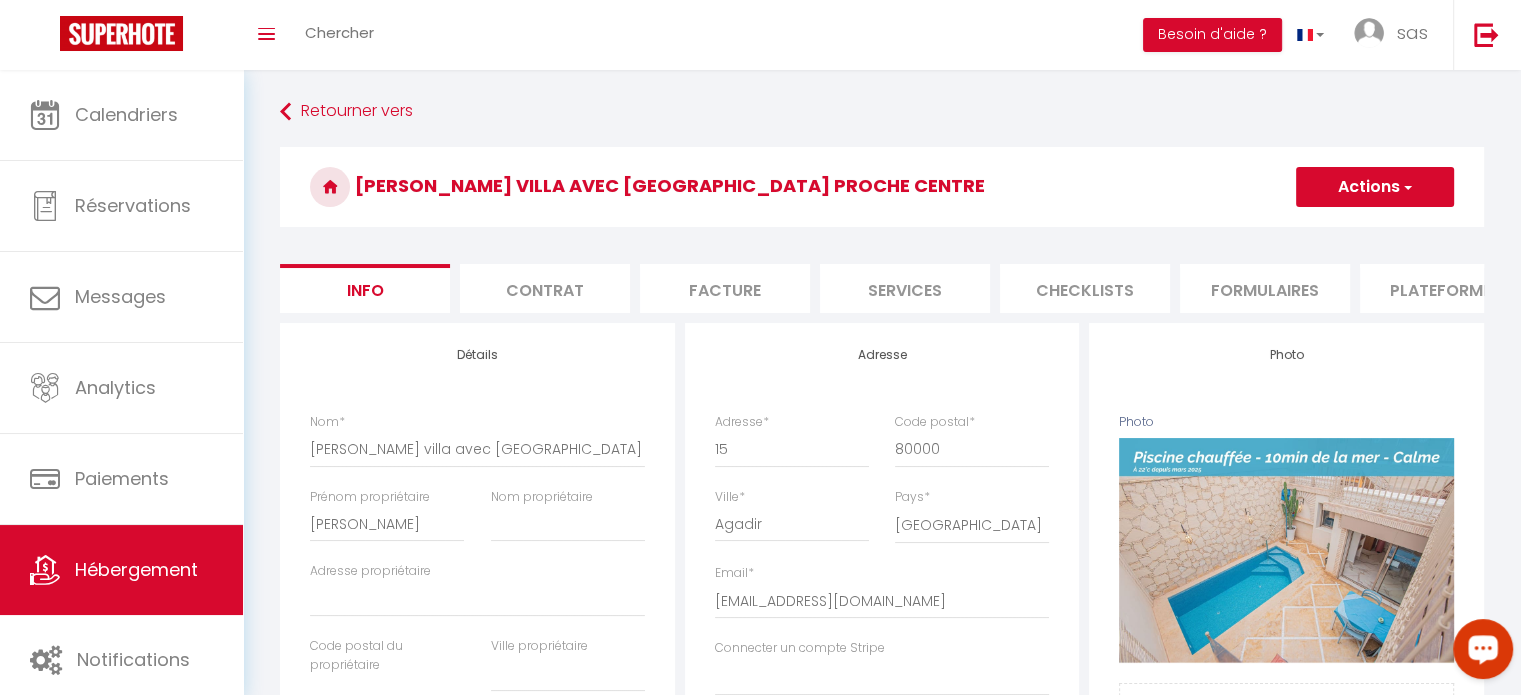 select 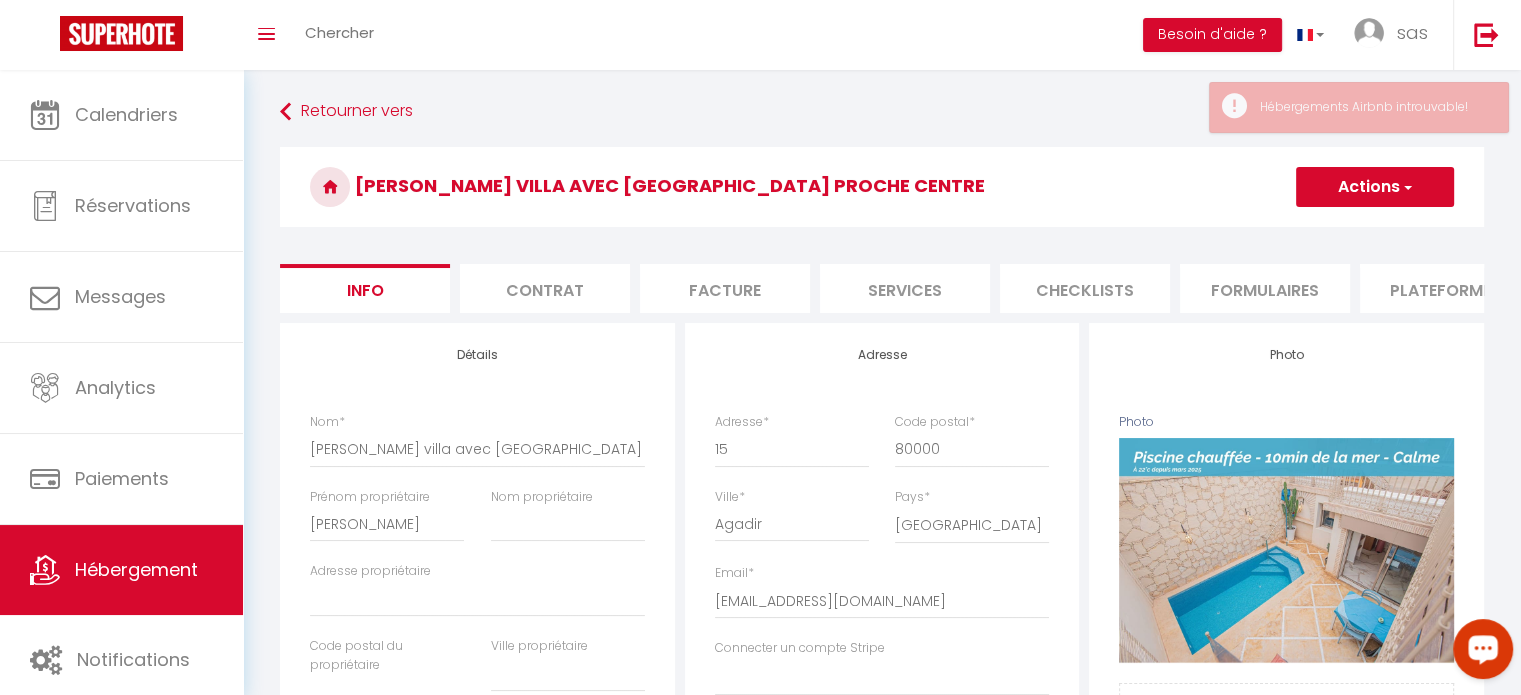 click on "Services" at bounding box center [905, 288] 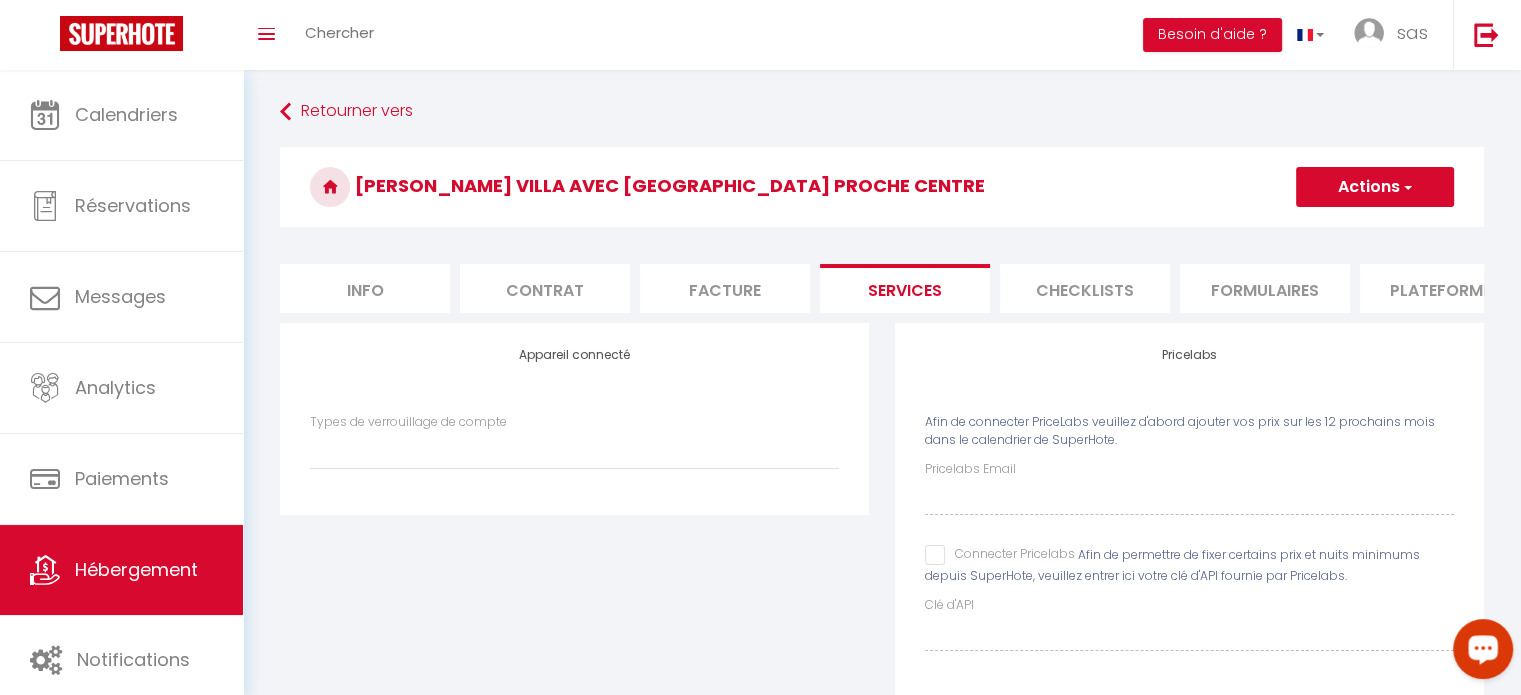 click on "Connecter Pricelabs" at bounding box center (1000, 555) 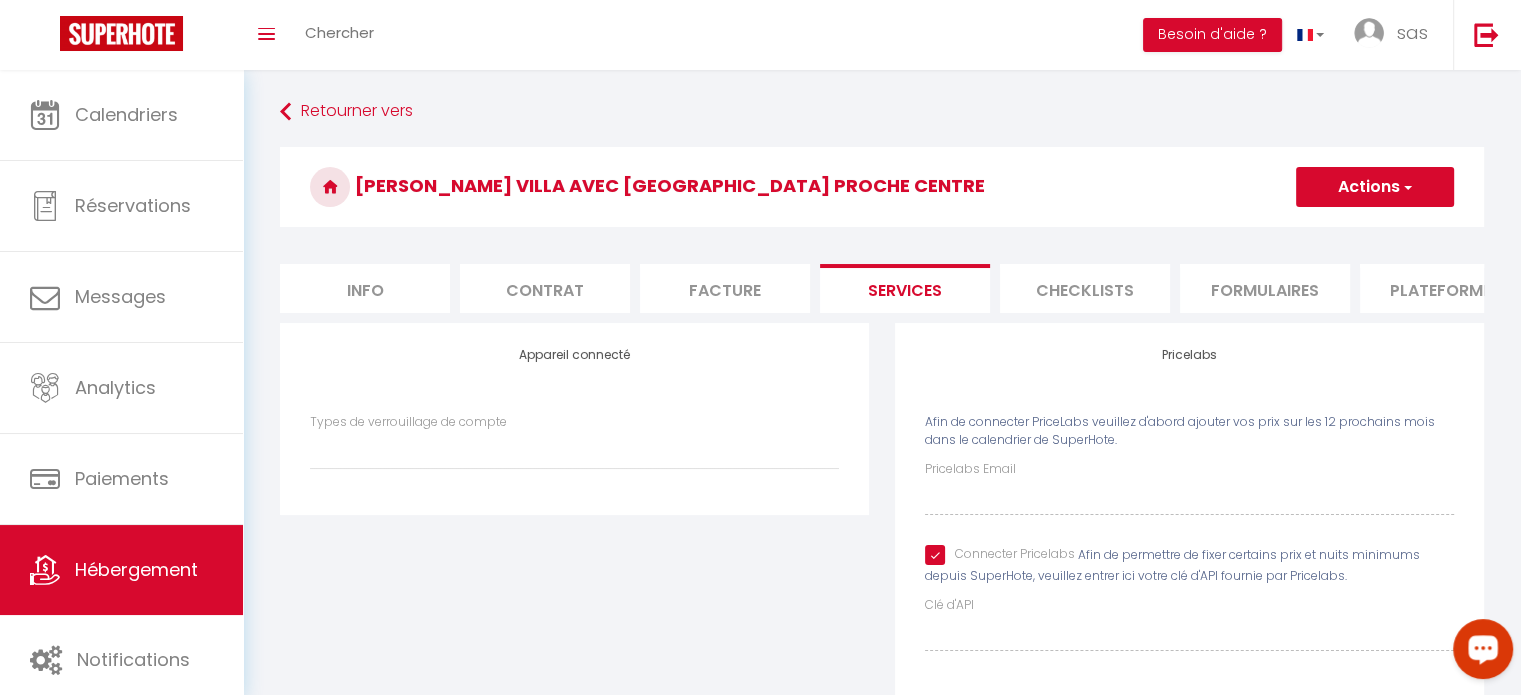 select 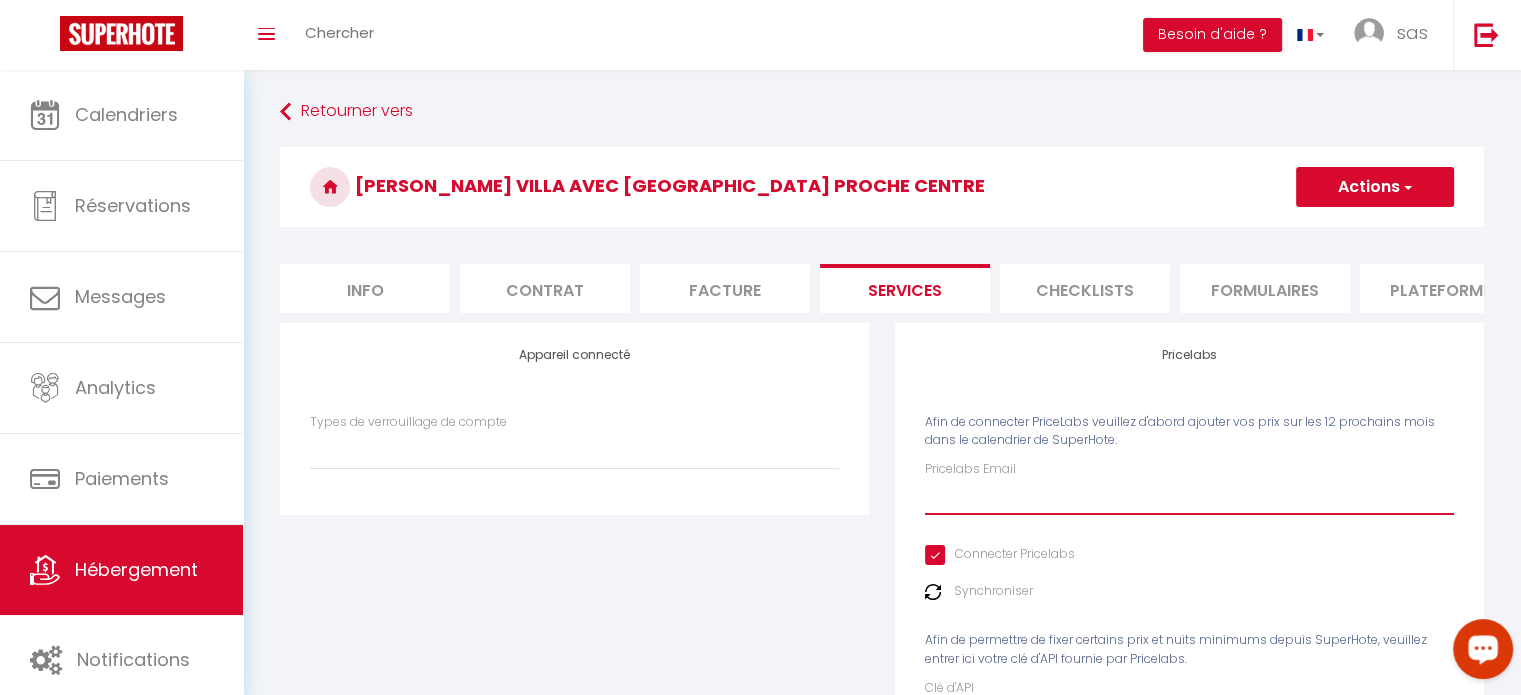 click on "Pricelabs Email" at bounding box center [1189, 497] 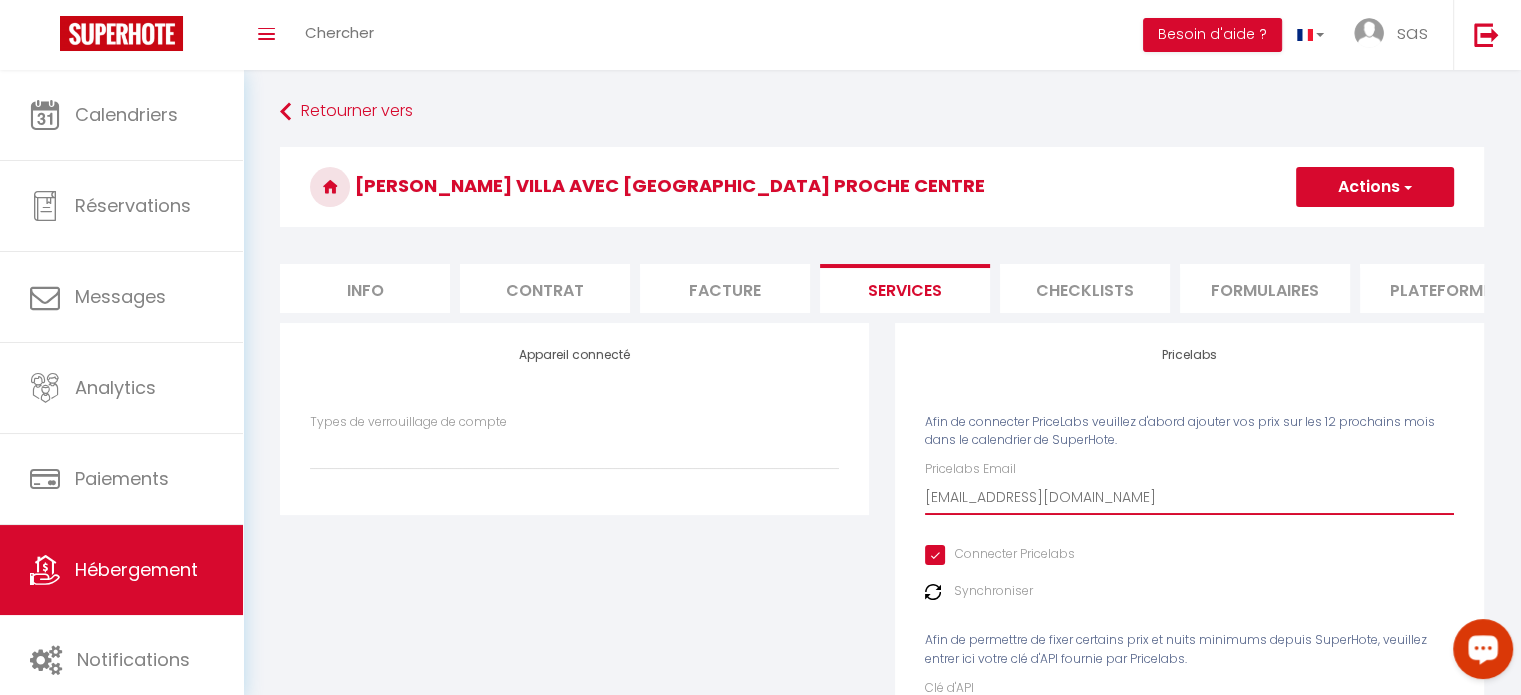 scroll, scrollTop: 0, scrollLeft: 0, axis: both 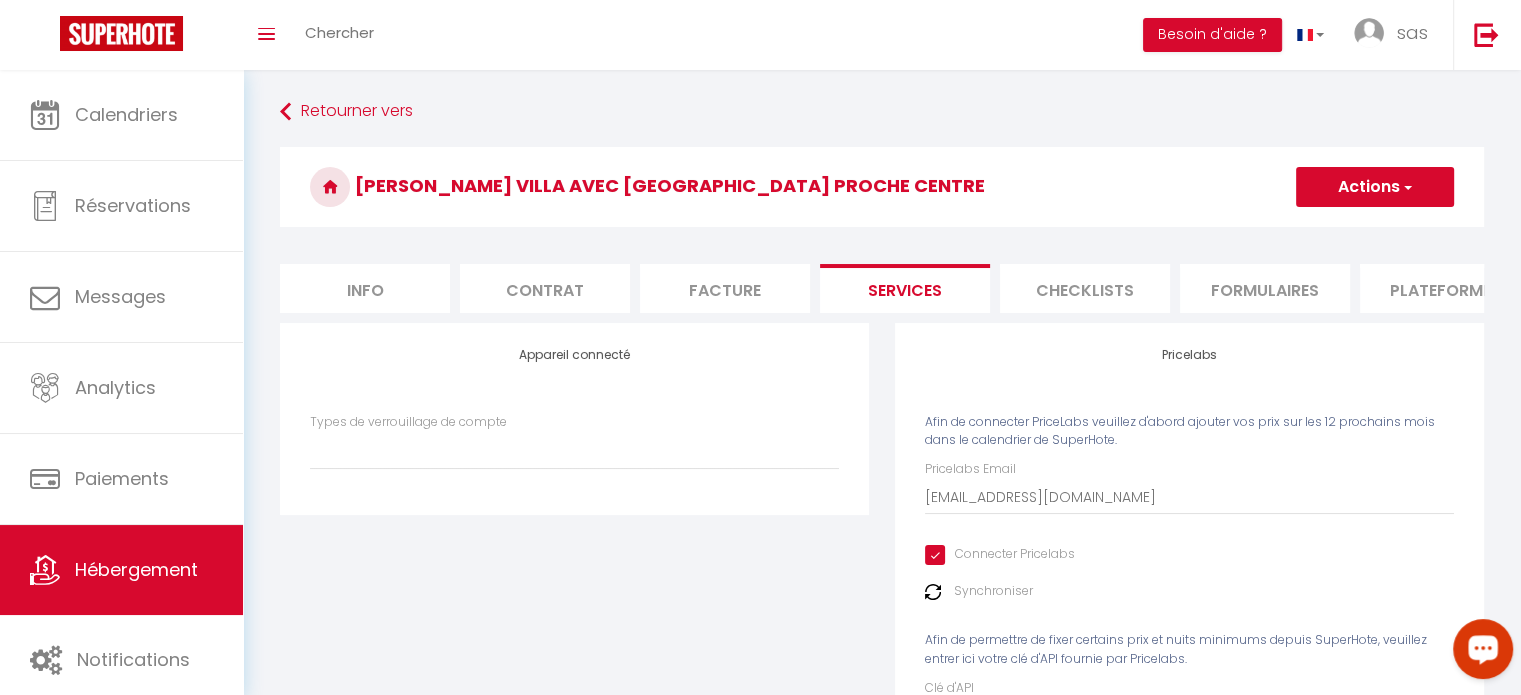 click on "Actions" at bounding box center [1375, 187] 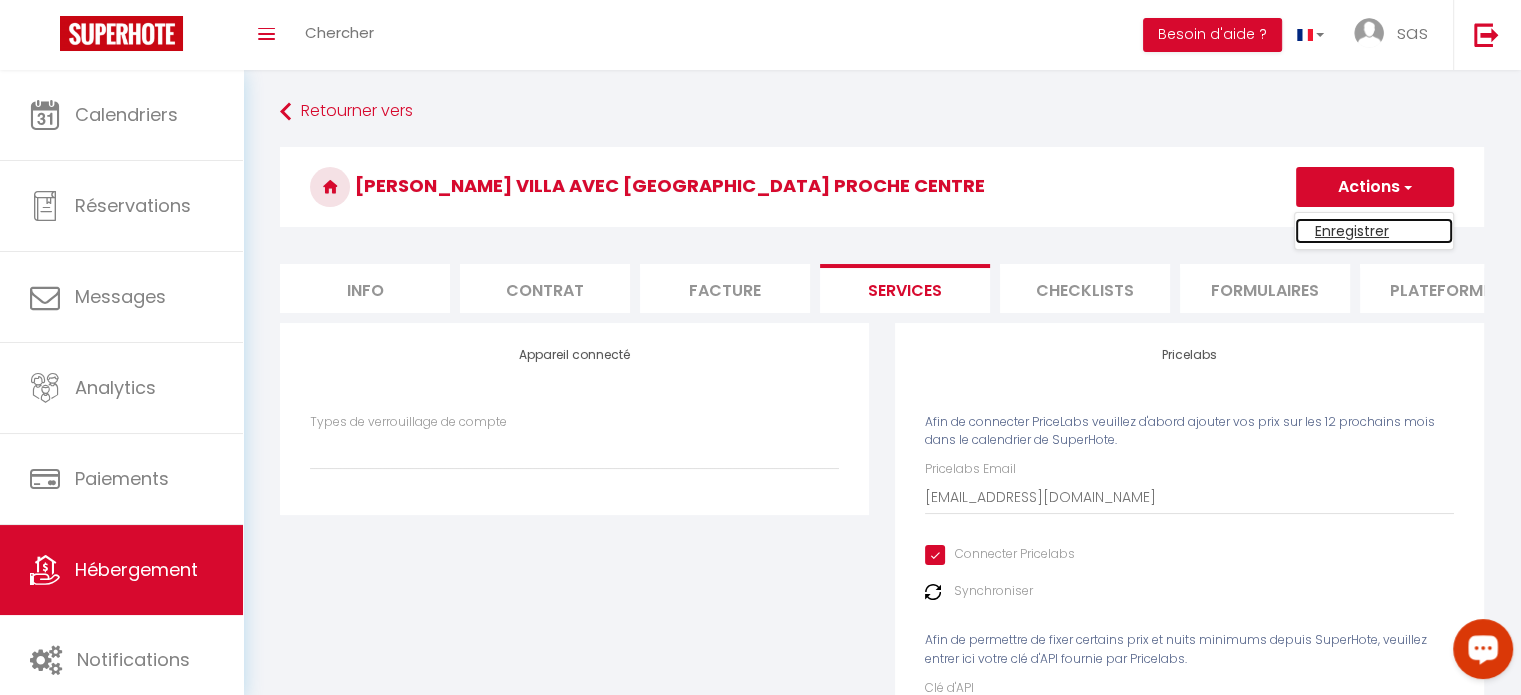 click on "Enregistrer" at bounding box center (1374, 231) 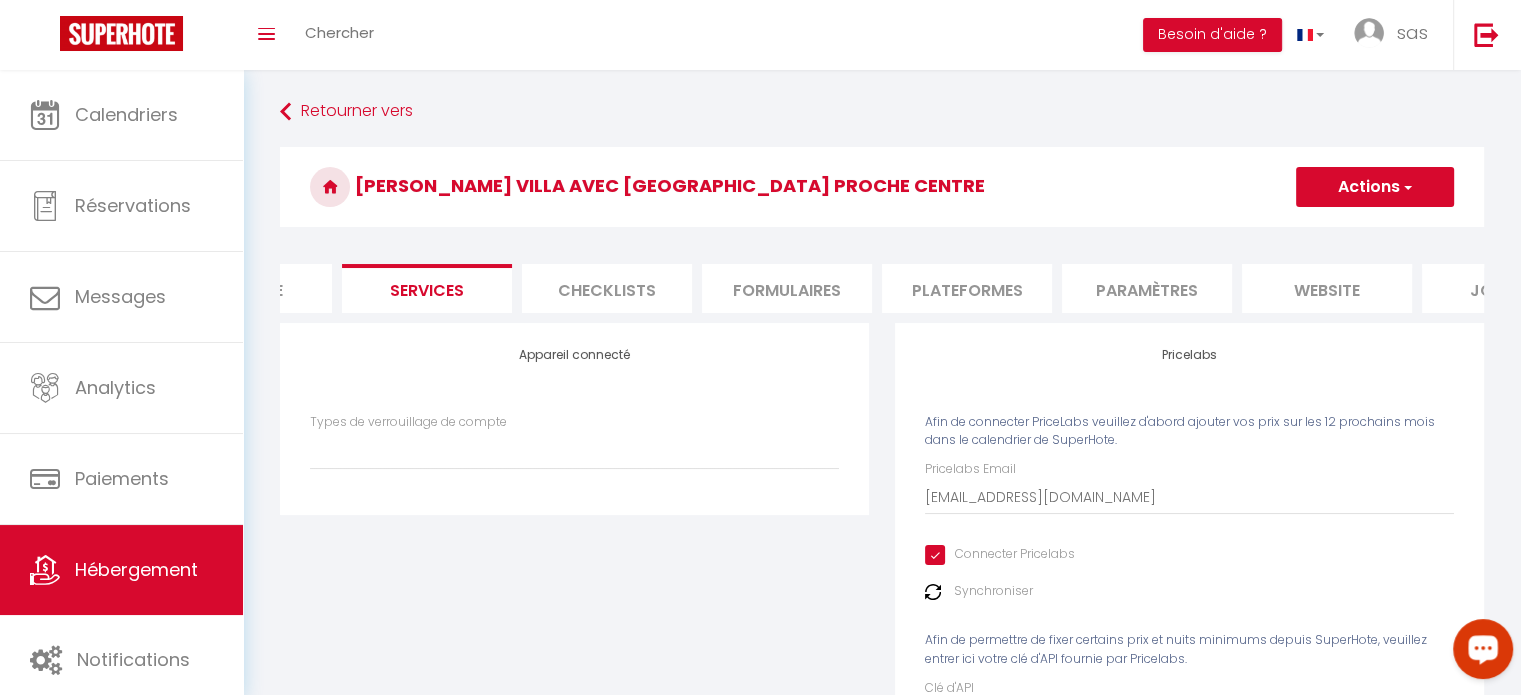scroll, scrollTop: 0, scrollLeft: 480, axis: horizontal 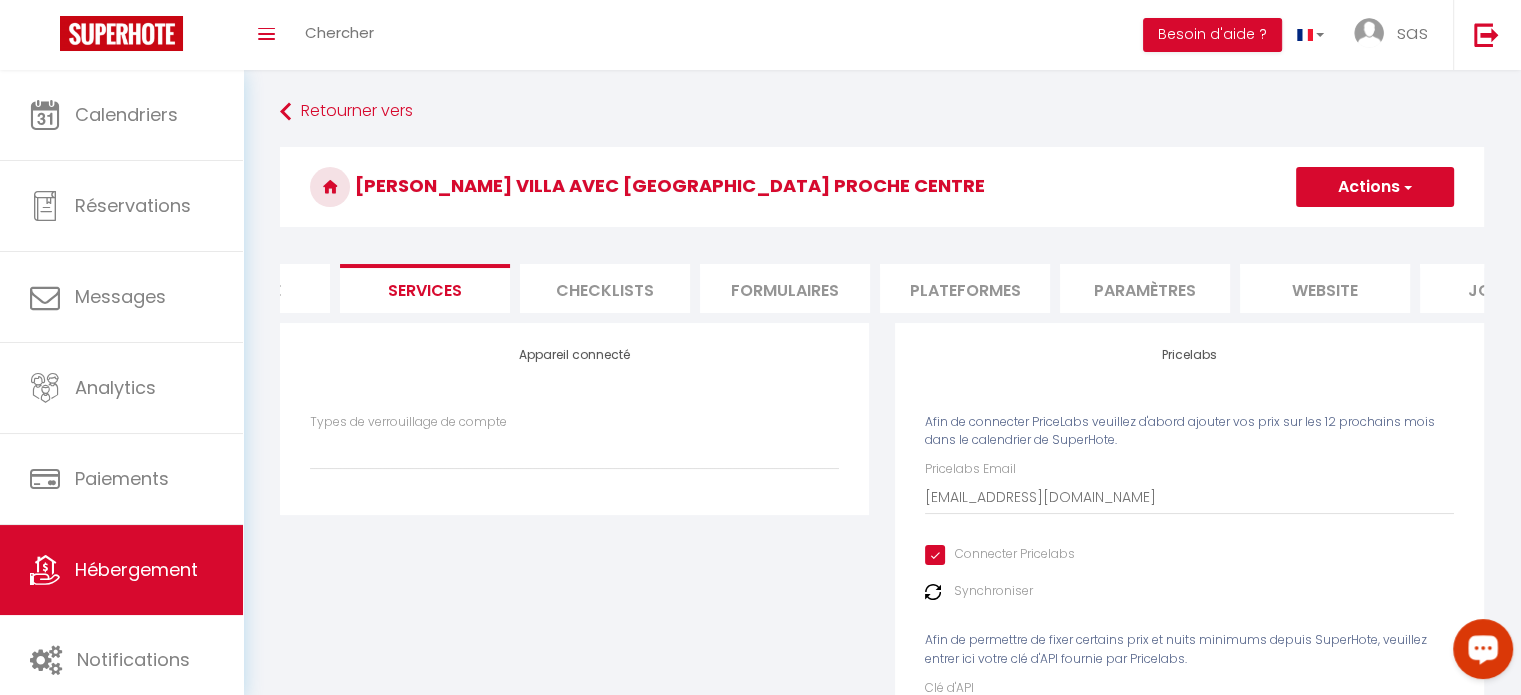 click on "website" at bounding box center (1325, 288) 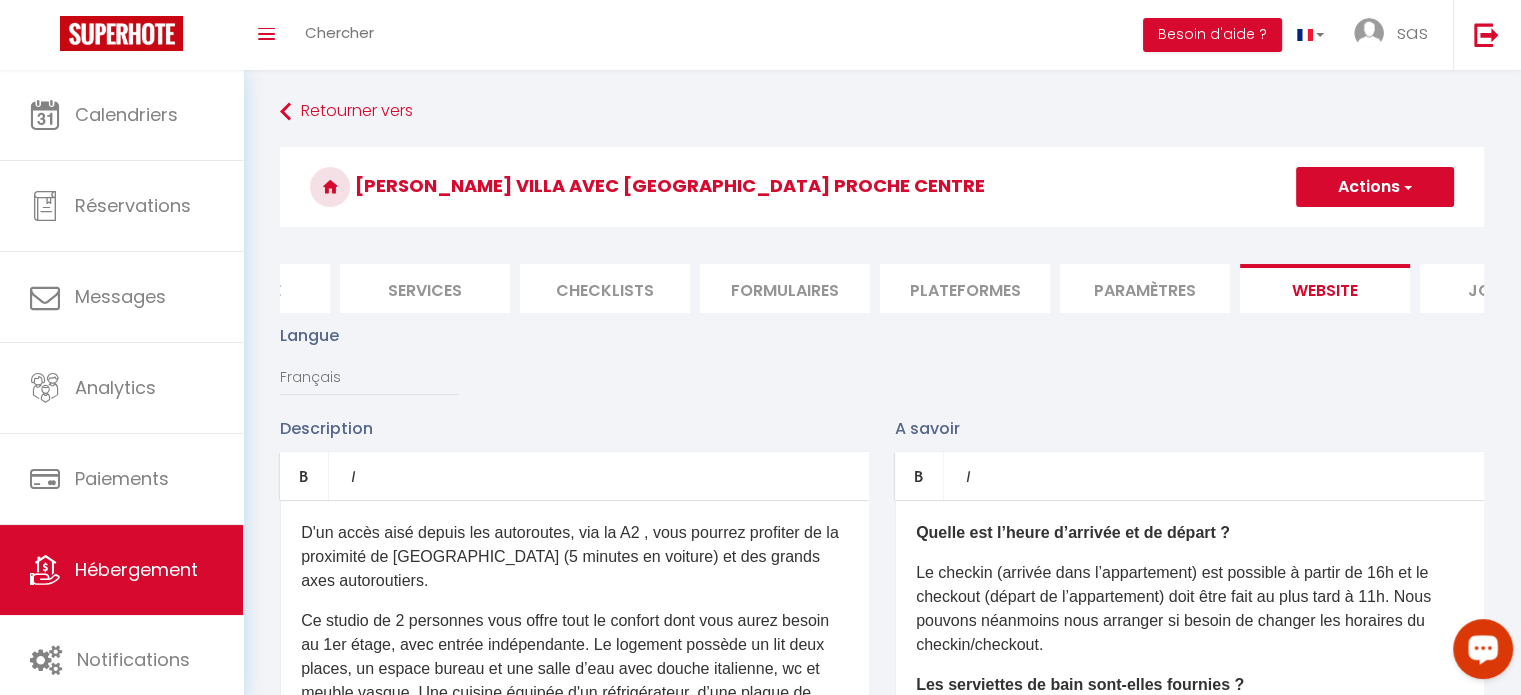 scroll, scrollTop: 261, scrollLeft: 0, axis: vertical 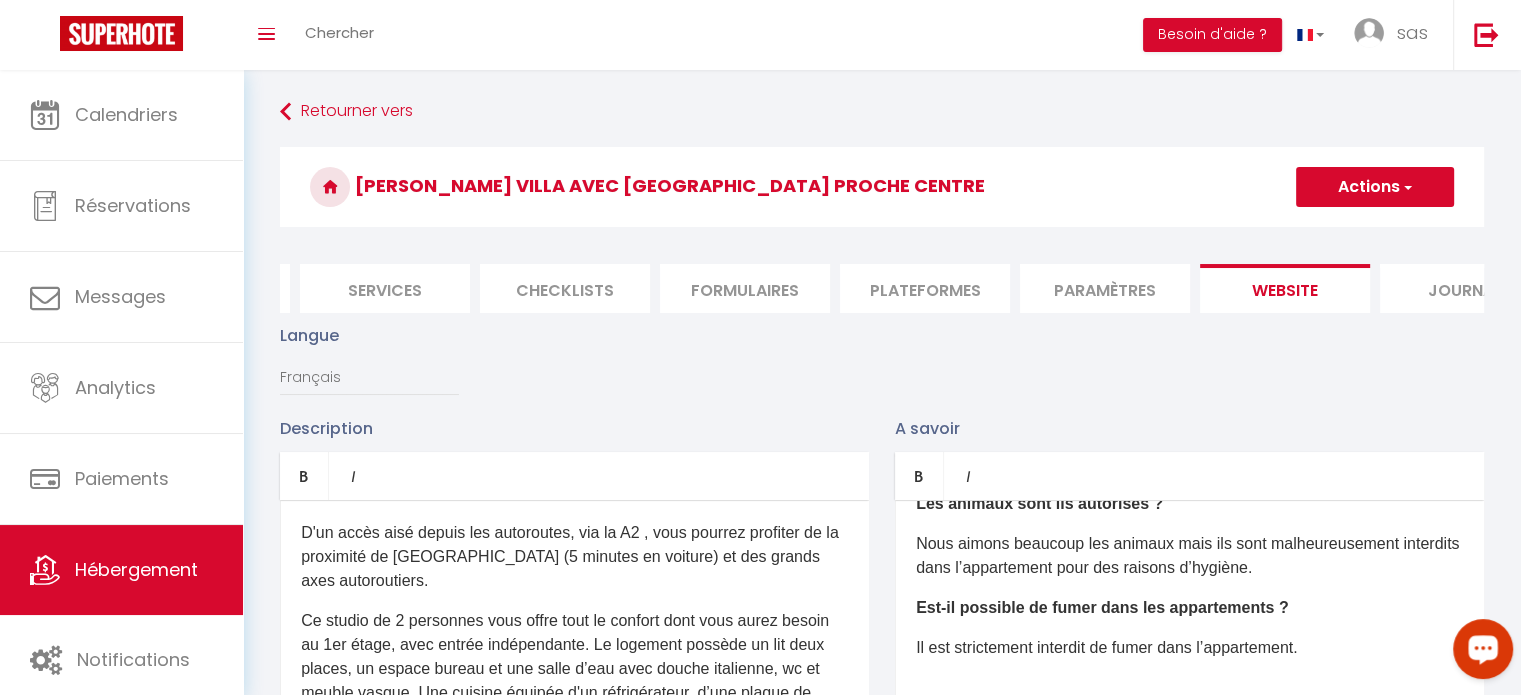 click on "Services" at bounding box center [385, 288] 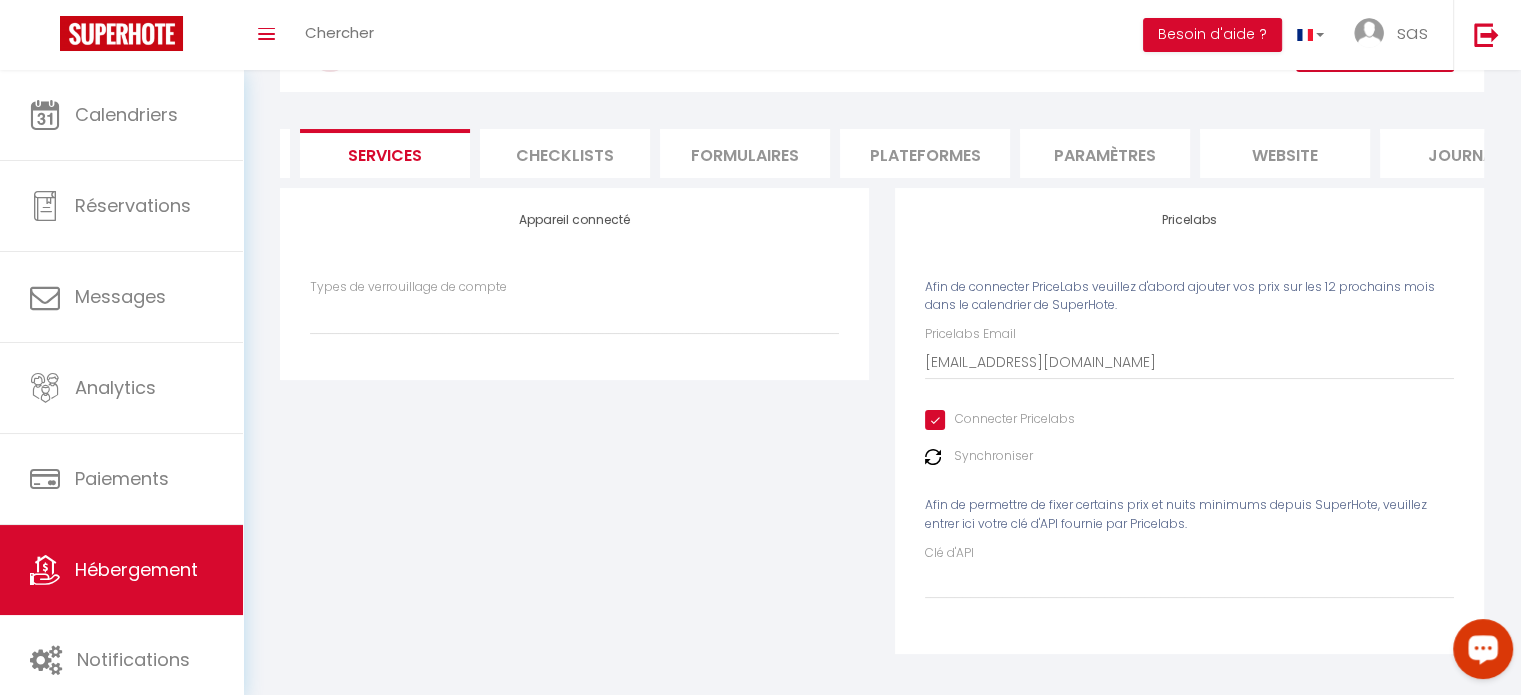 scroll, scrollTop: 136, scrollLeft: 0, axis: vertical 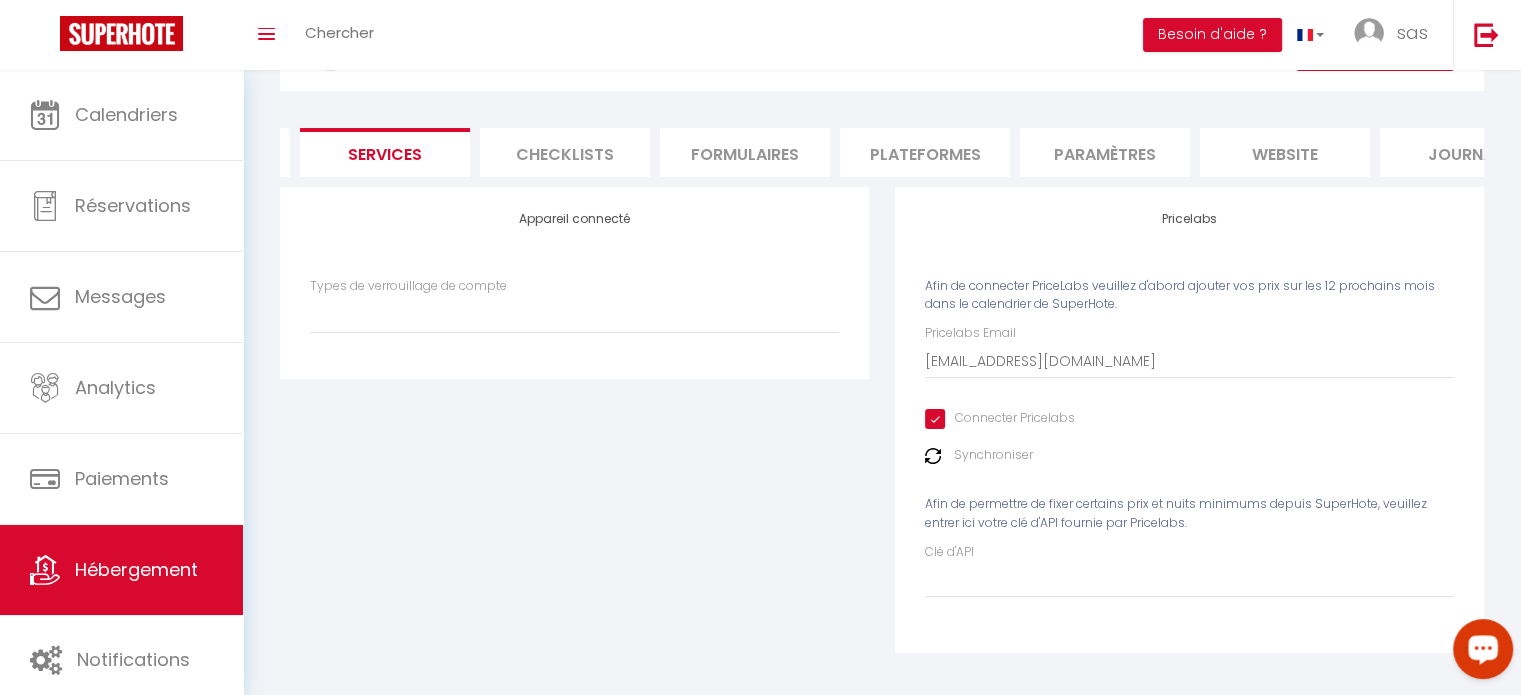 click on "Connecter Pricelabs" at bounding box center (1000, 419) 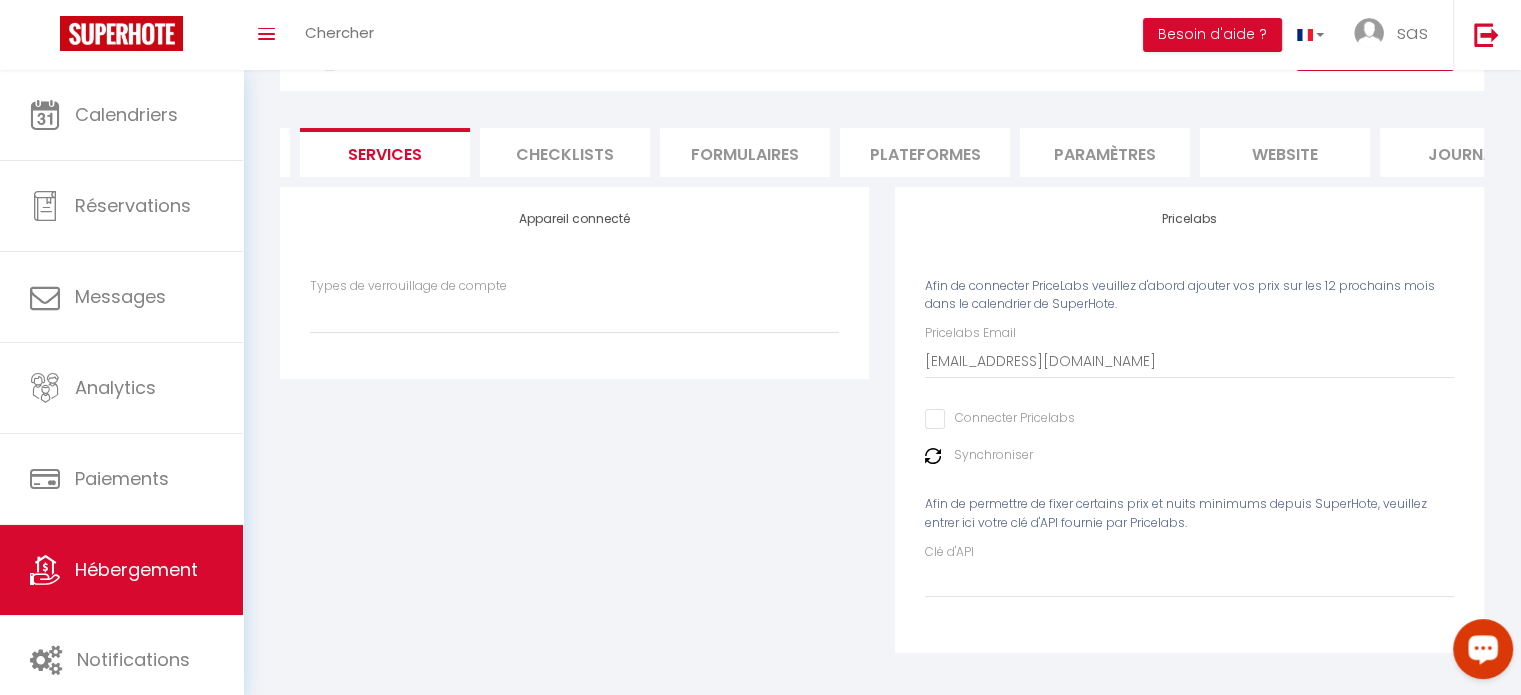 select 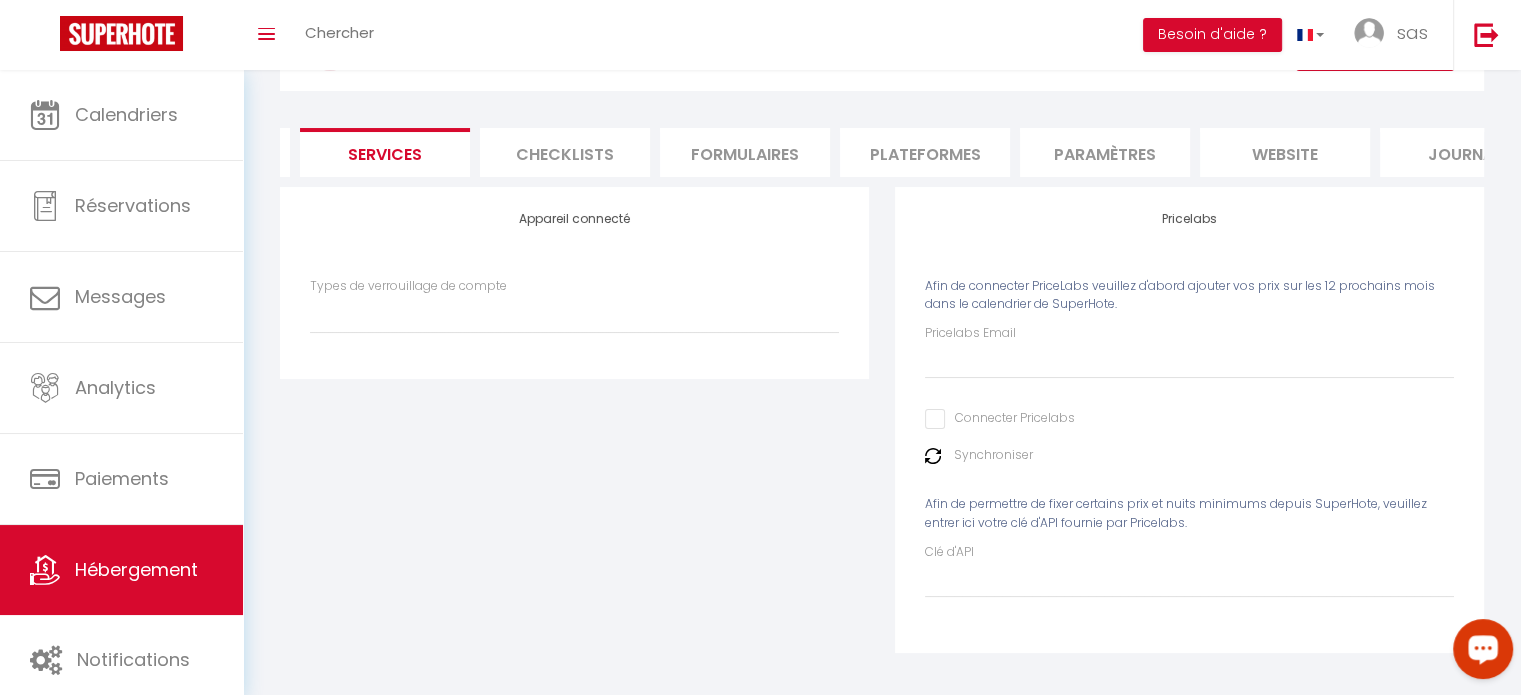 scroll, scrollTop: 76, scrollLeft: 0, axis: vertical 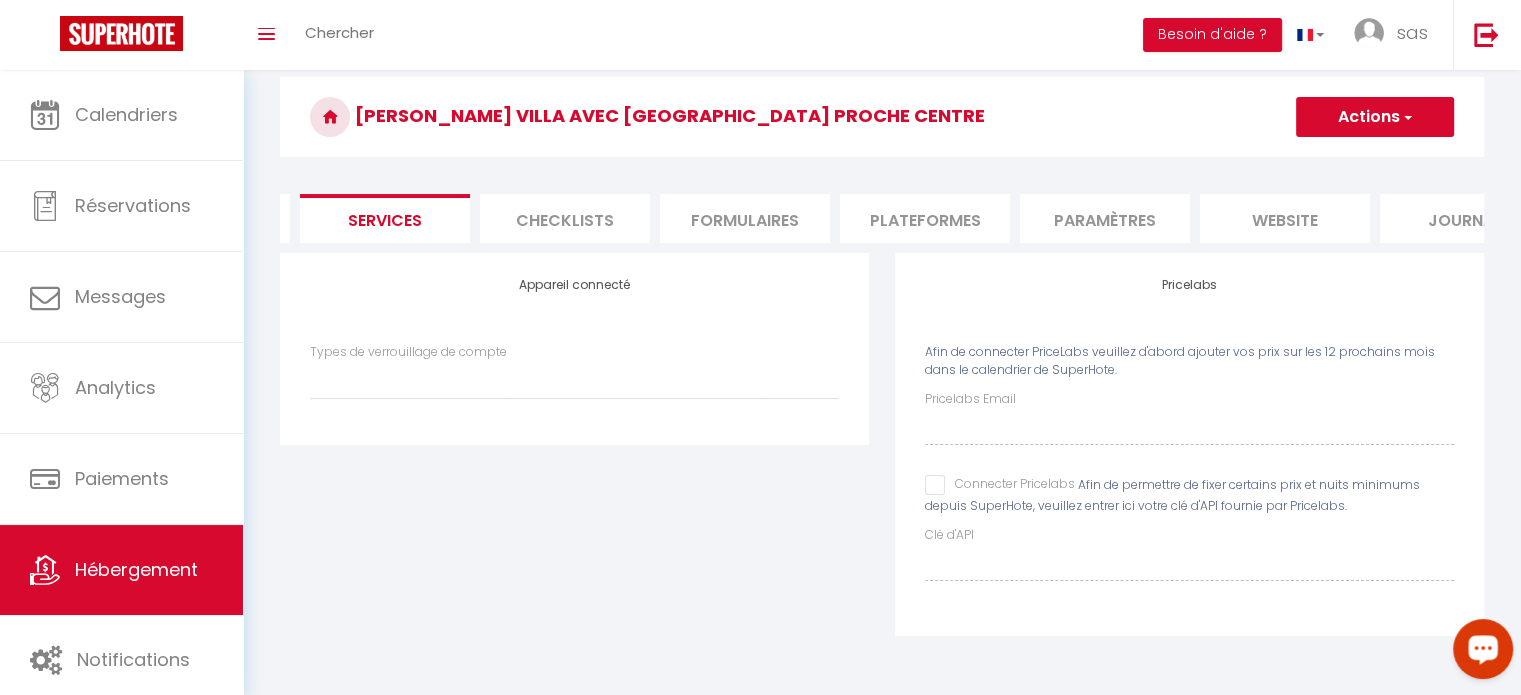 click on "Connecter Pricelabs" at bounding box center [1000, 485] 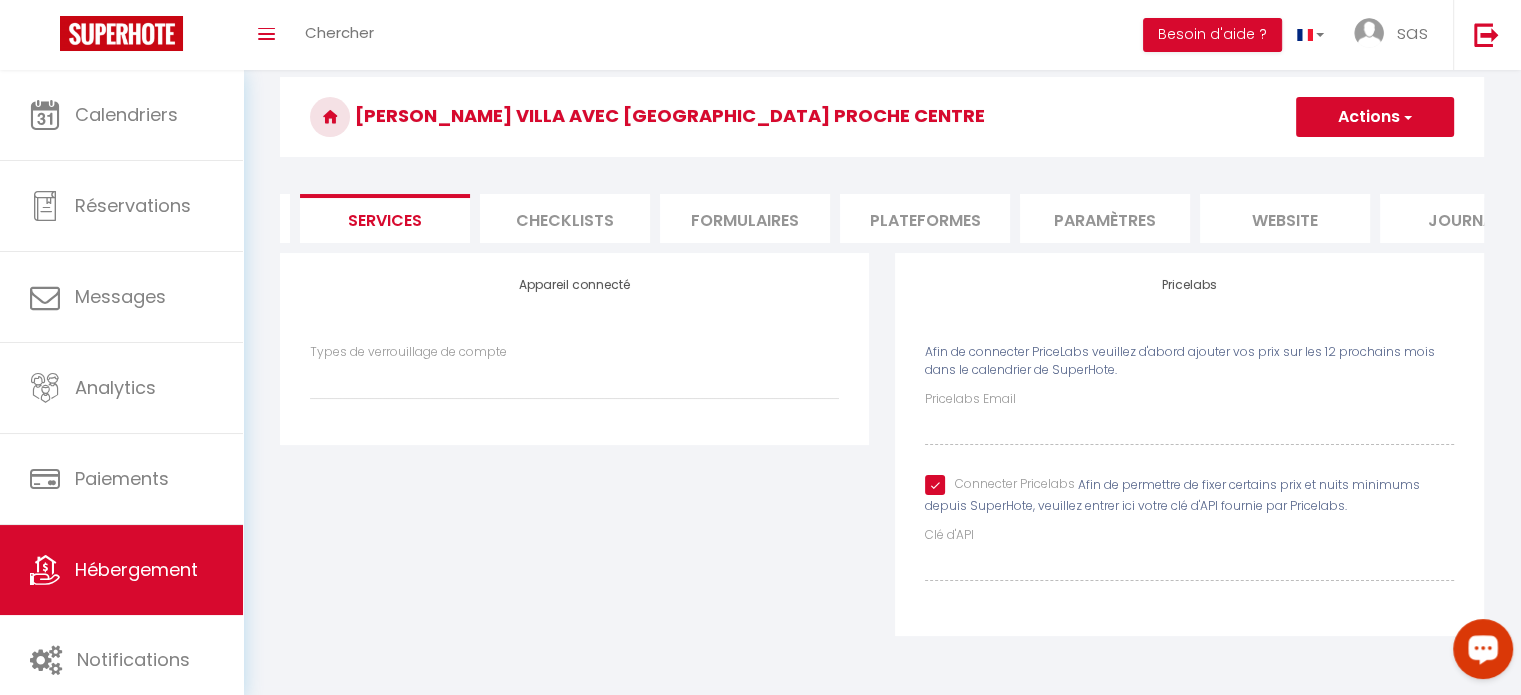 select 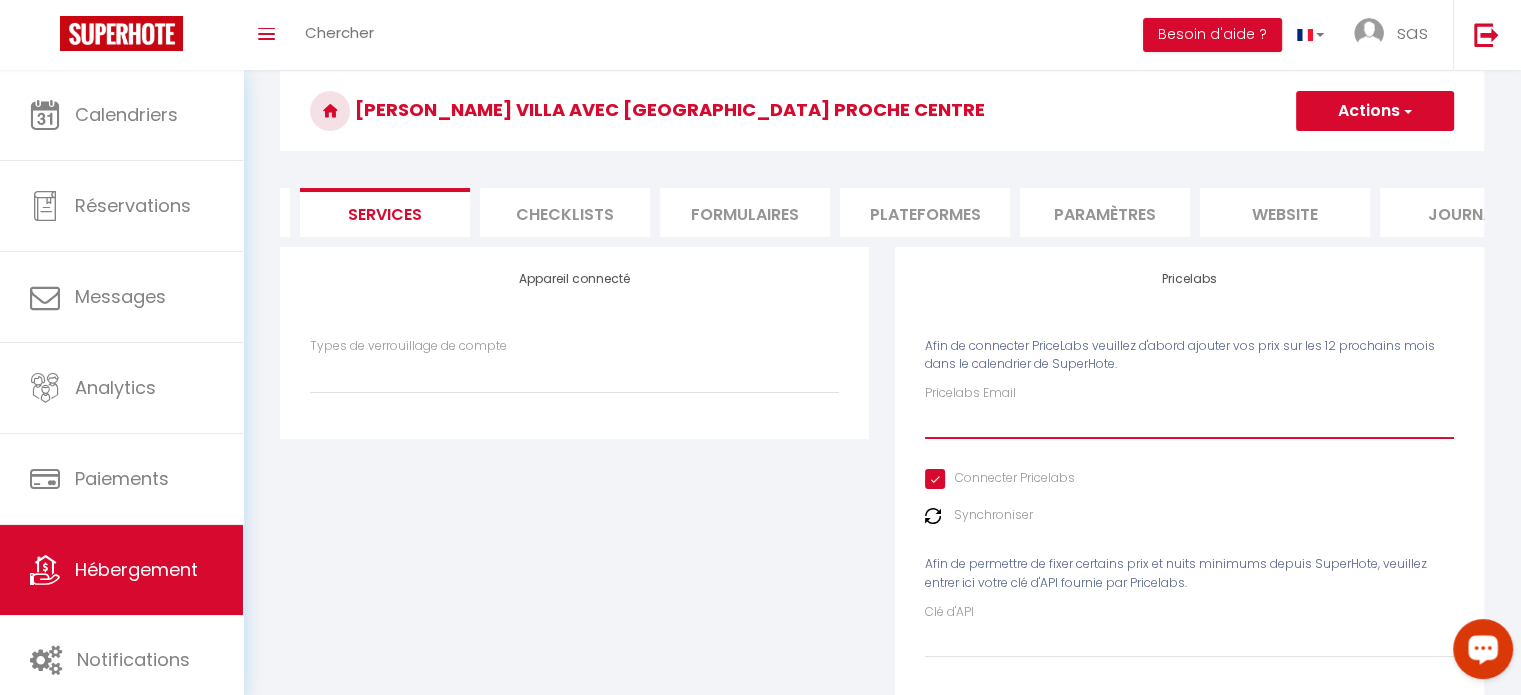 click on "Pricelabs Email" at bounding box center [1189, 421] 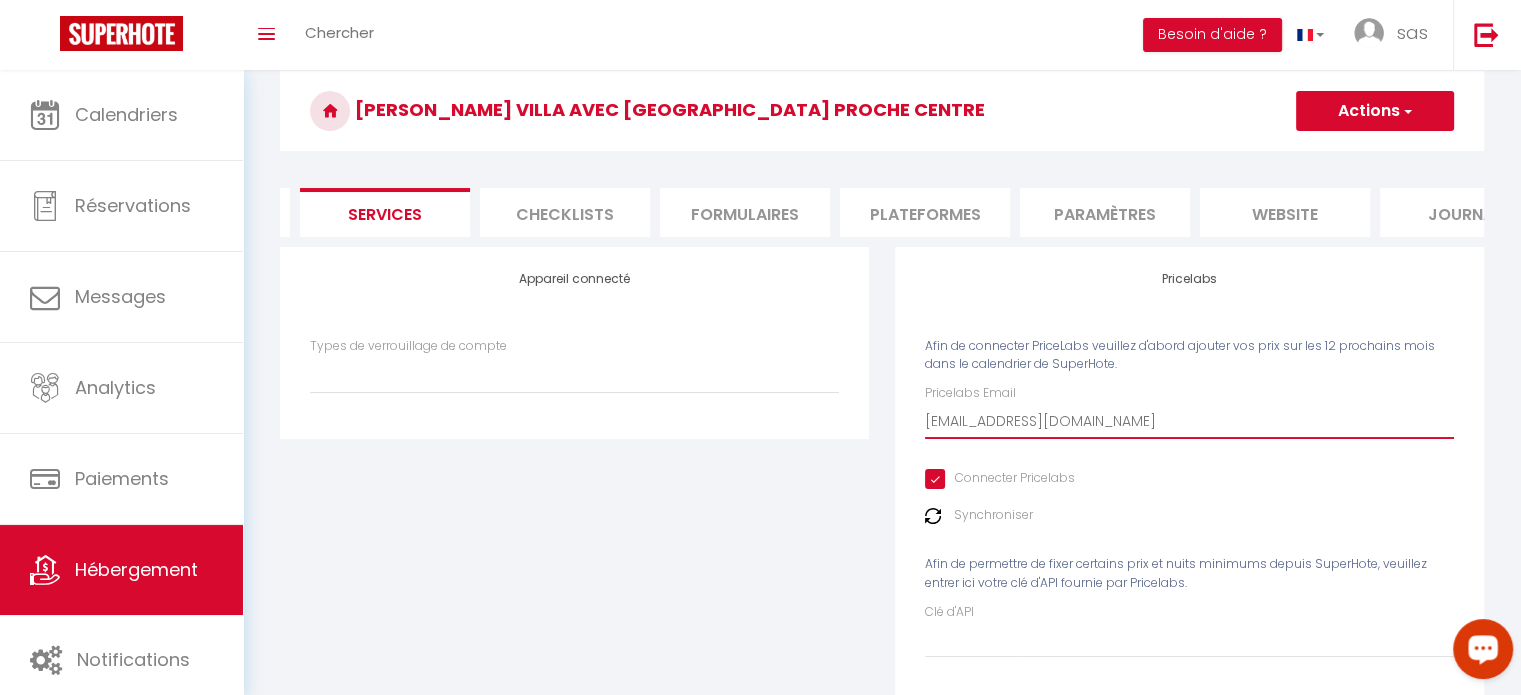select 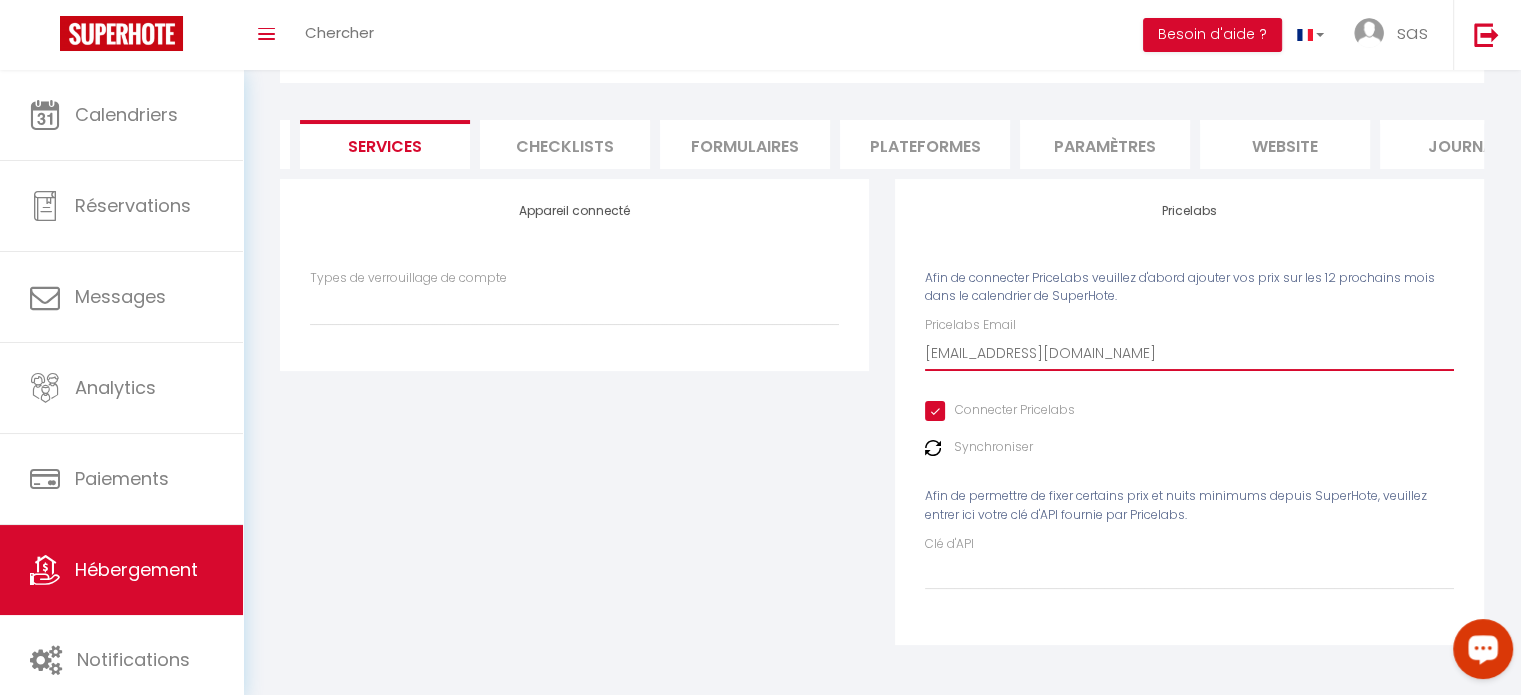 scroll, scrollTop: 0, scrollLeft: 0, axis: both 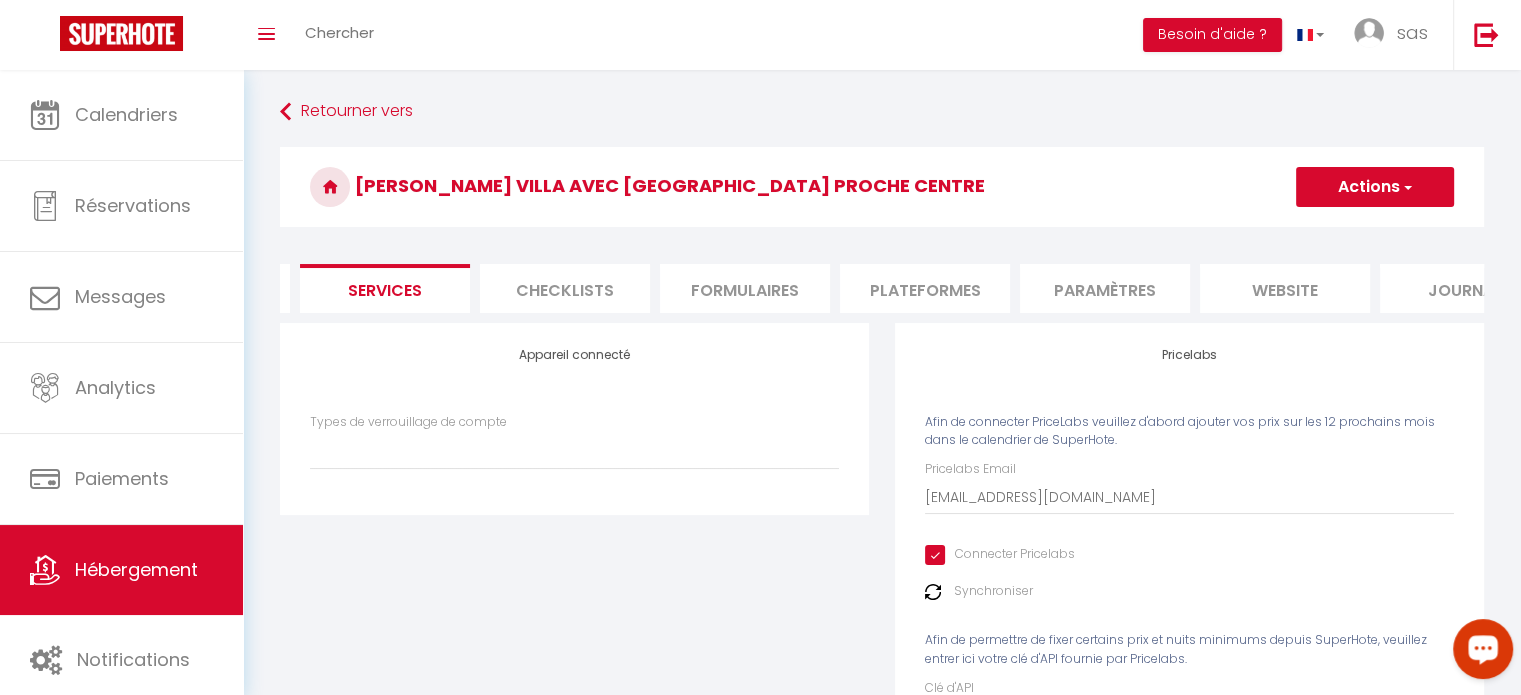 click on "Actions" at bounding box center [1375, 187] 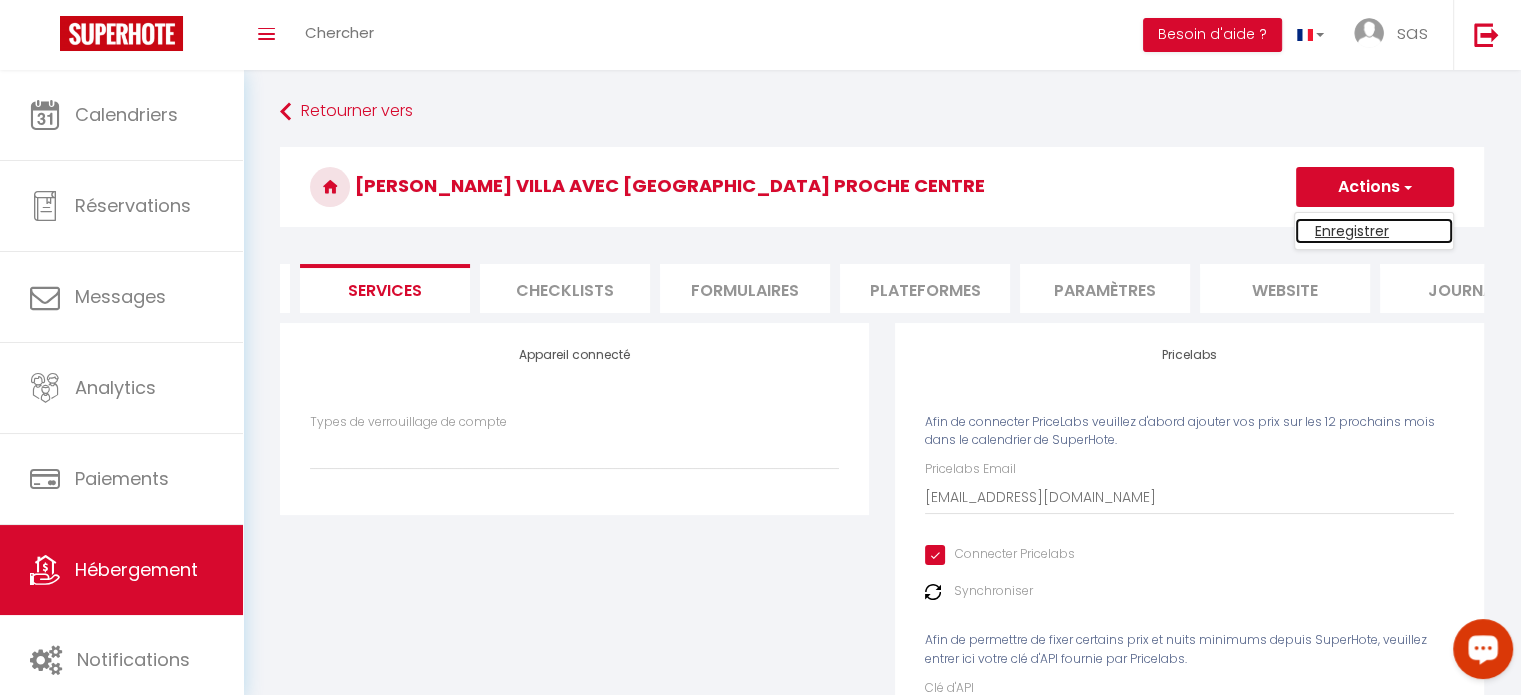 click on "Enregistrer" at bounding box center [1374, 231] 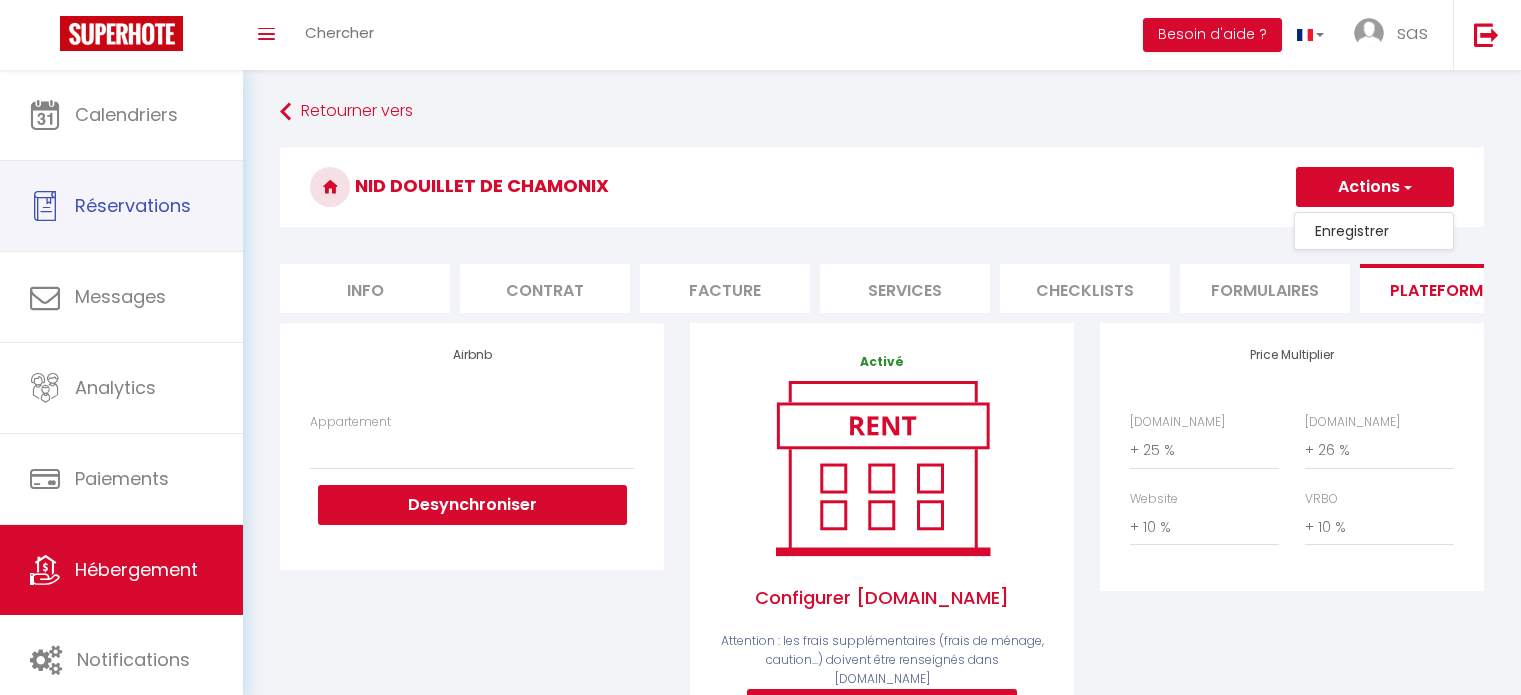 select on "68-9955167" 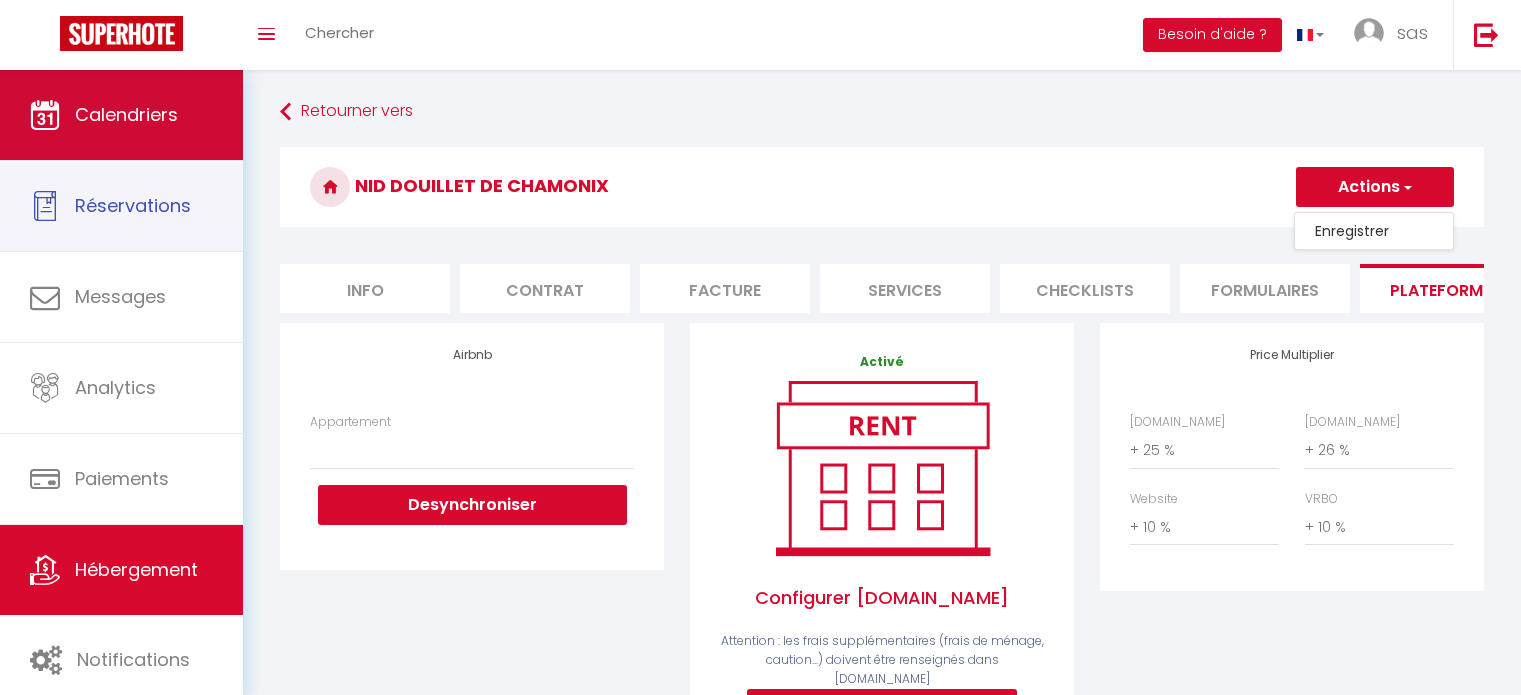 scroll, scrollTop: 0, scrollLeft: 0, axis: both 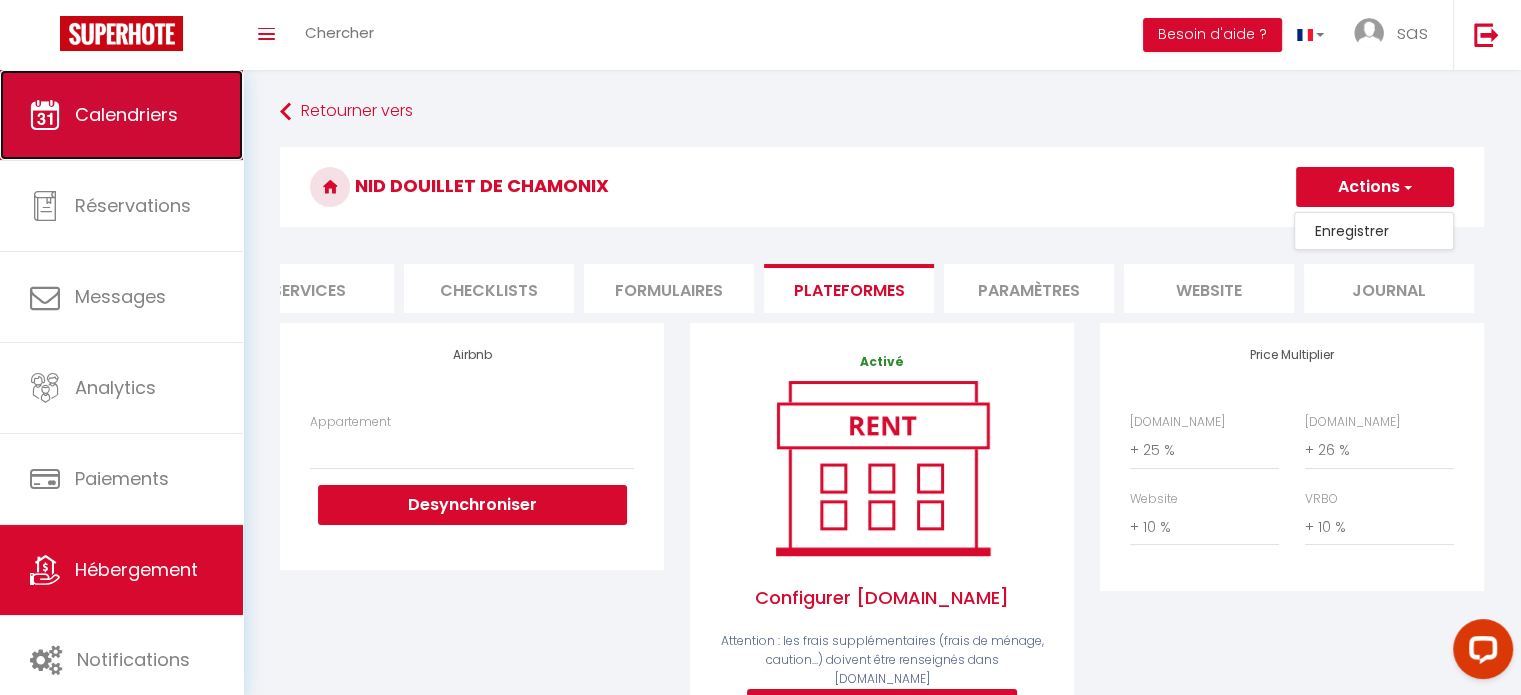 click on "Calendriers" at bounding box center [121, 115] 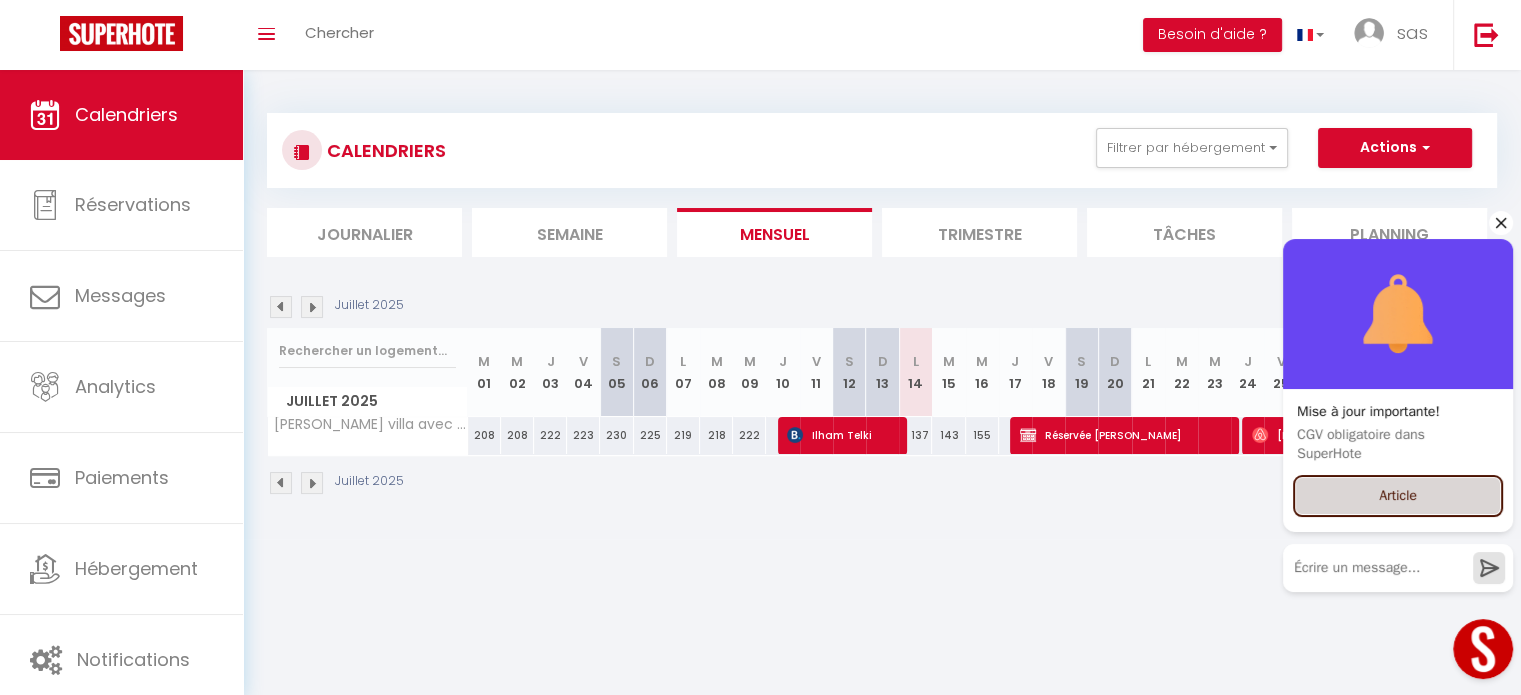 click on "Article" at bounding box center [1398, 496] 